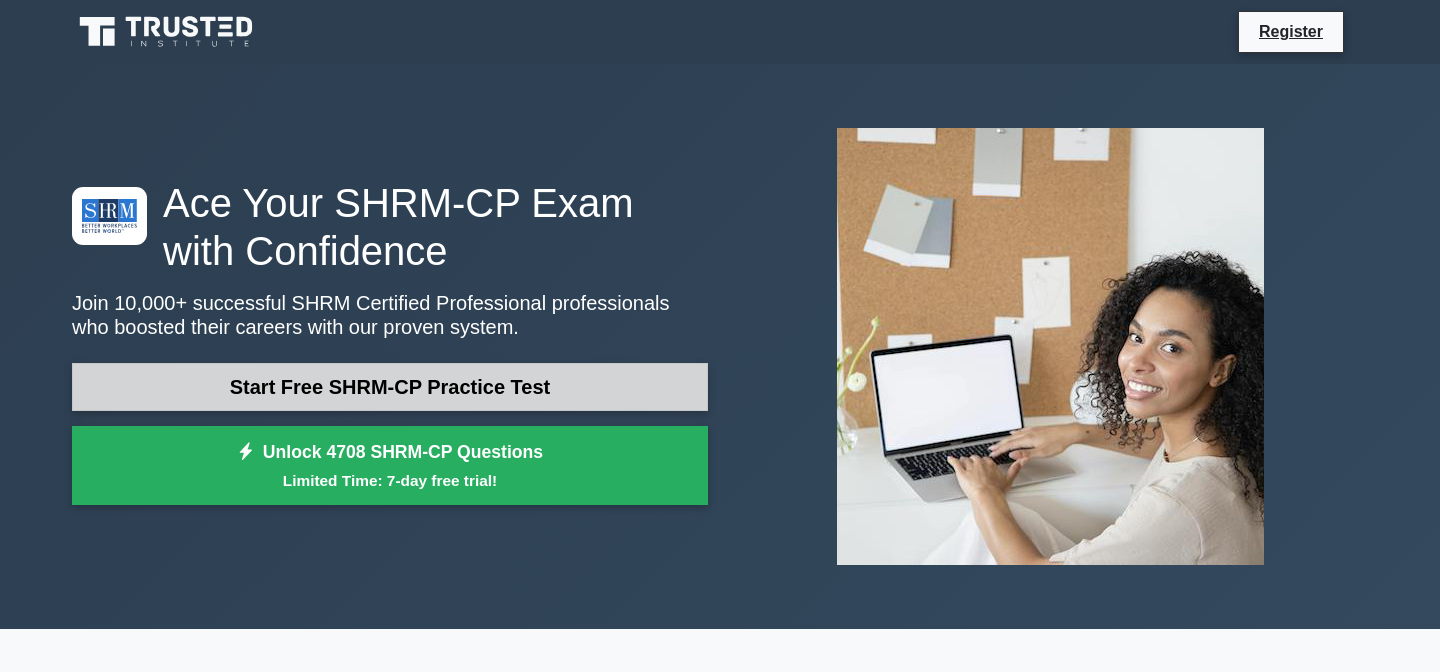scroll, scrollTop: 0, scrollLeft: 0, axis: both 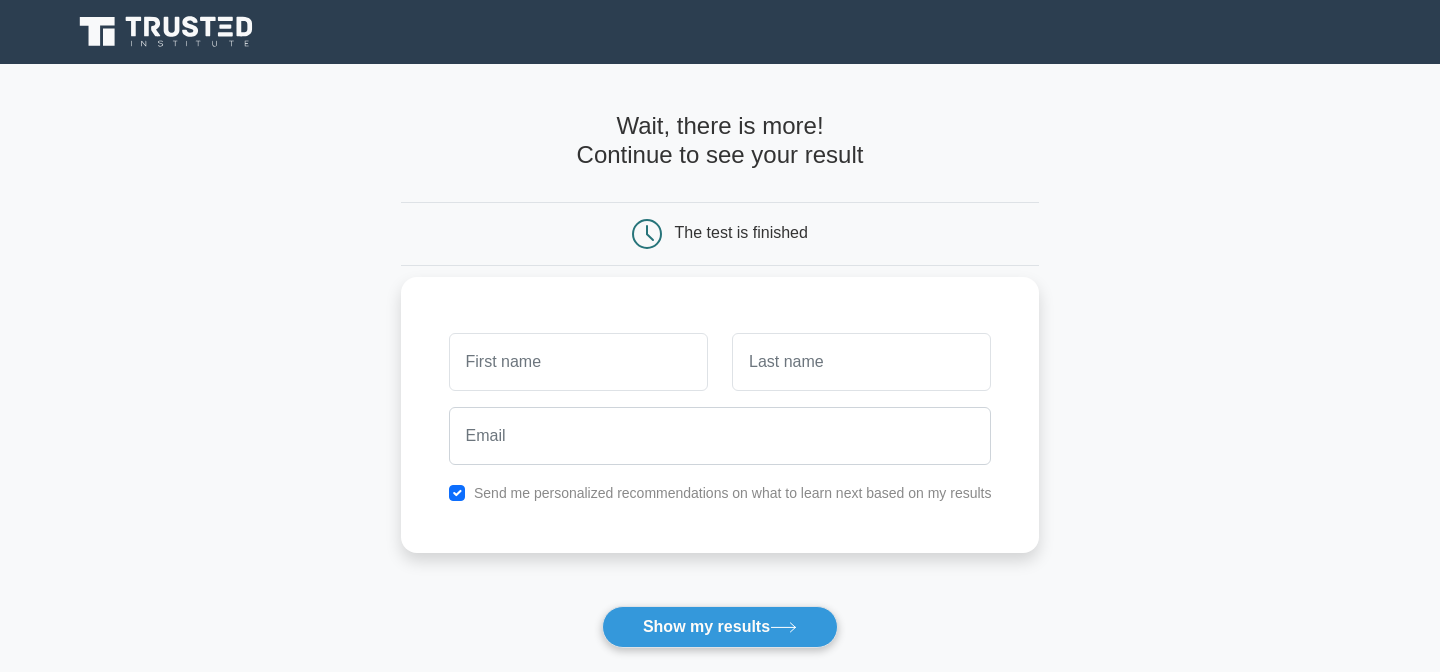 click at bounding box center [578, 362] 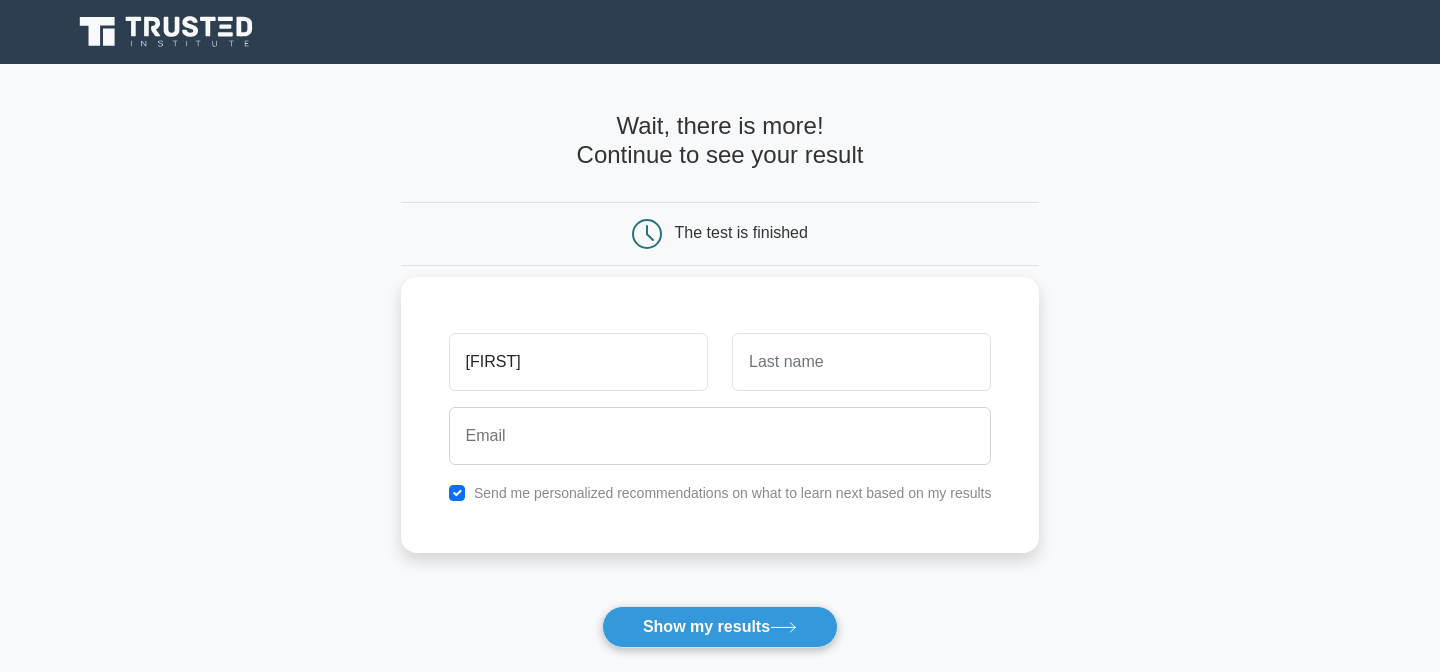 type on "[FIRST]" 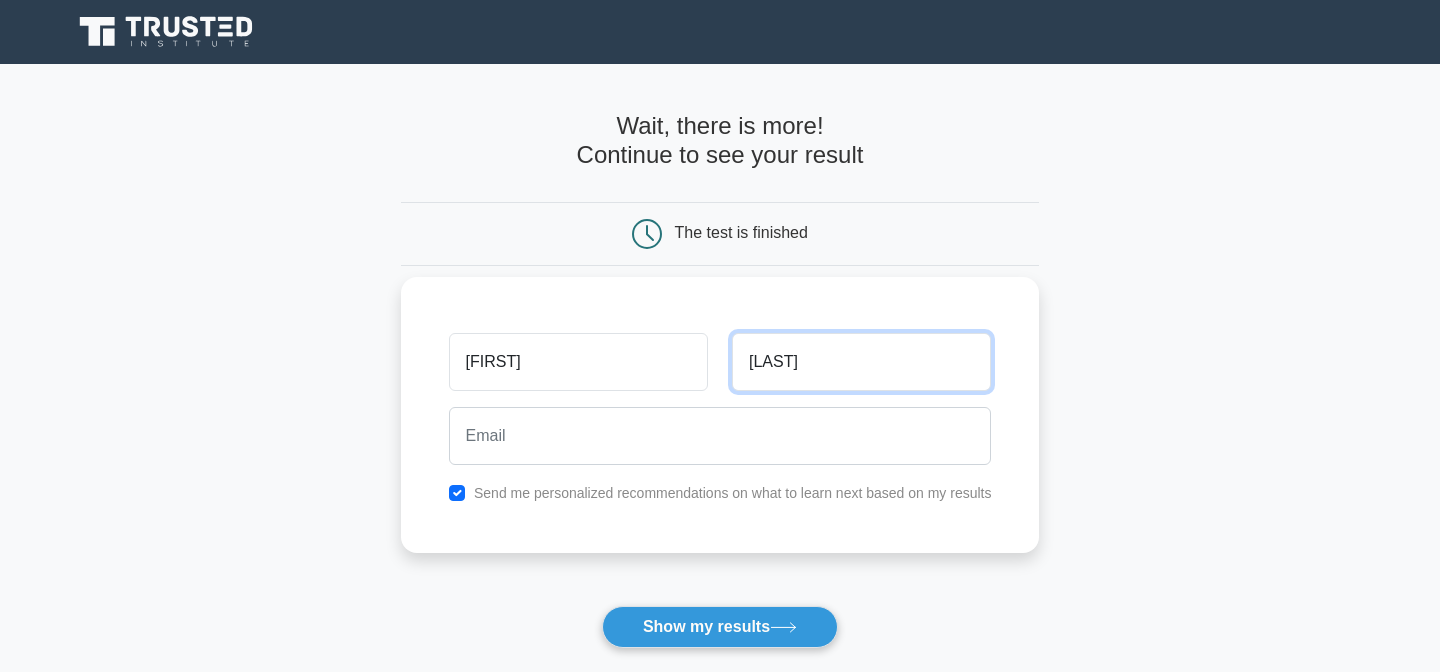 type on "Patel" 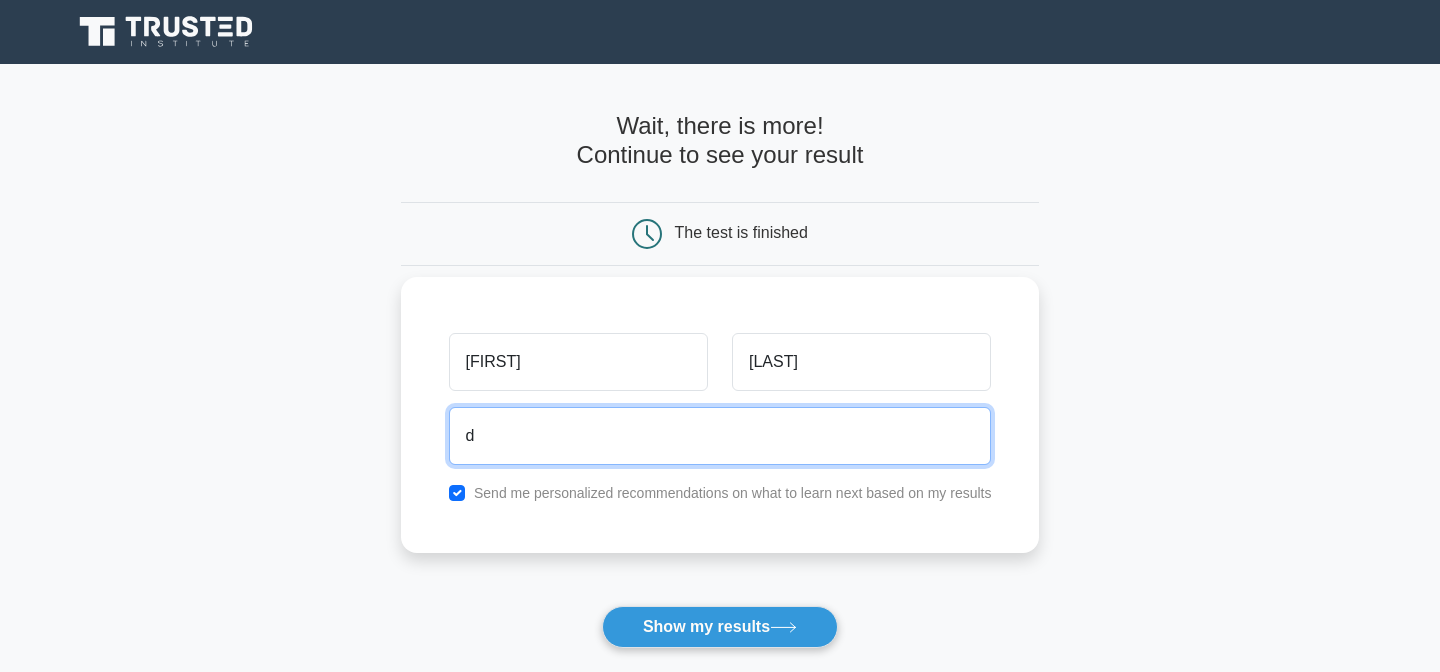 type on "dppatel5@buffalo.edu" 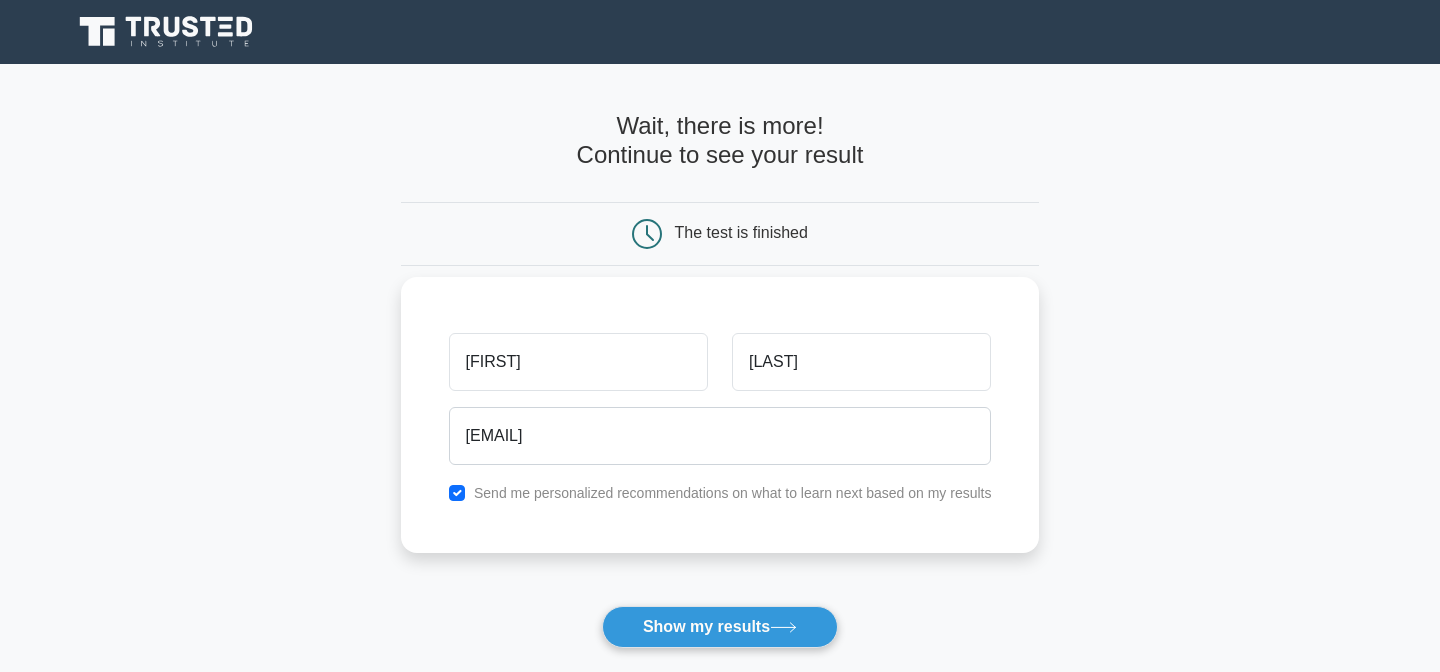 click on "Send me personalized recommendations on what to learn next based on my results" at bounding box center [733, 493] 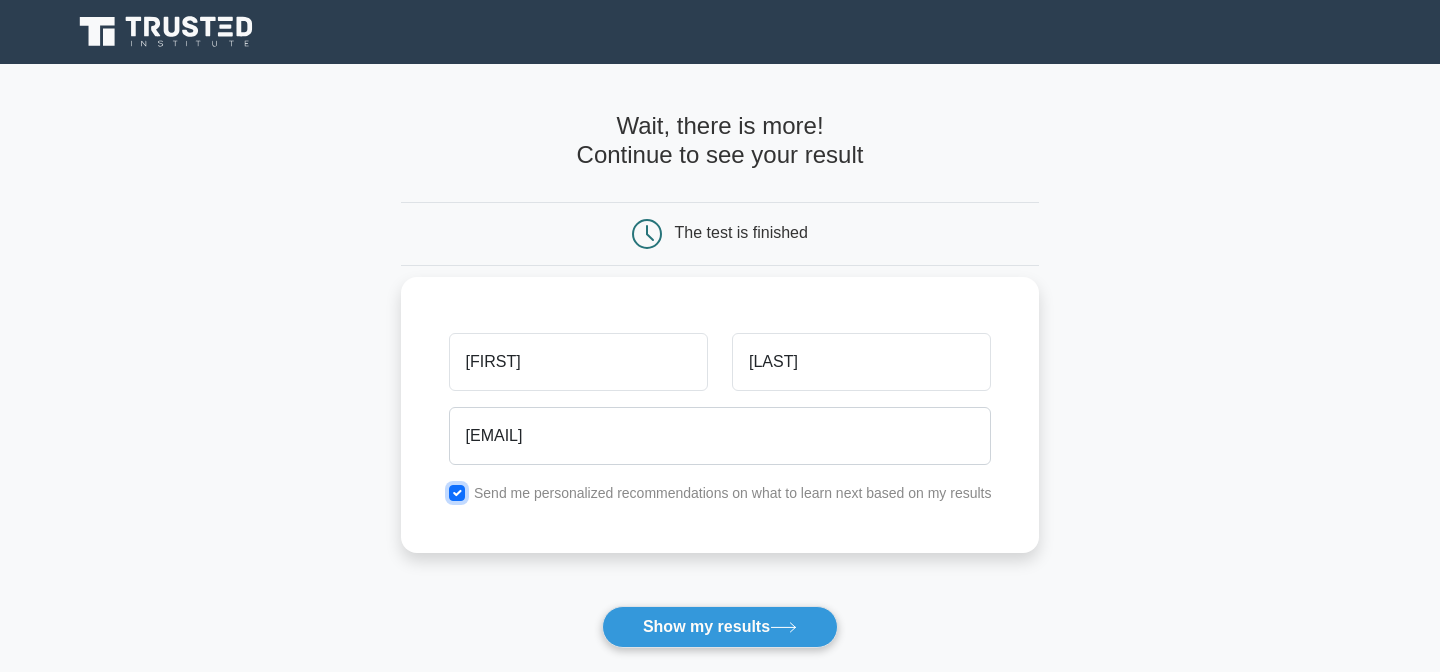 click at bounding box center (457, 493) 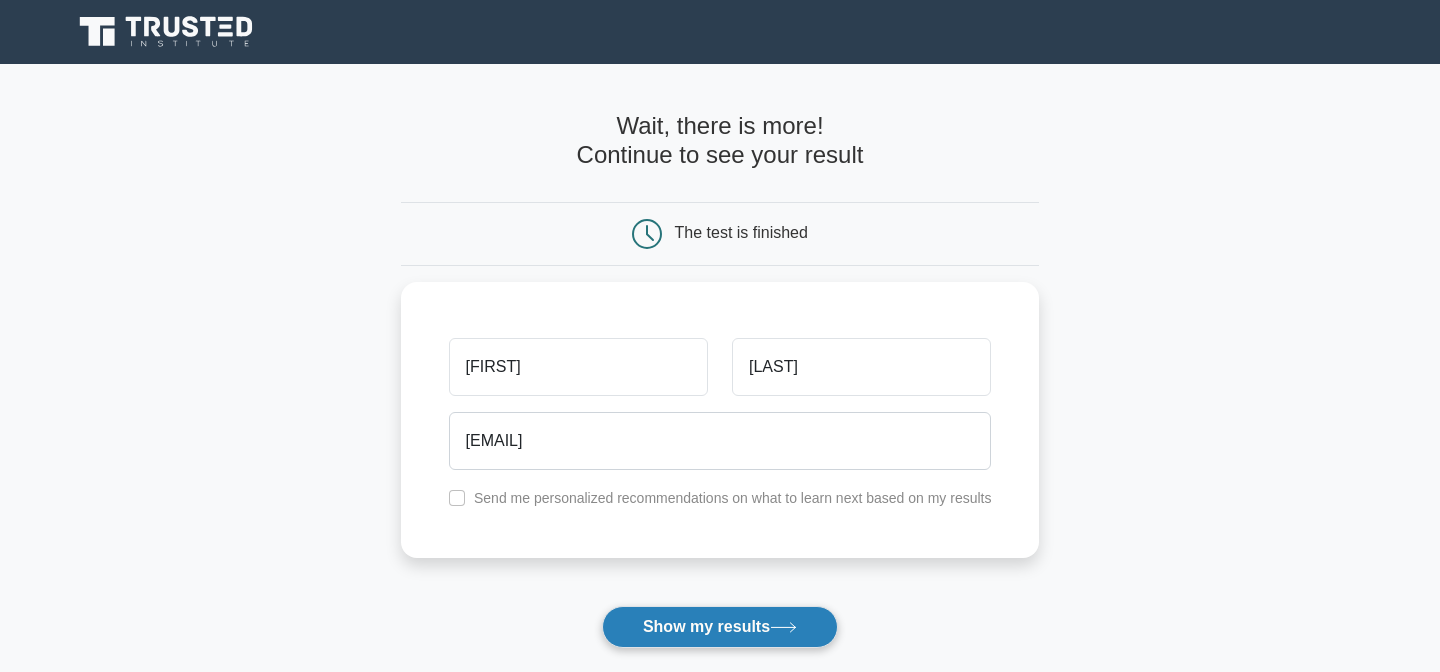 click on "Show my results" at bounding box center [720, 627] 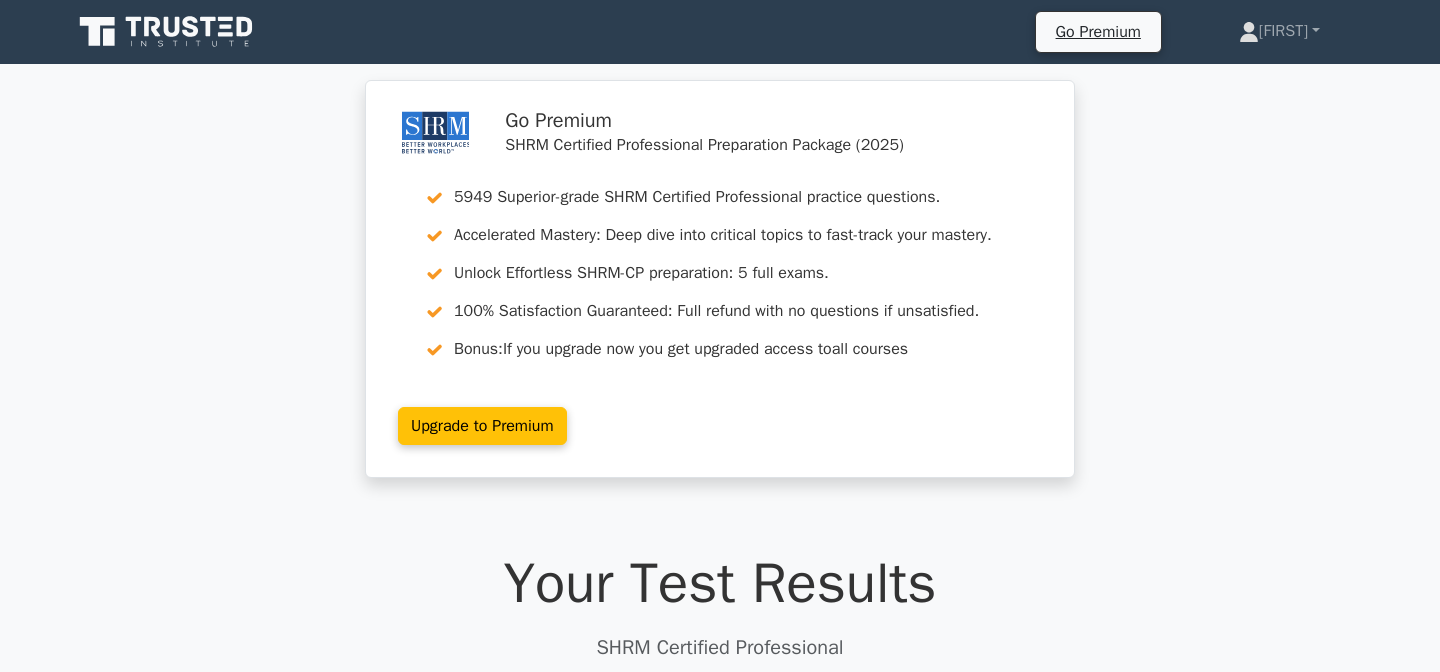 scroll, scrollTop: 0, scrollLeft: 0, axis: both 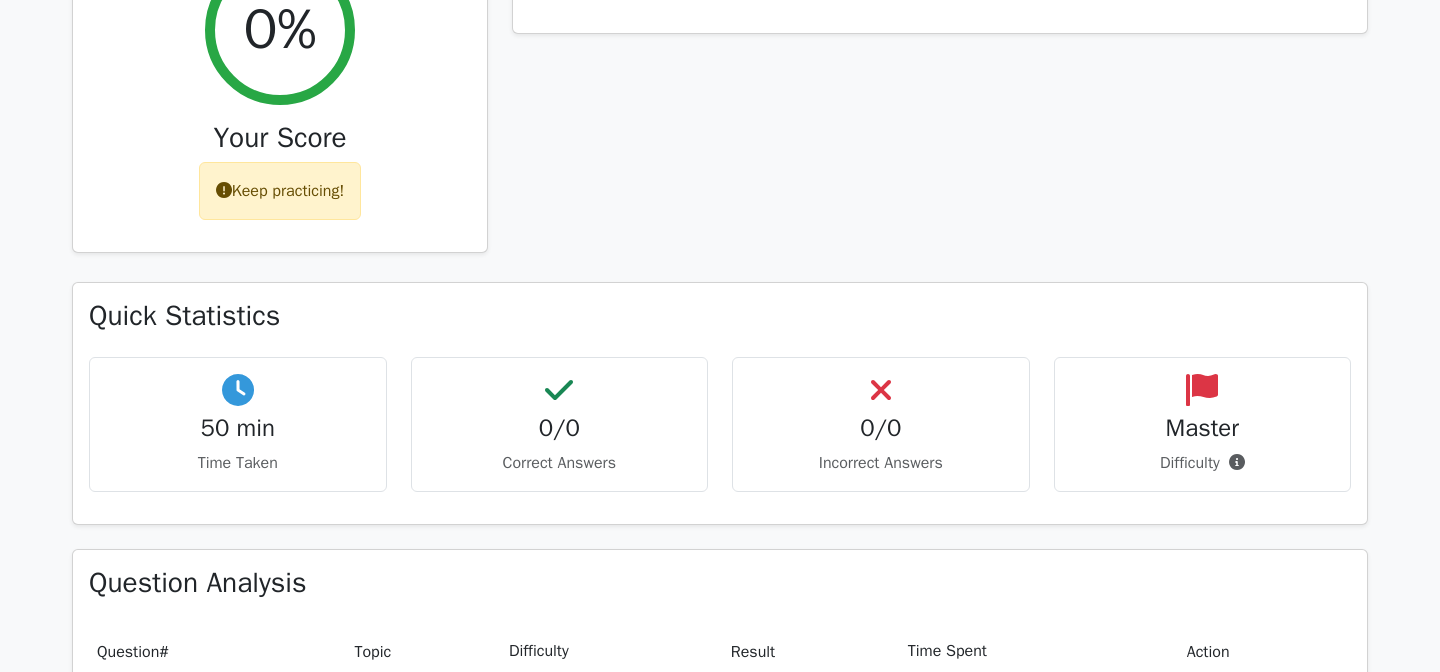 click on "0%
Your Score
Keep practicing!" at bounding box center [280, 96] 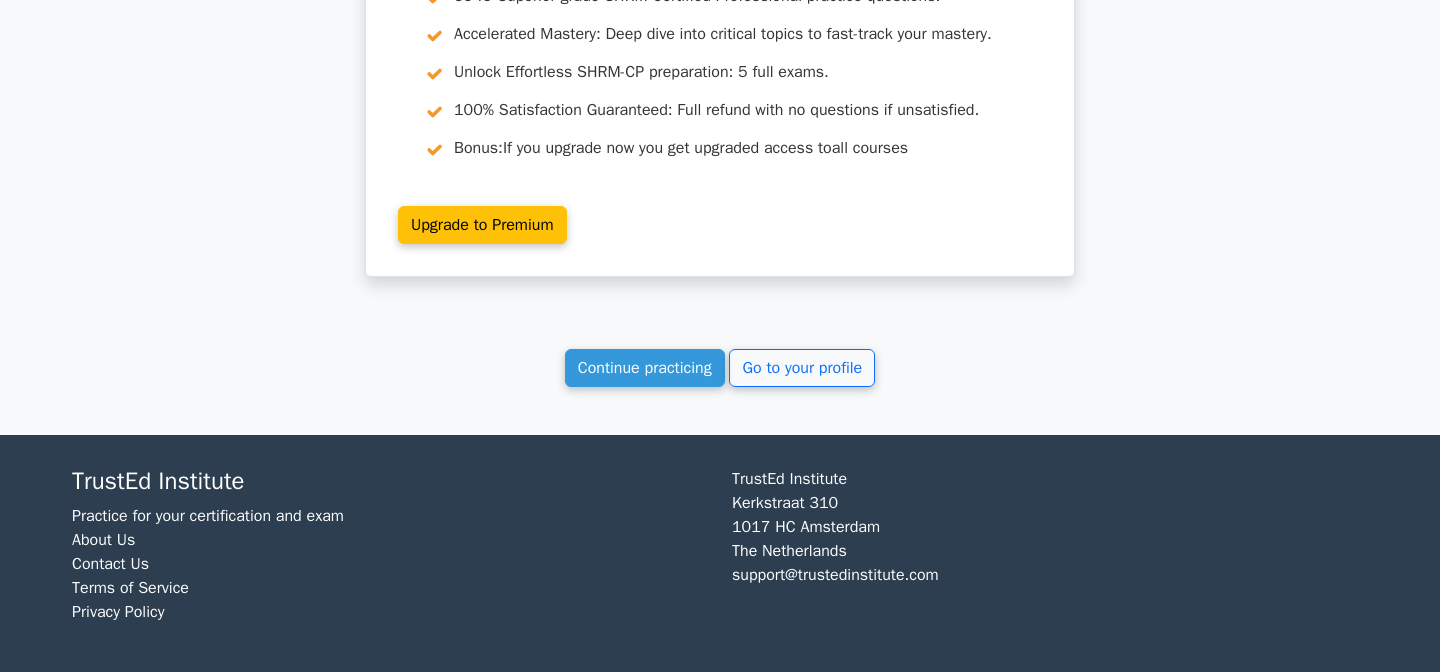 scroll, scrollTop: 1670, scrollLeft: 0, axis: vertical 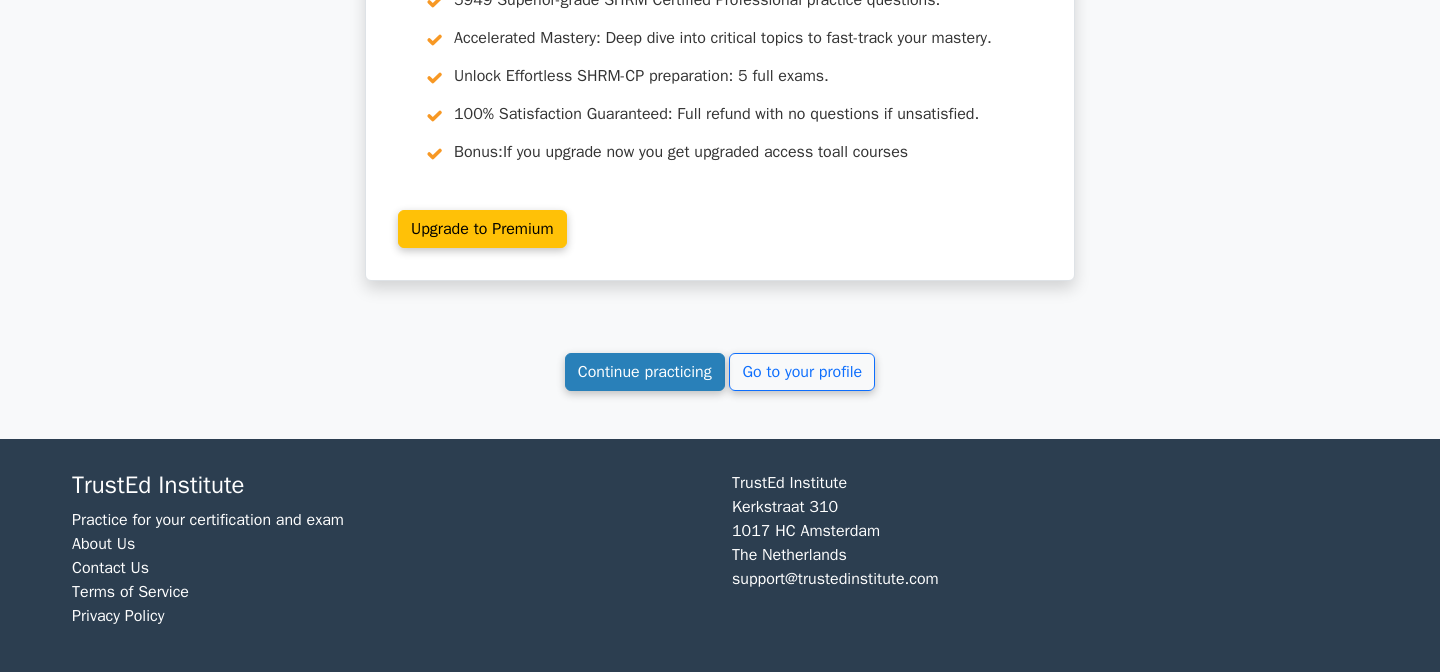 click on "Continue practicing" at bounding box center (645, 372) 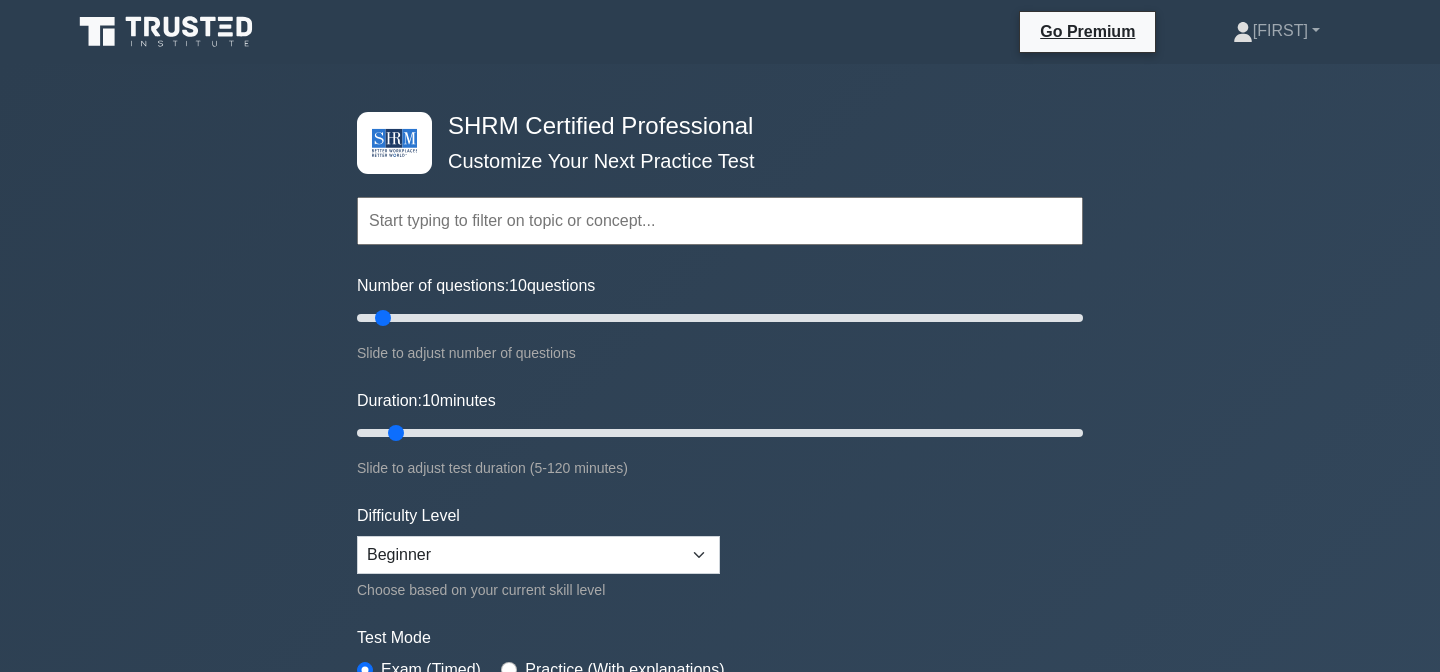 scroll, scrollTop: 0, scrollLeft: 0, axis: both 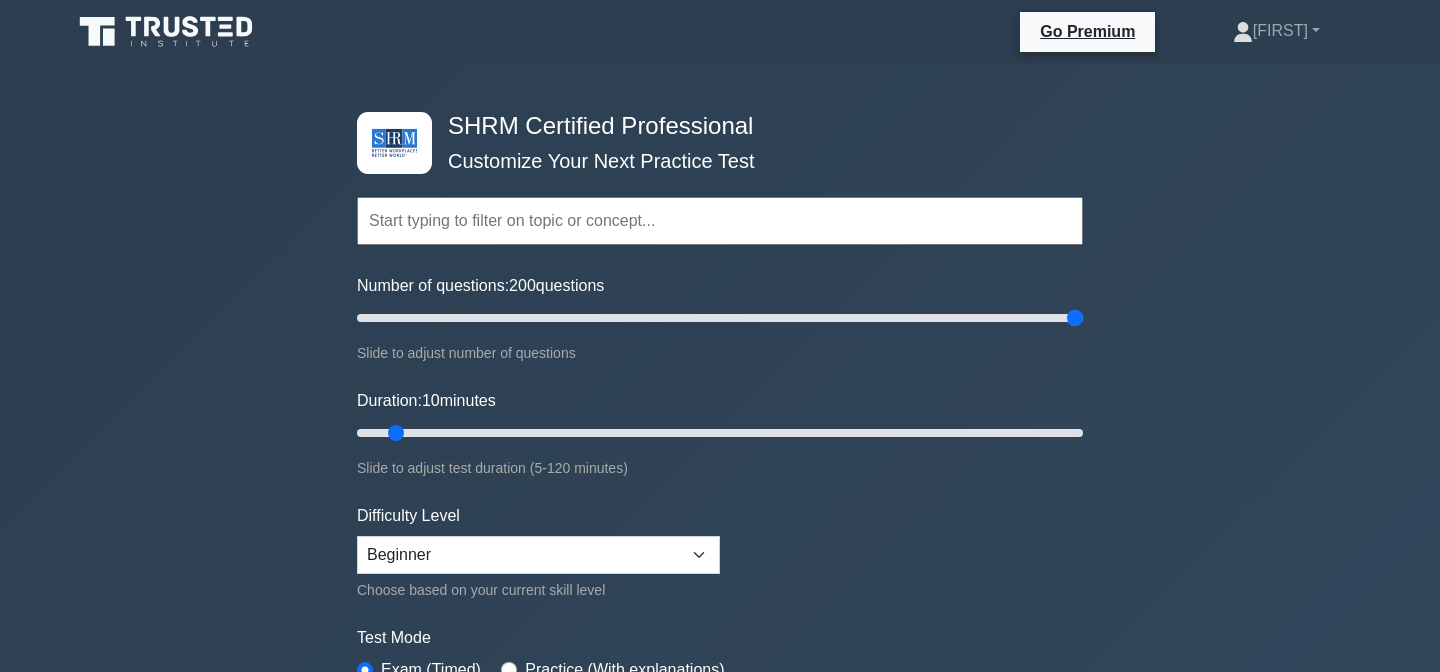 drag, startPoint x: 379, startPoint y: 314, endPoint x: 1144, endPoint y: 336, distance: 765.3163 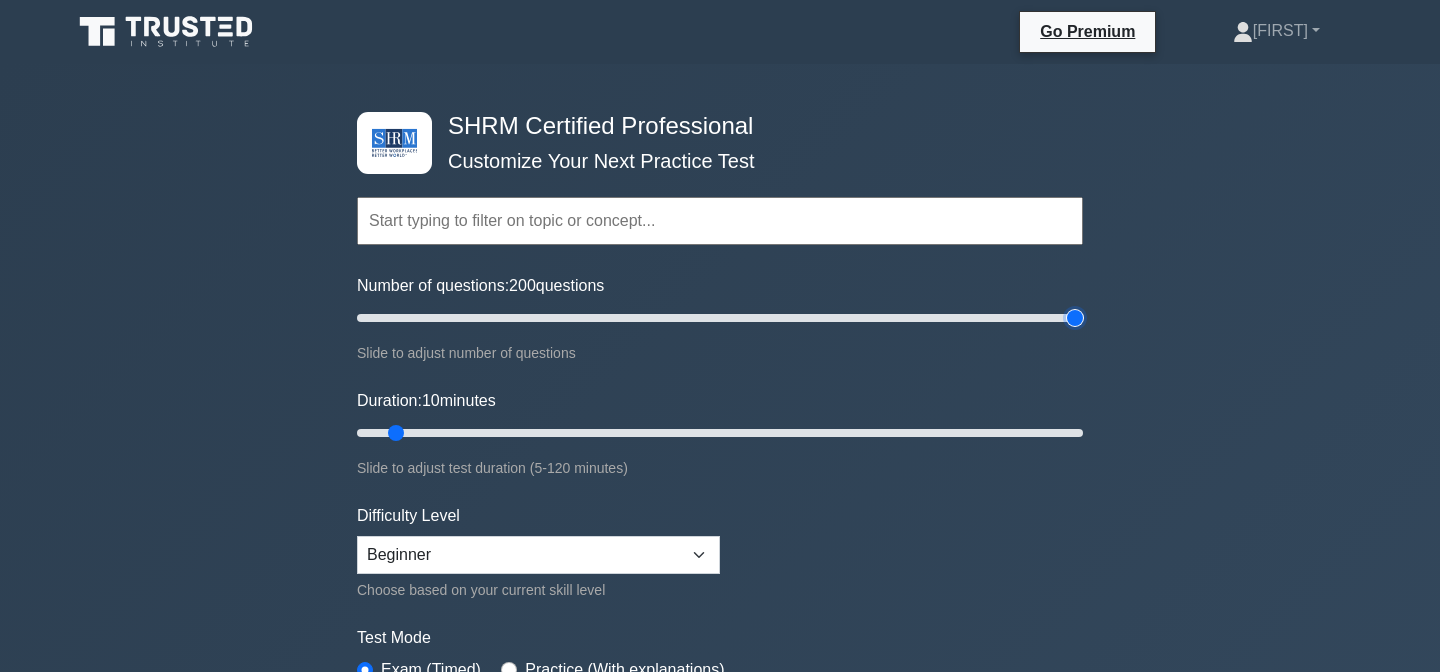 type on "200" 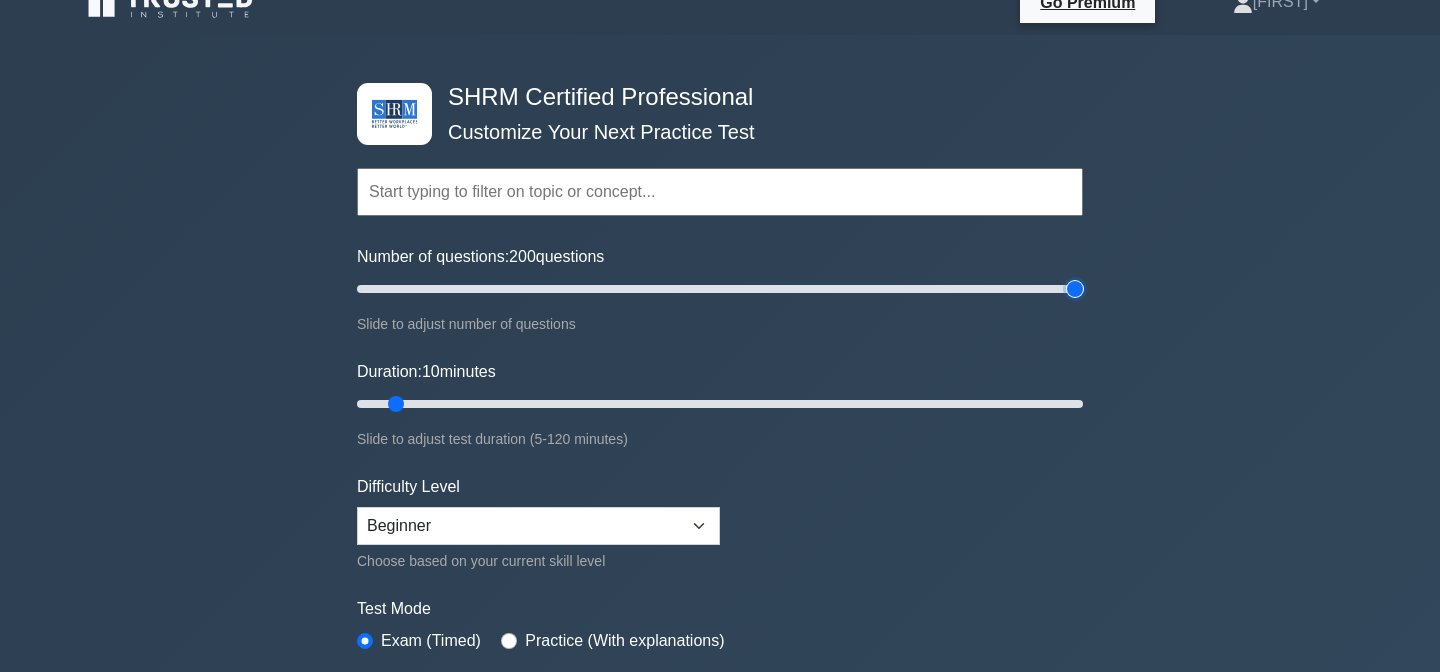 scroll, scrollTop: 31, scrollLeft: 0, axis: vertical 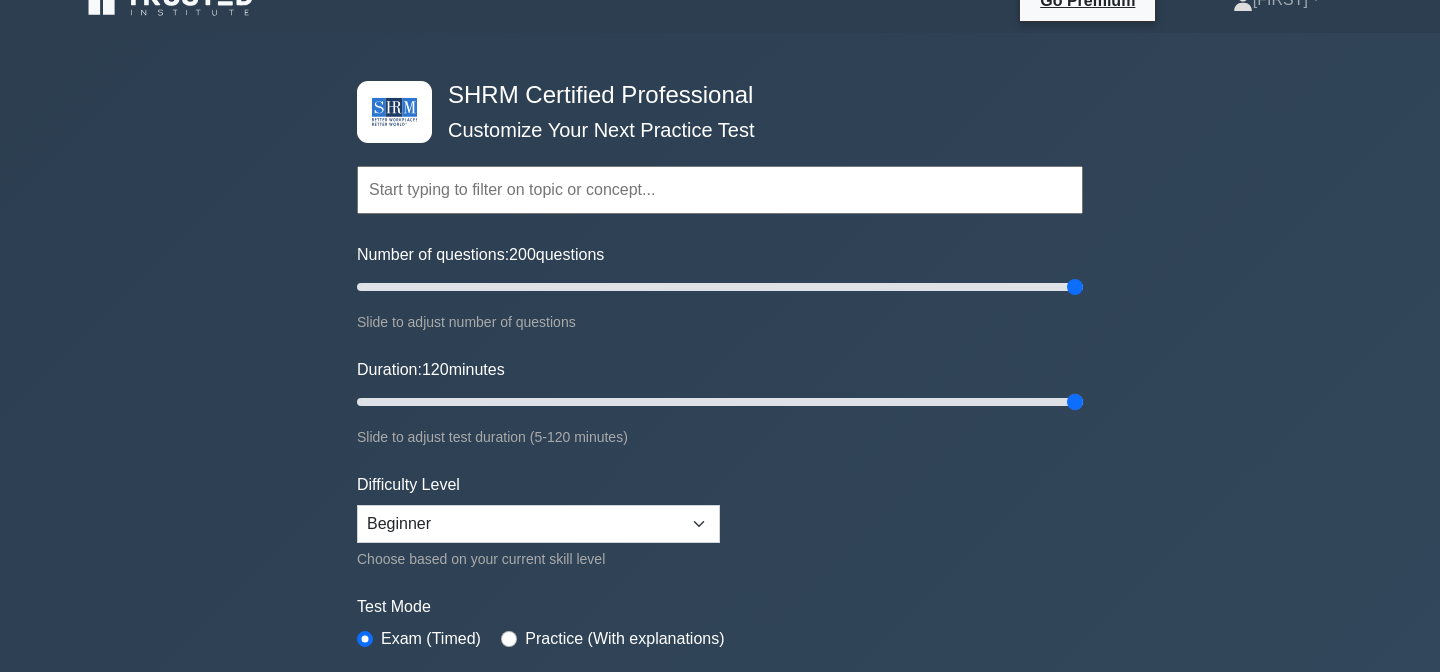 drag, startPoint x: 398, startPoint y: 402, endPoint x: 1233, endPoint y: 480, distance: 838.6352 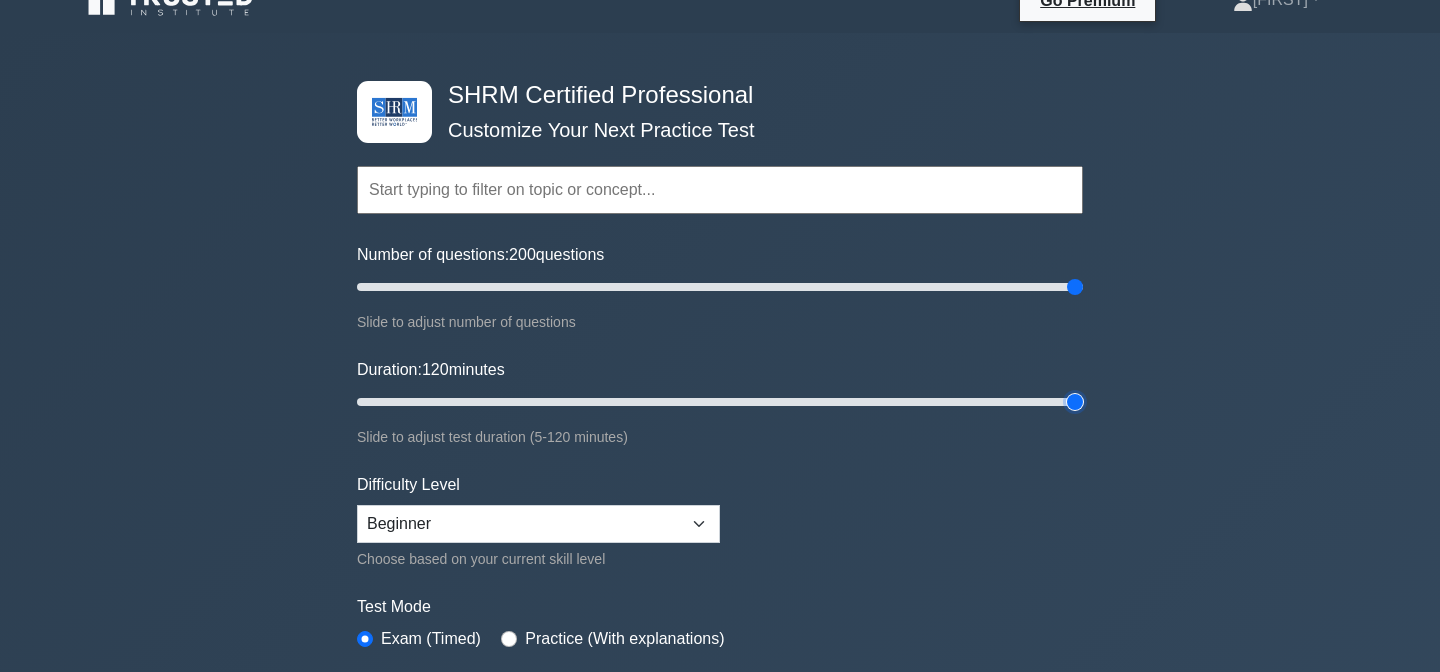 type on "120" 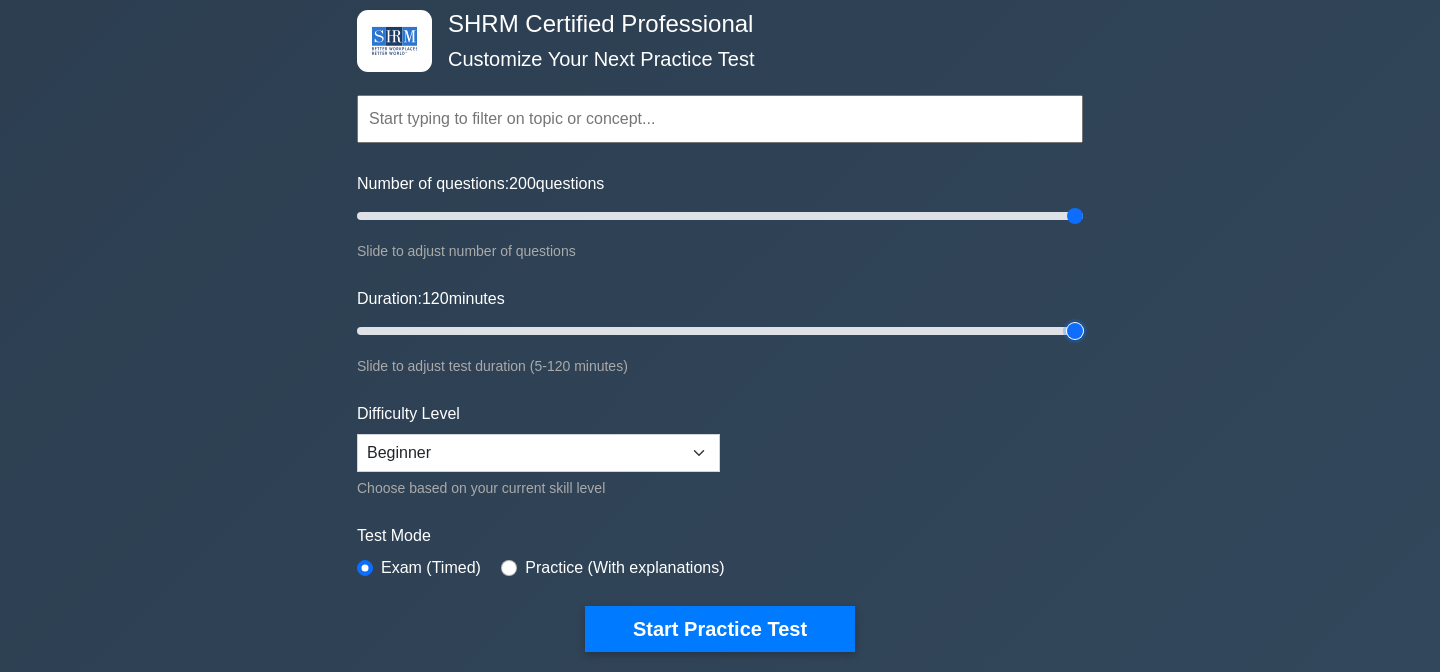 scroll, scrollTop: 201, scrollLeft: 0, axis: vertical 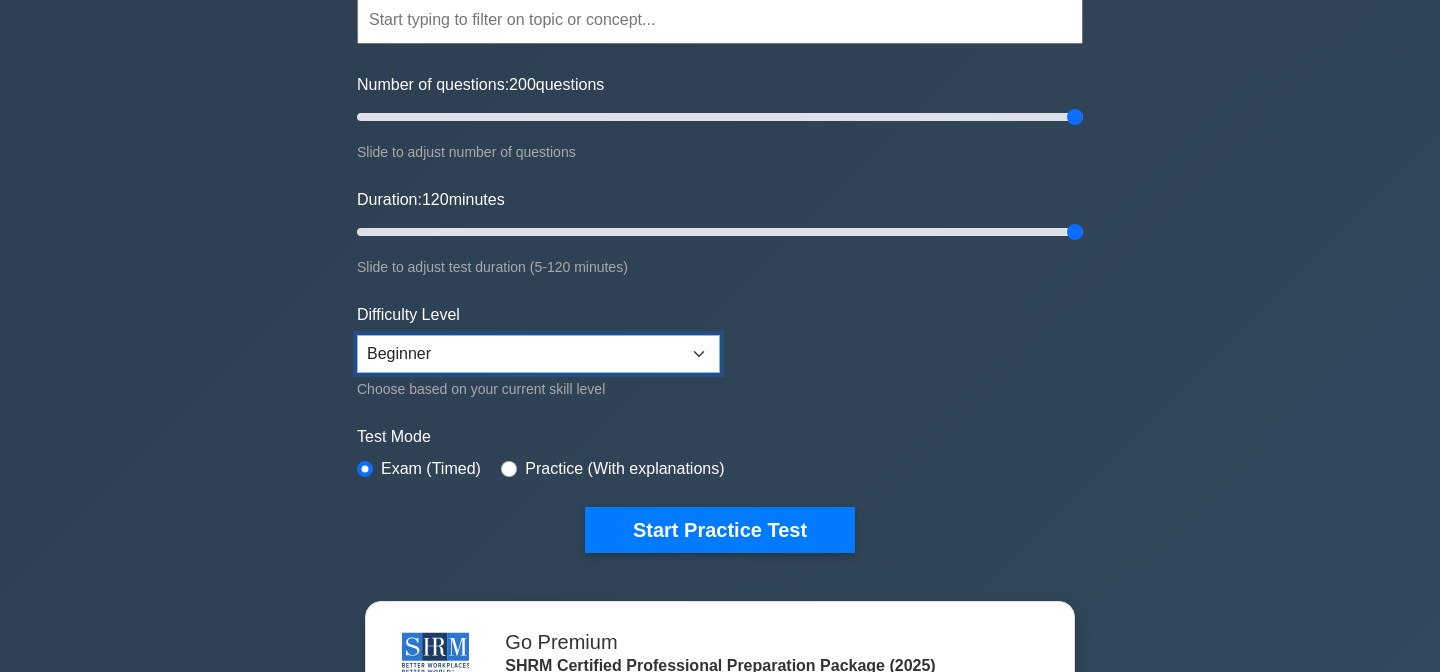 click on "Beginner
Intermediate
Expert" at bounding box center (538, 354) 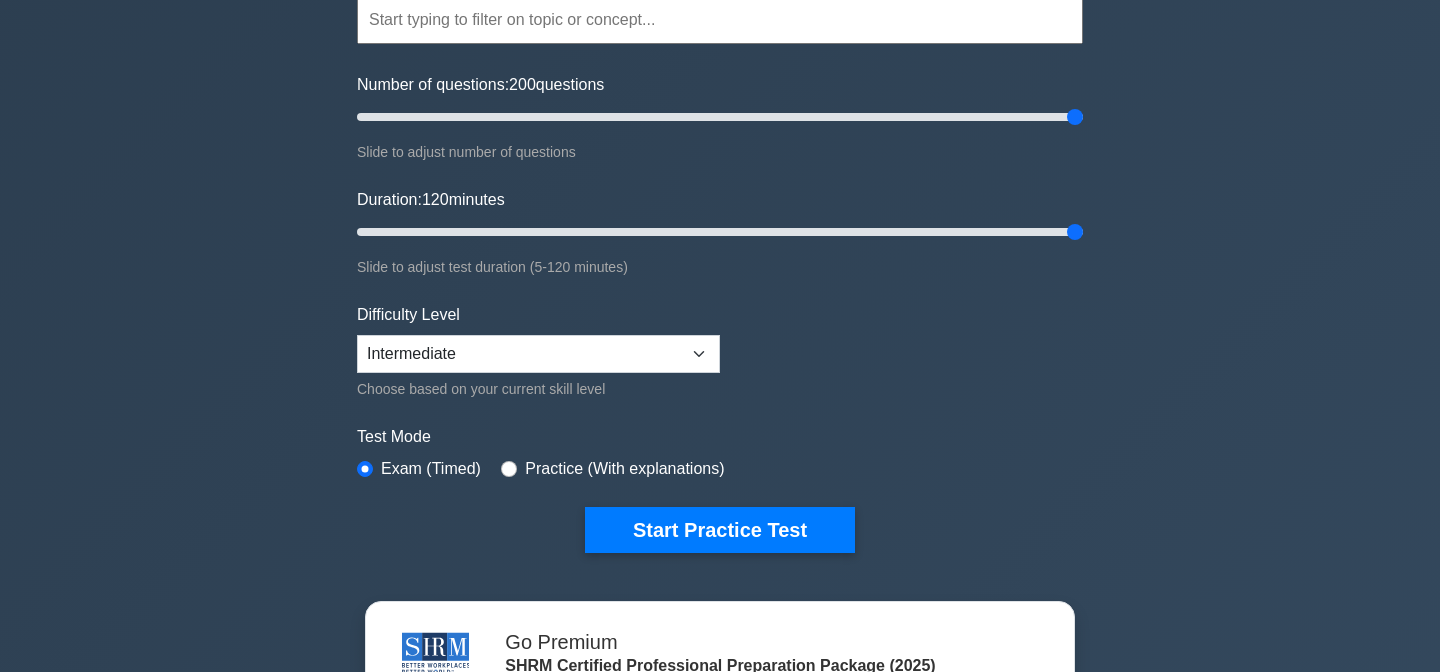 click on "Topics
Change Management
Compensation and Benefits
Employee and Labor Relations
Employment Law
Globalization
HR Career Planning
Human Resource Information Systems (HRIS)
Job Analysis and Job Design
Metrics and Measurement of HR" at bounding box center (720, 244) 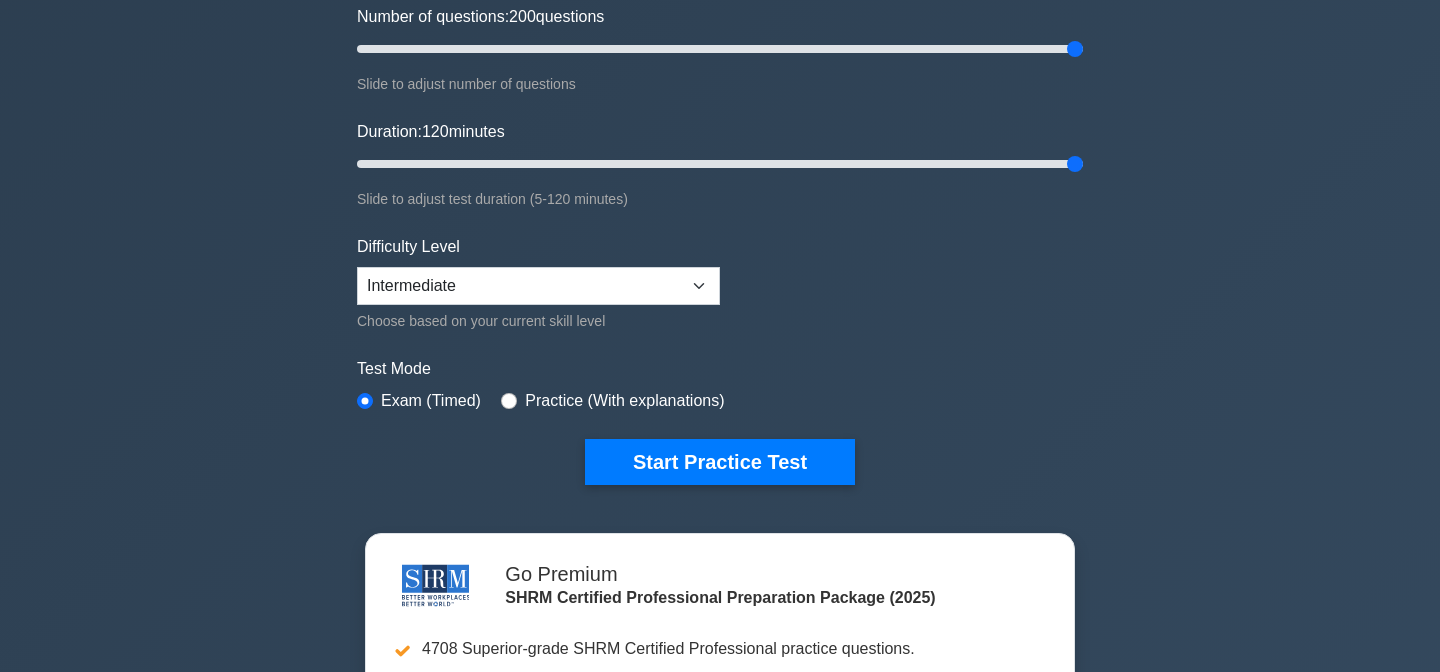 scroll, scrollTop: 288, scrollLeft: 0, axis: vertical 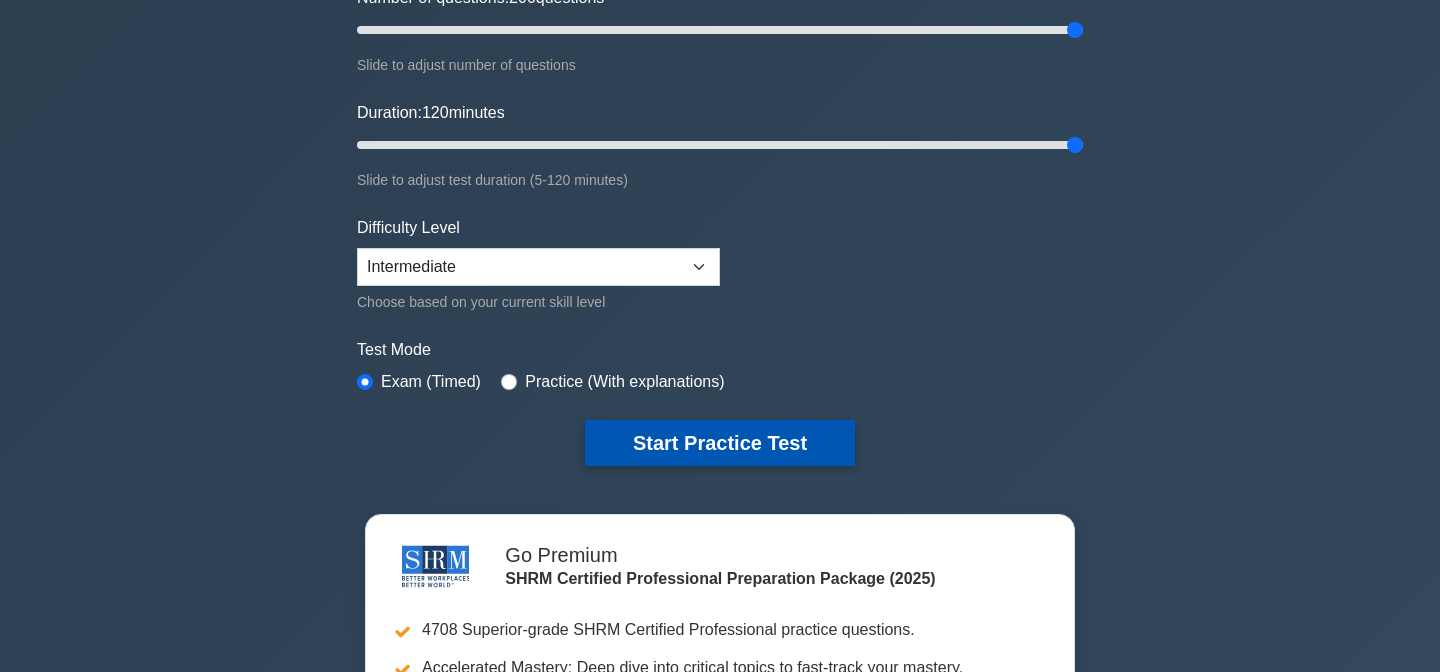 click on "Start Practice Test" at bounding box center [720, 443] 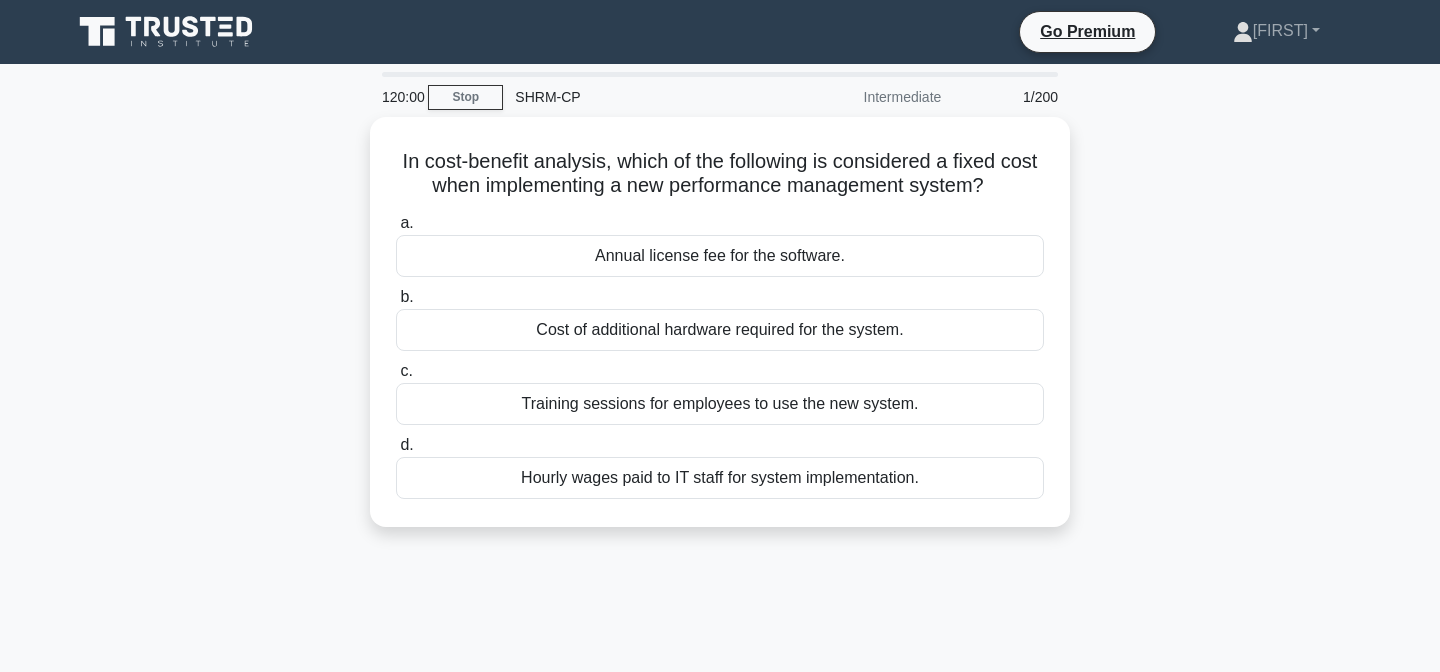 scroll, scrollTop: 0, scrollLeft: 0, axis: both 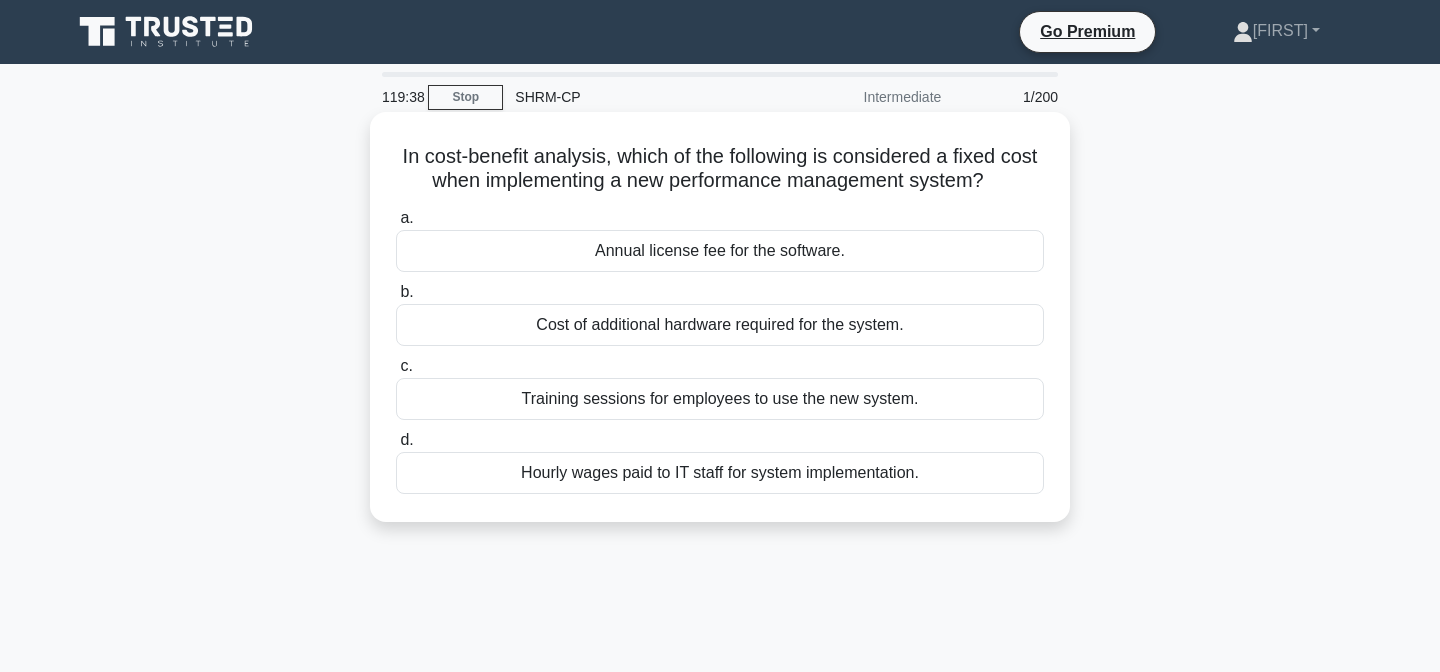 click on "Annual license fee for the software." at bounding box center (720, 251) 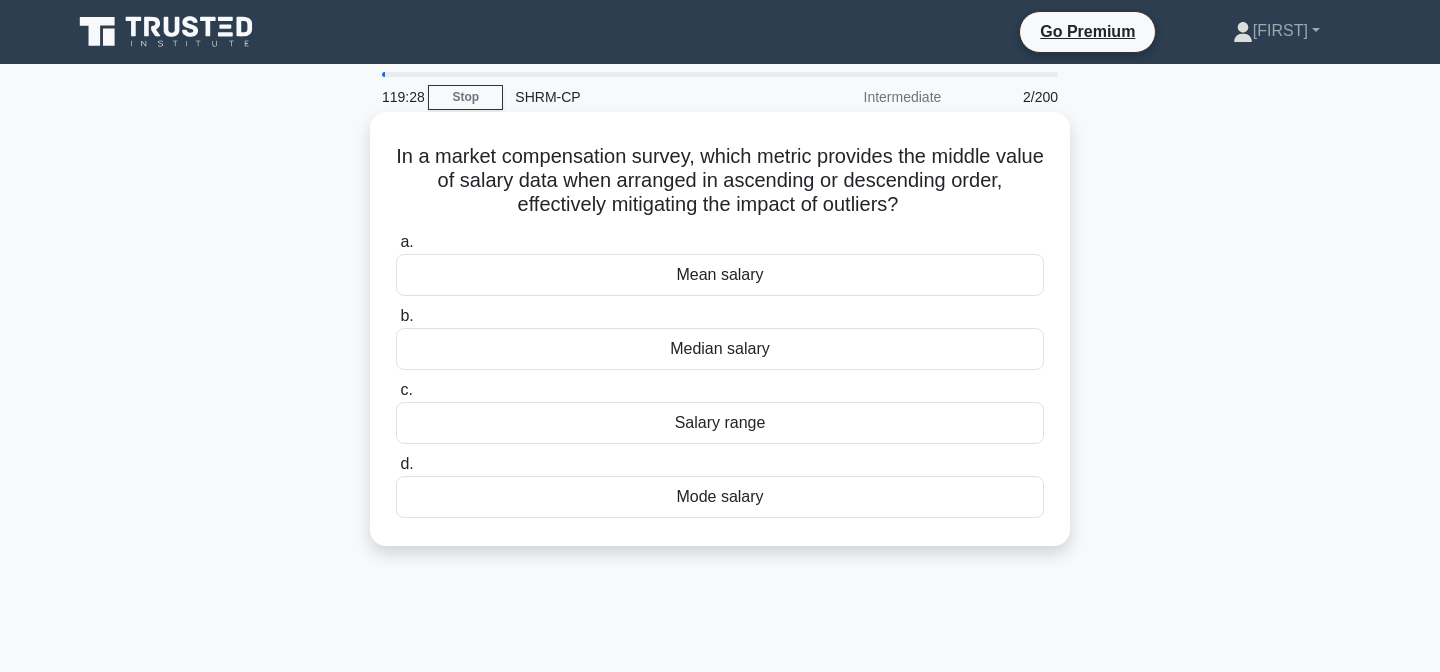 click on "Median salary" at bounding box center (720, 349) 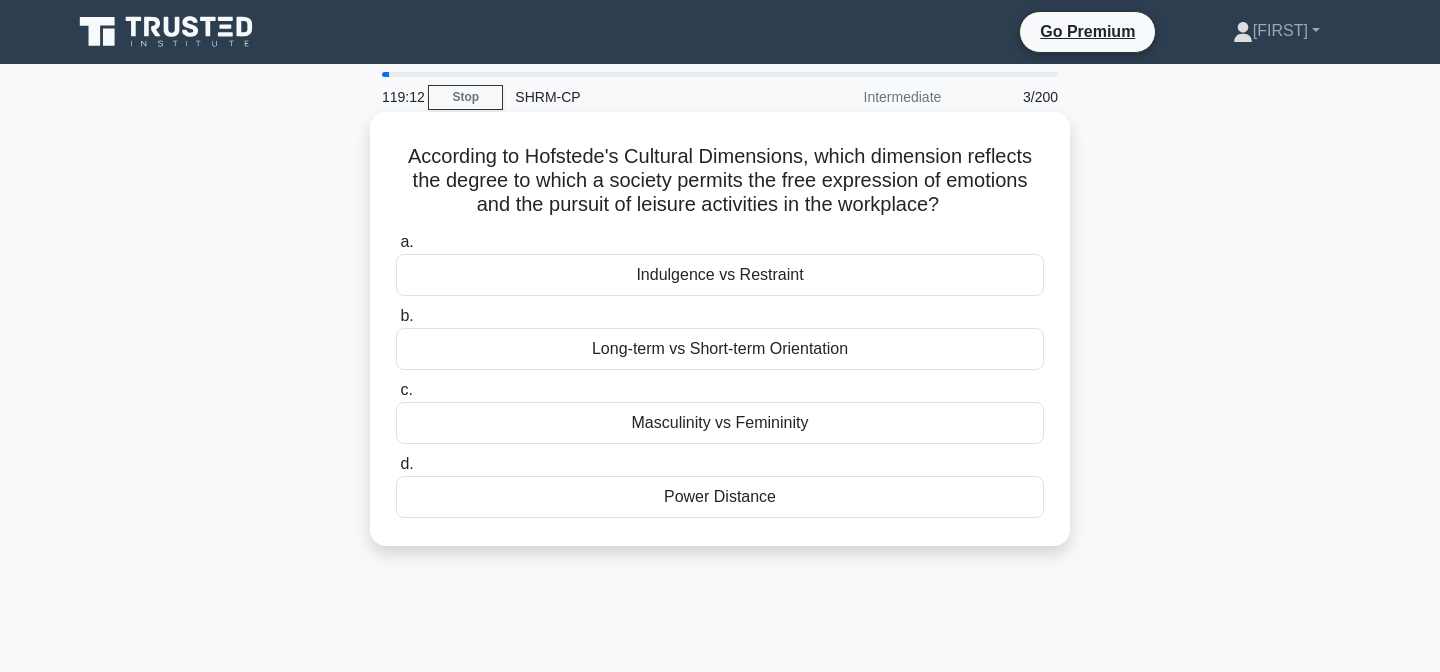 click on "Power Distance" at bounding box center [720, 497] 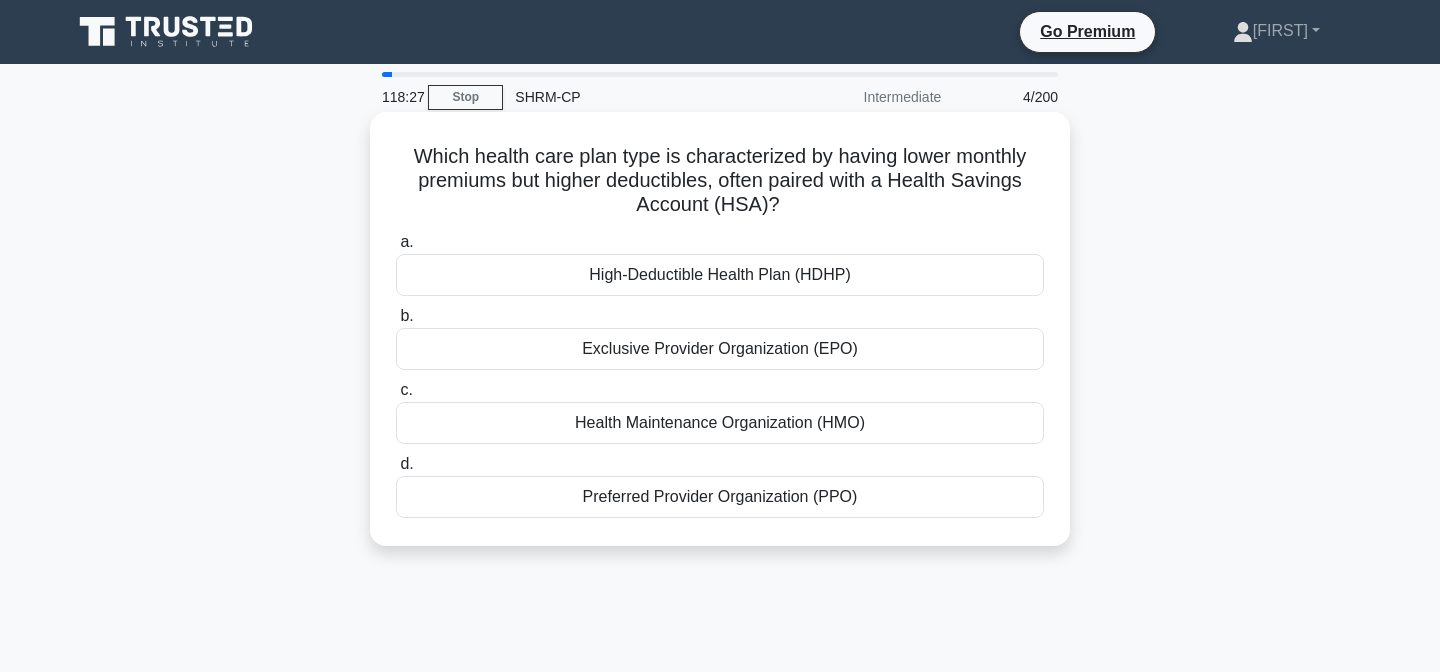 click on "Preferred Provider Organization (PPO)" at bounding box center [720, 497] 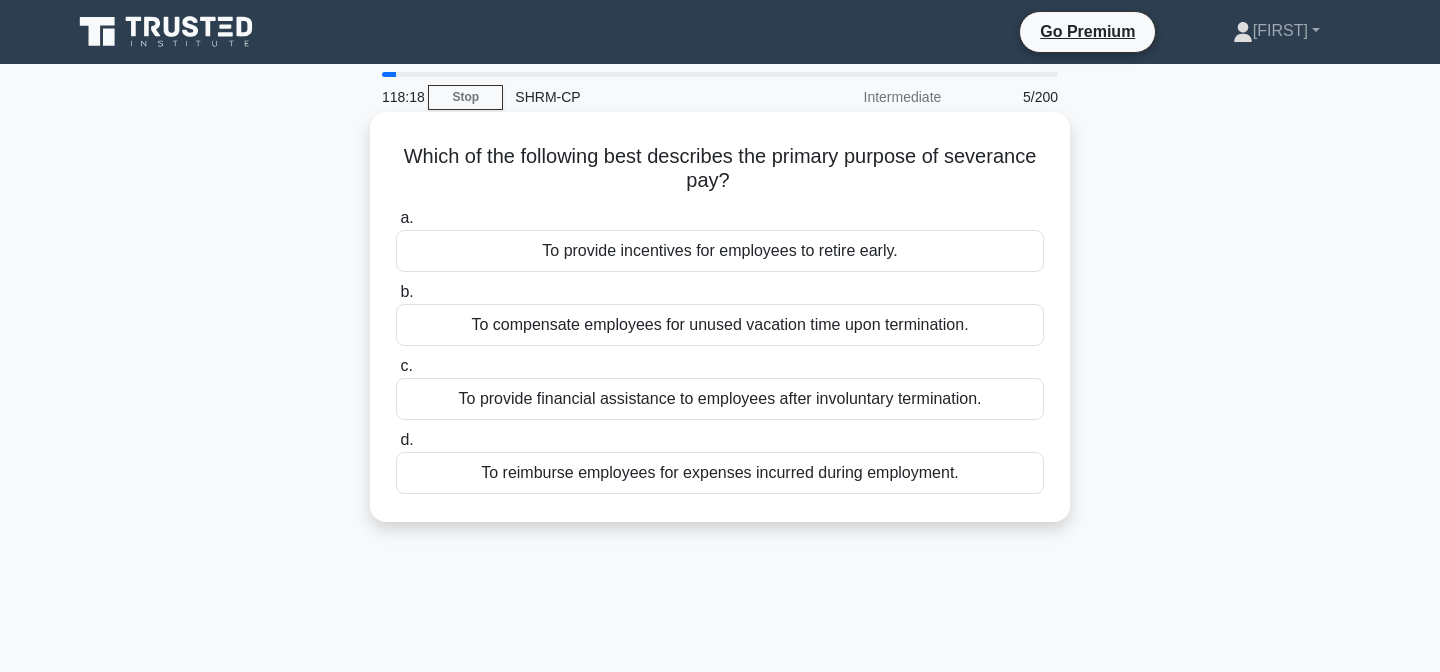 click on "To provide financial assistance to employees after involuntary termination." at bounding box center [720, 399] 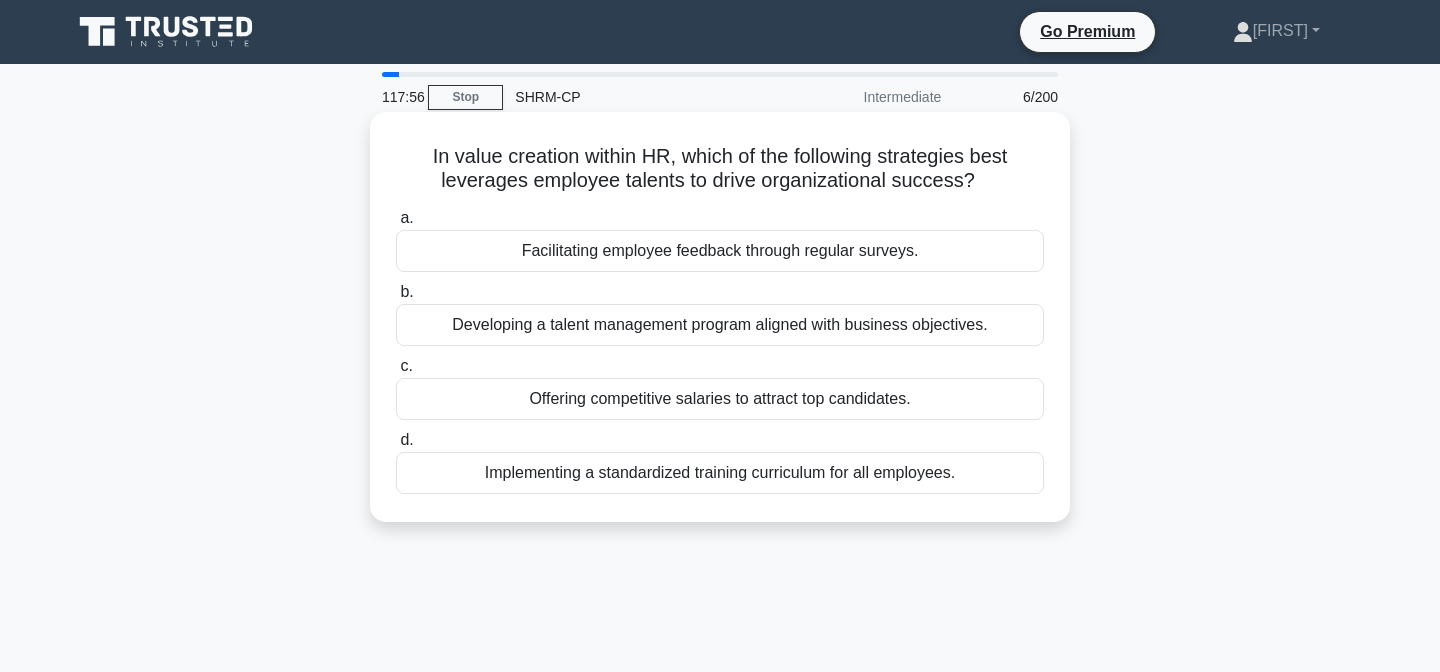 click on "Developing a talent management program aligned with business objectives." at bounding box center [720, 325] 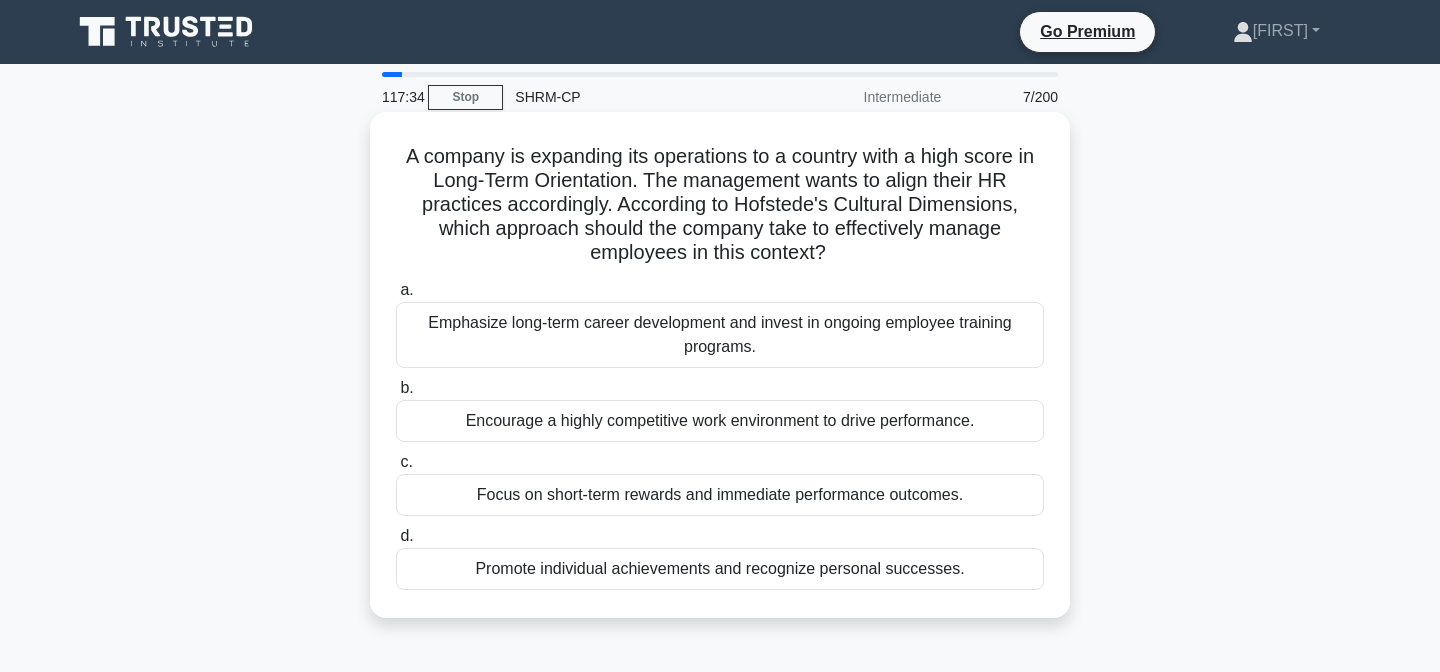 click on "Emphasize long-term career development and invest in ongoing employee training programs." at bounding box center (720, 335) 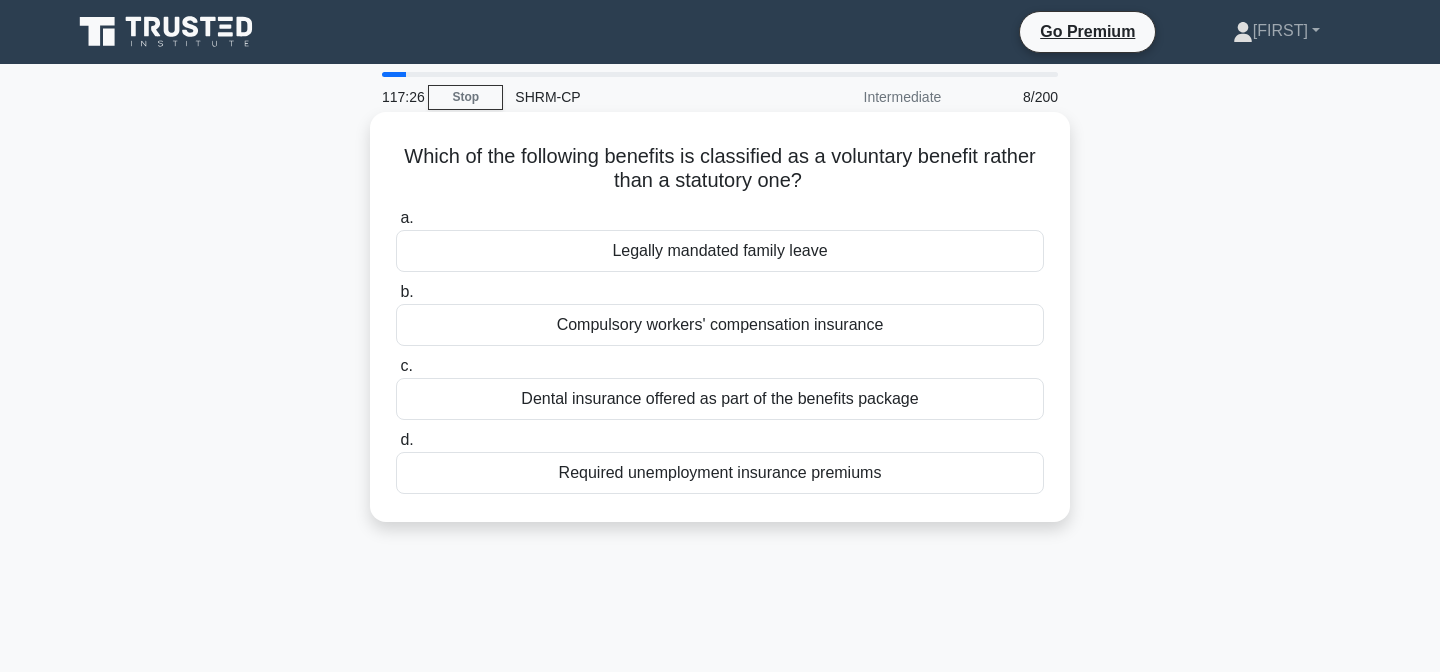 click on "Dental insurance offered as part of the benefits package" at bounding box center (720, 399) 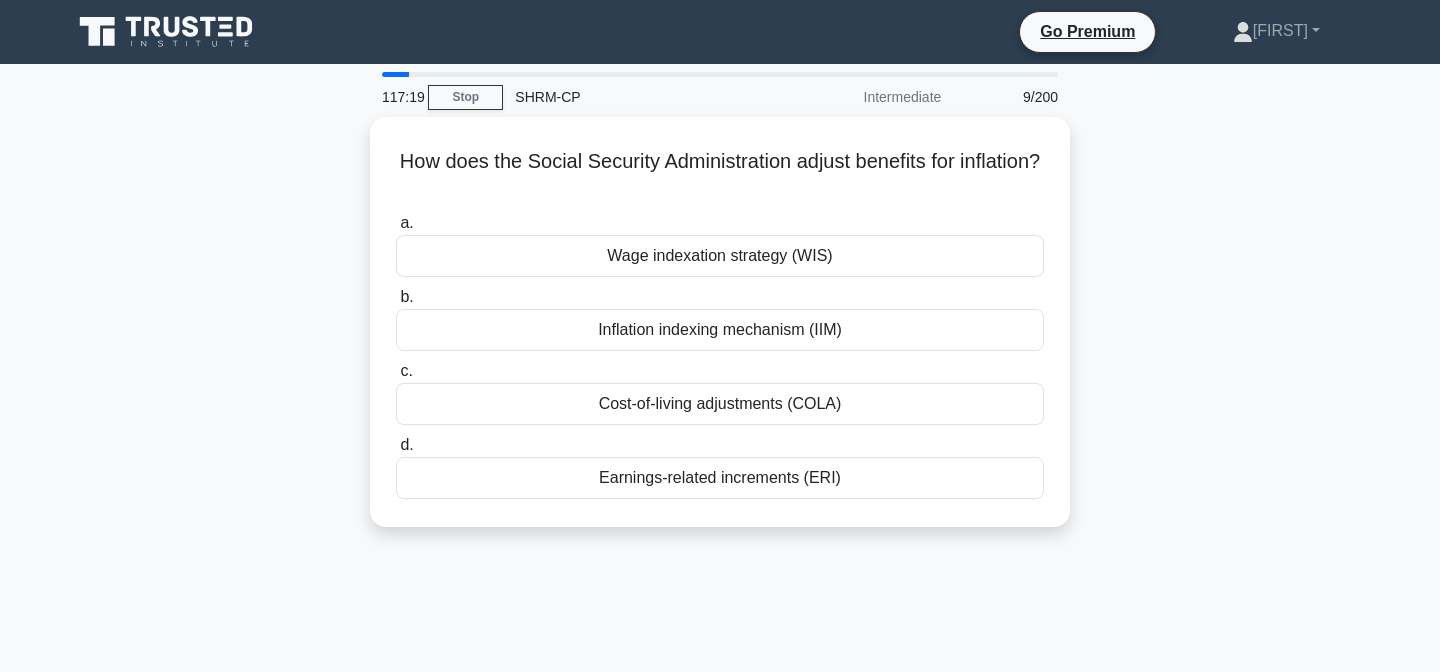 click on "Cost-of-living adjustments (COLA)" at bounding box center [720, 404] 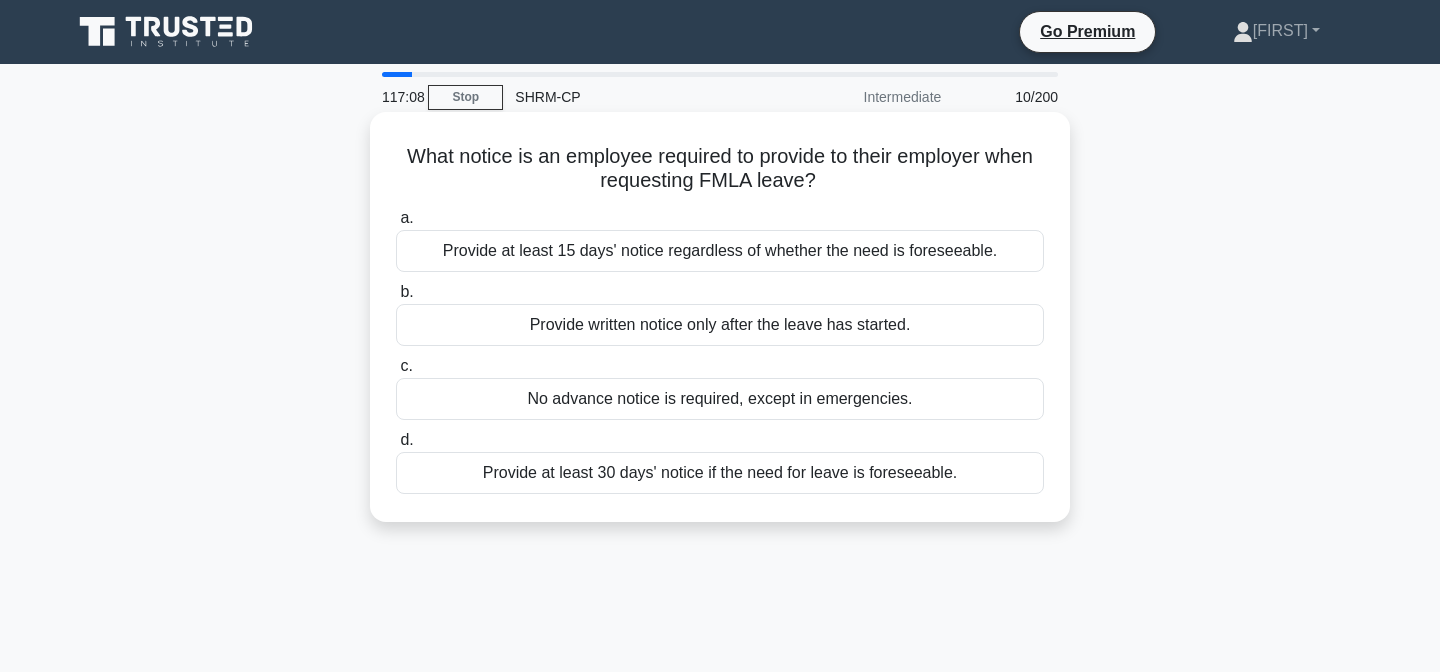 click on "Provide at least 15 days' notice regardless of whether the need is foreseeable." at bounding box center (720, 251) 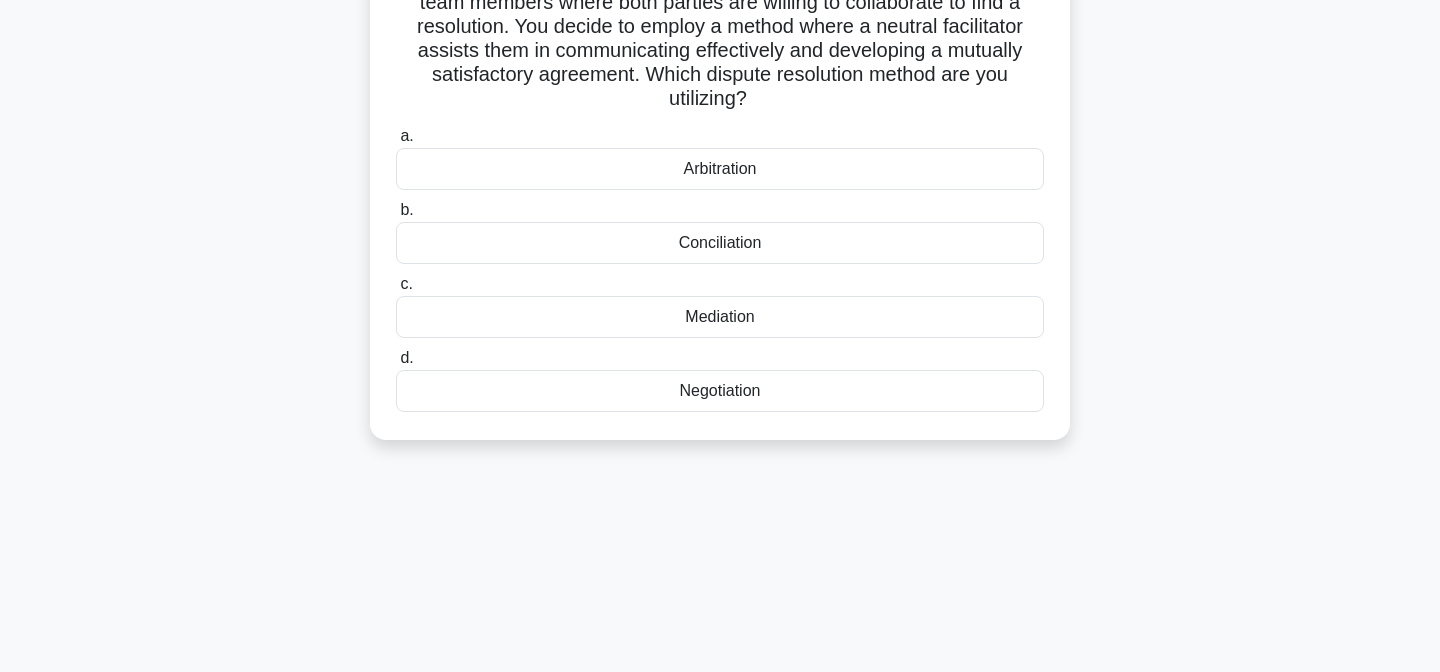 scroll, scrollTop: 0, scrollLeft: 0, axis: both 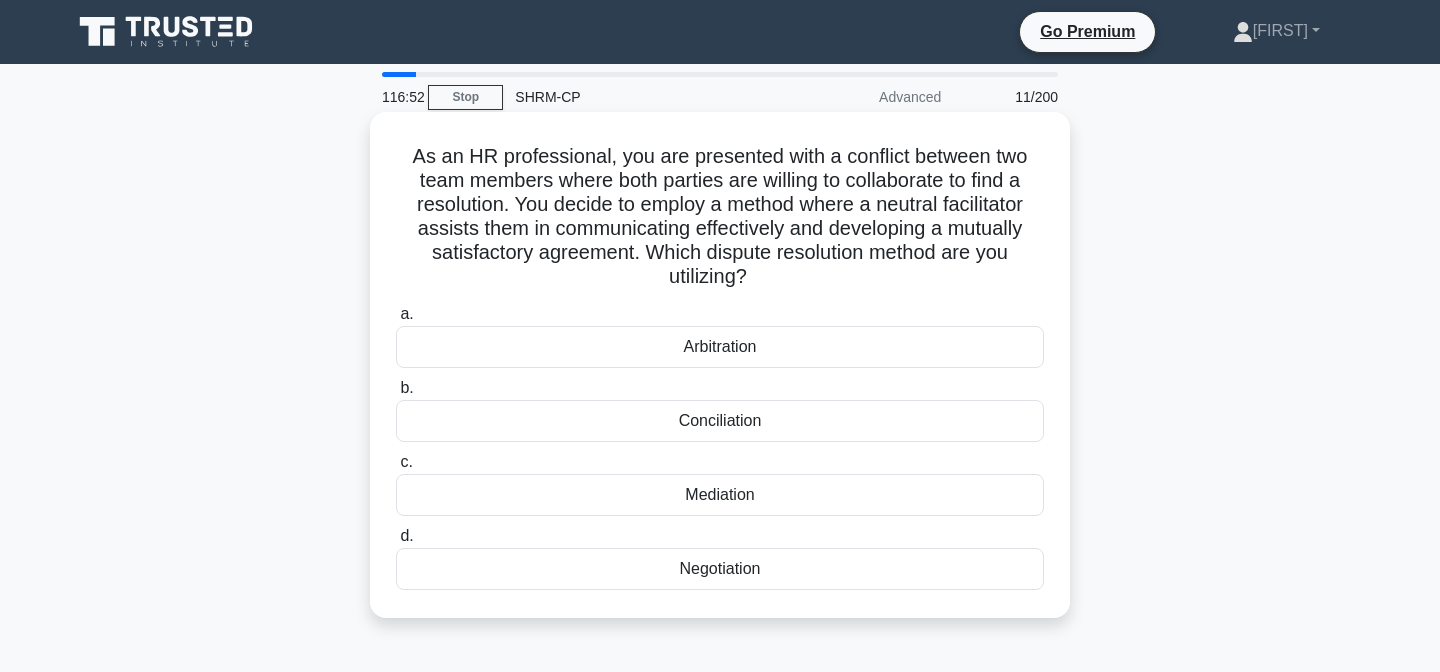 click on "Mediation" at bounding box center [720, 495] 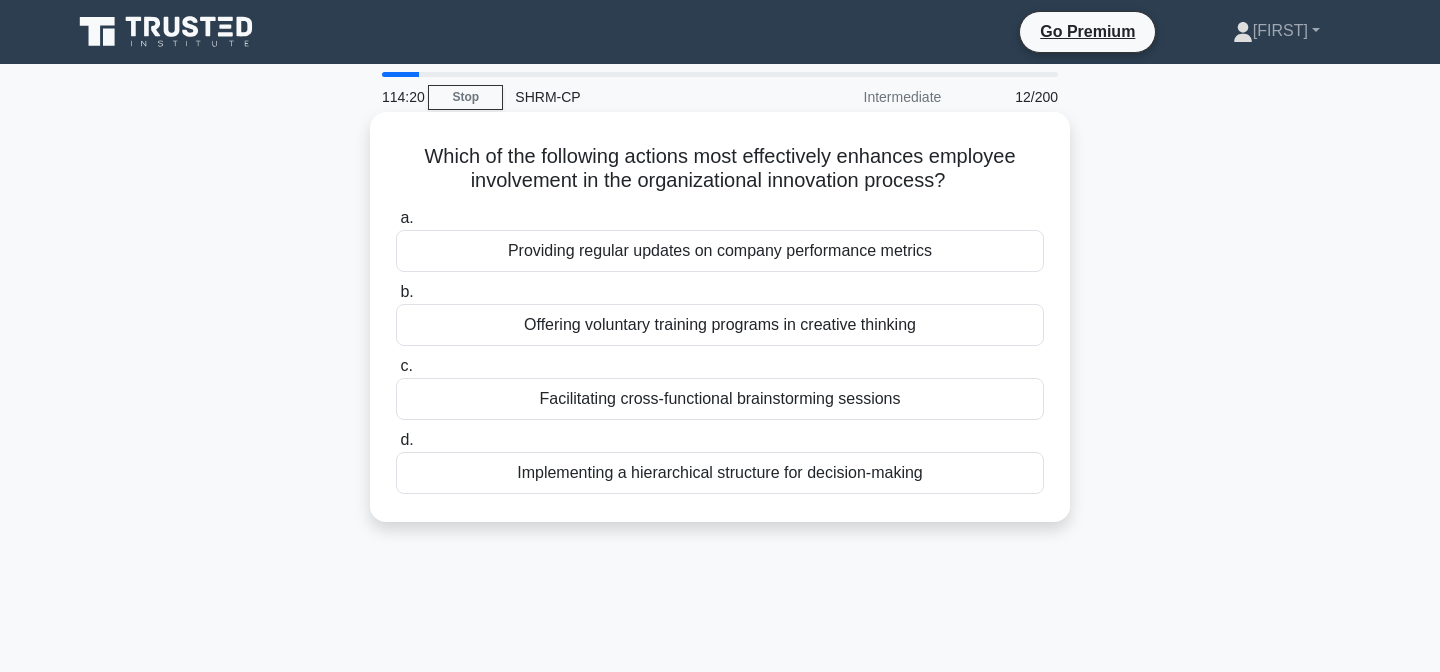 click on "Providing regular updates on company performance metrics" at bounding box center [720, 251] 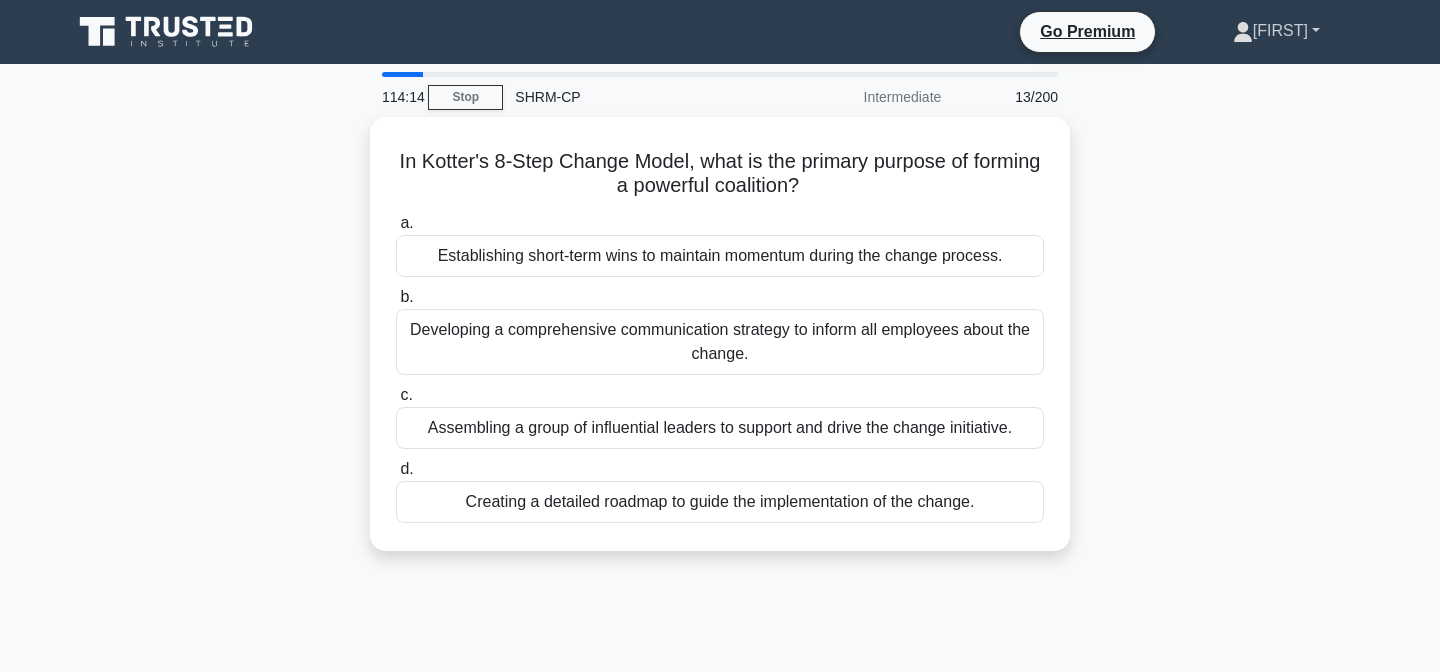 click on "[FIRST]" at bounding box center (1276, 31) 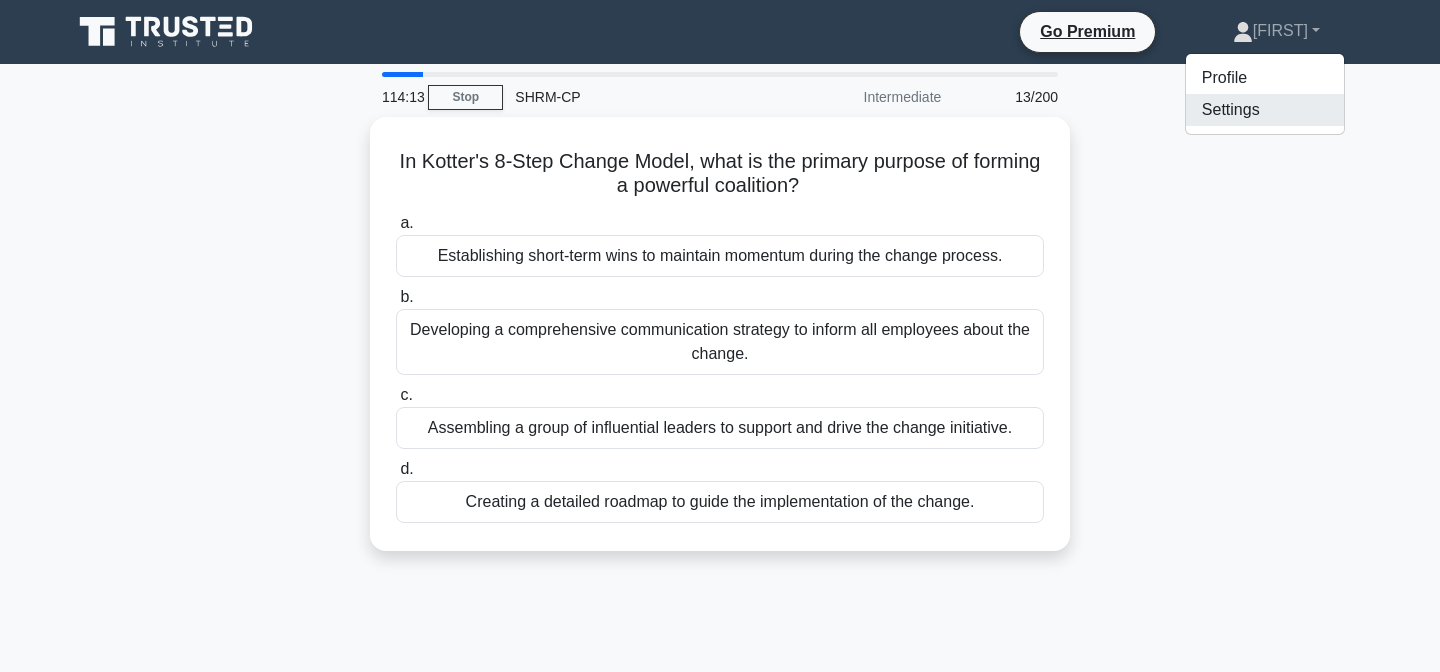 click on "Settings" at bounding box center [1265, 110] 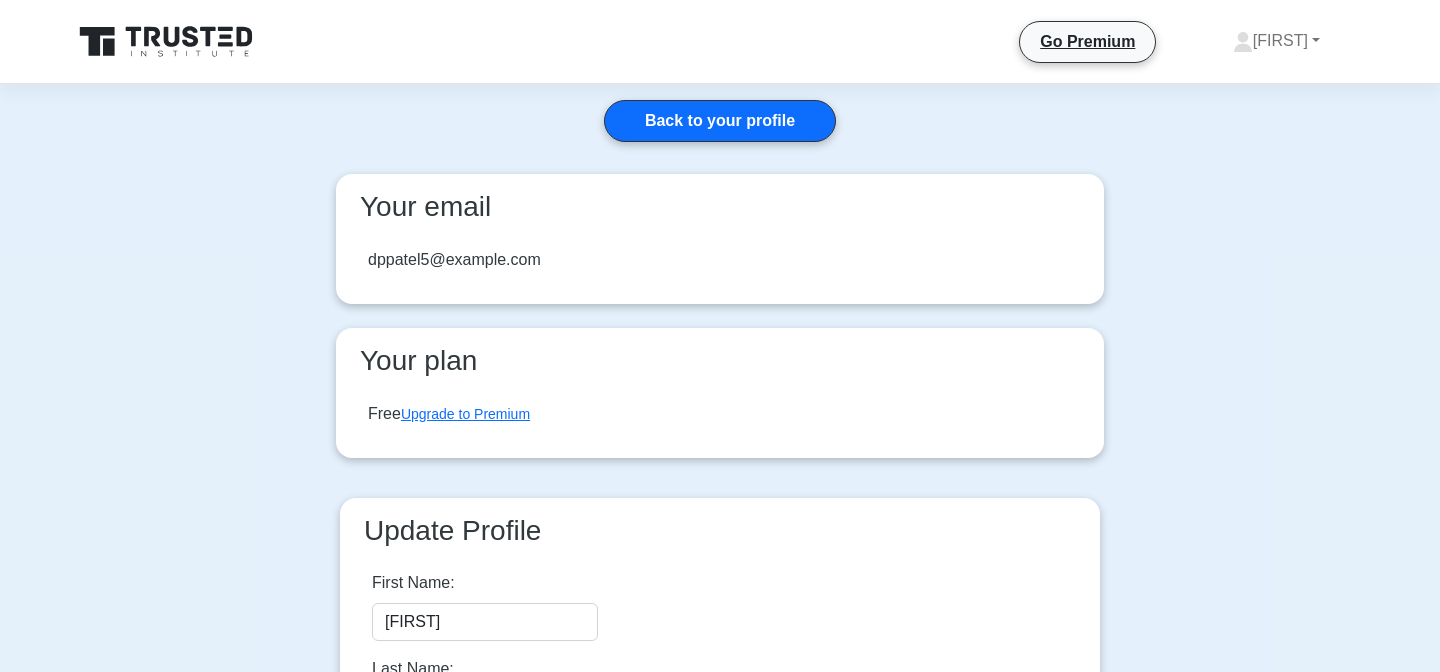 scroll, scrollTop: 0, scrollLeft: 0, axis: both 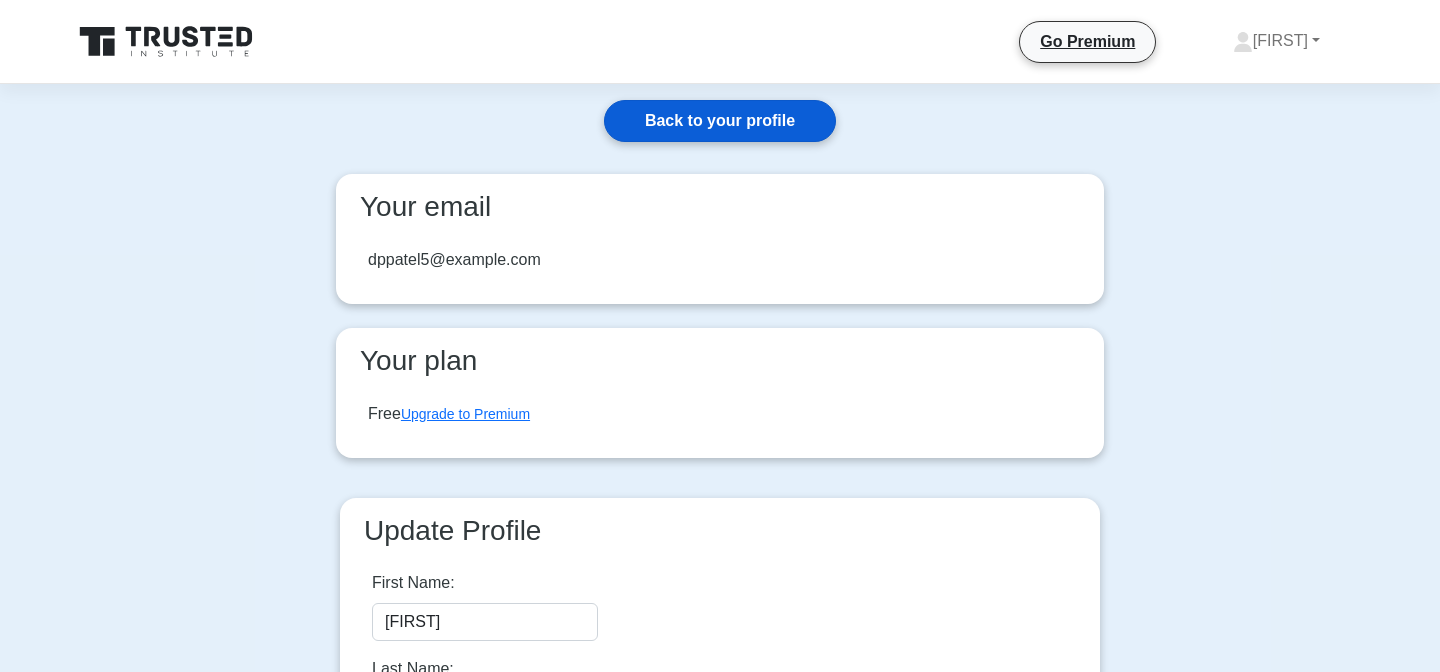 click on "Back to your profile" at bounding box center [720, 121] 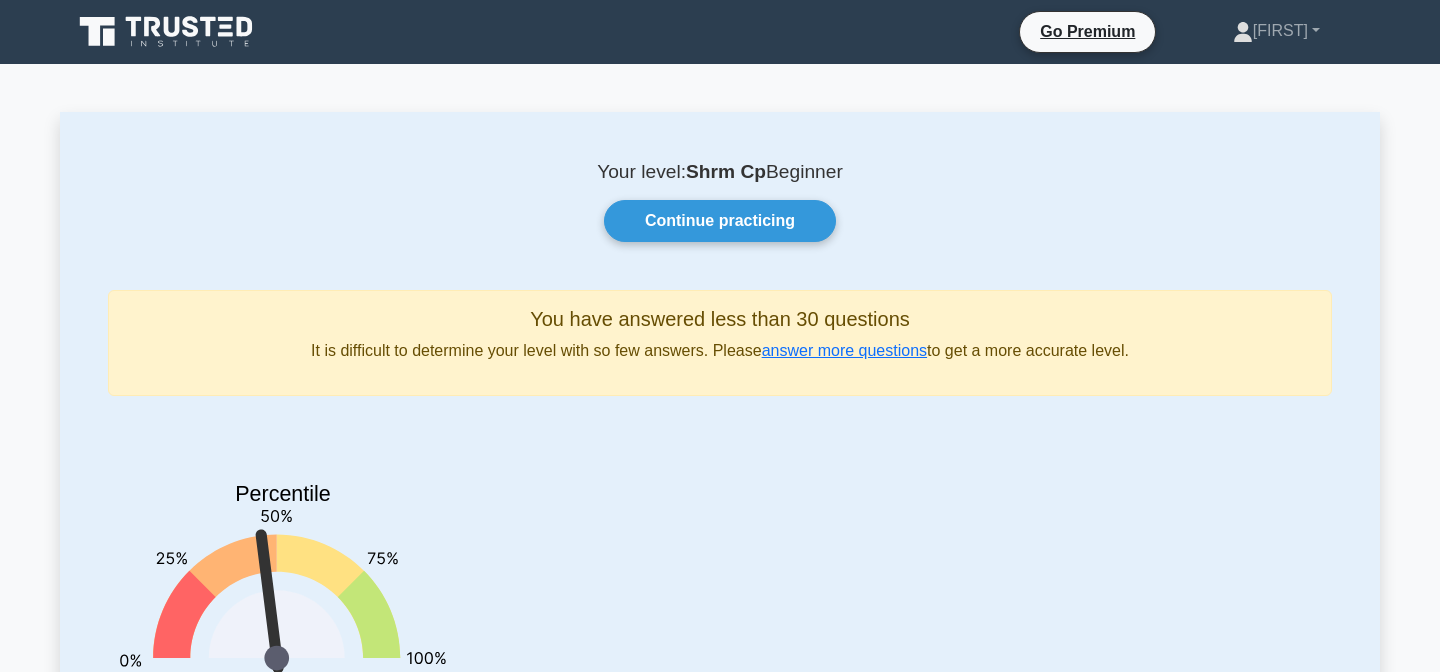 scroll, scrollTop: 0, scrollLeft: 0, axis: both 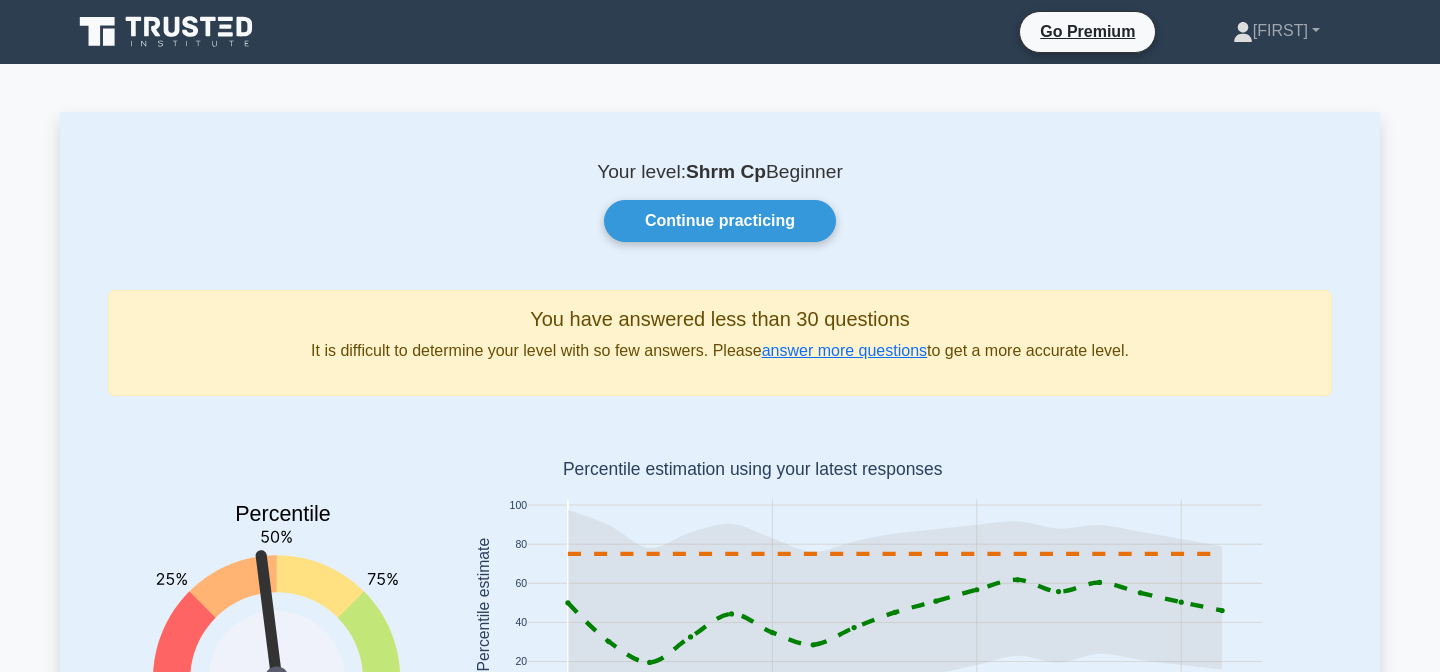 click on "You have answered less than 30 questions
It is difficult to determine your level with so few answers. Please  answer more questions  to get a more accurate level." at bounding box center (720, 343) 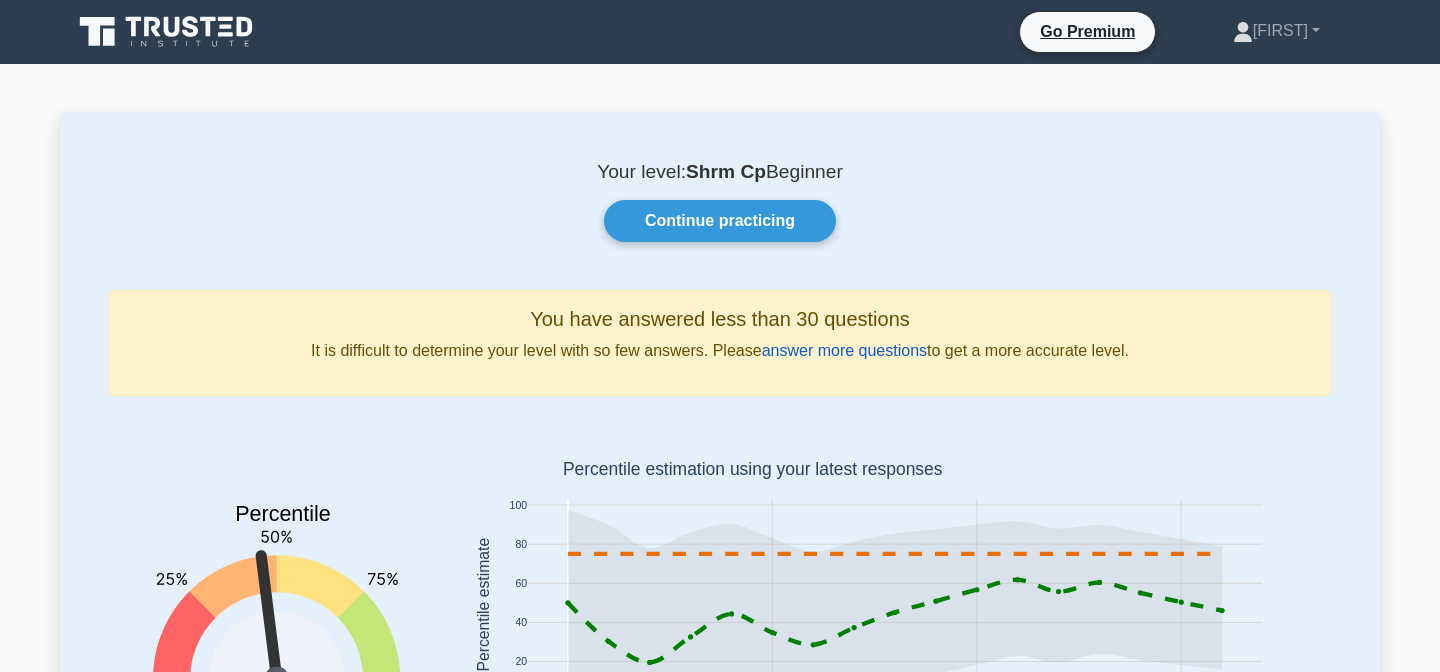 click on "answer more questions" at bounding box center [844, 350] 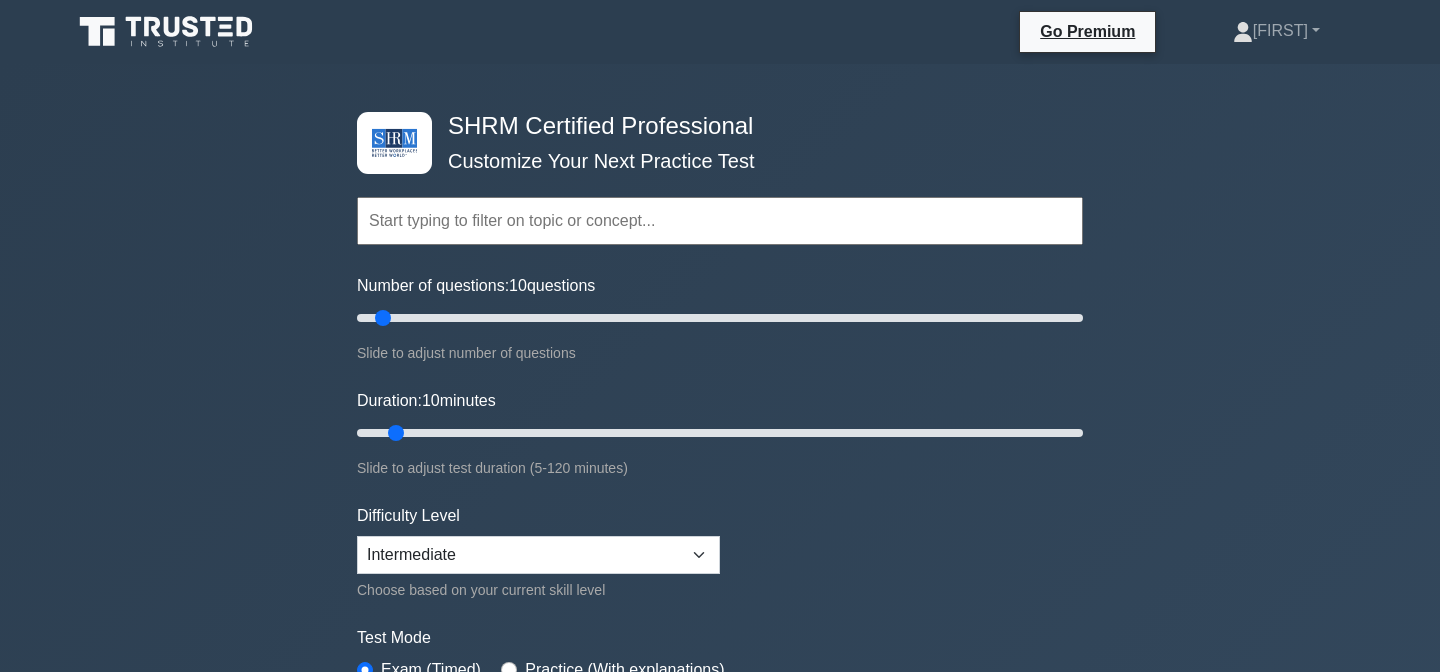 scroll, scrollTop: 0, scrollLeft: 0, axis: both 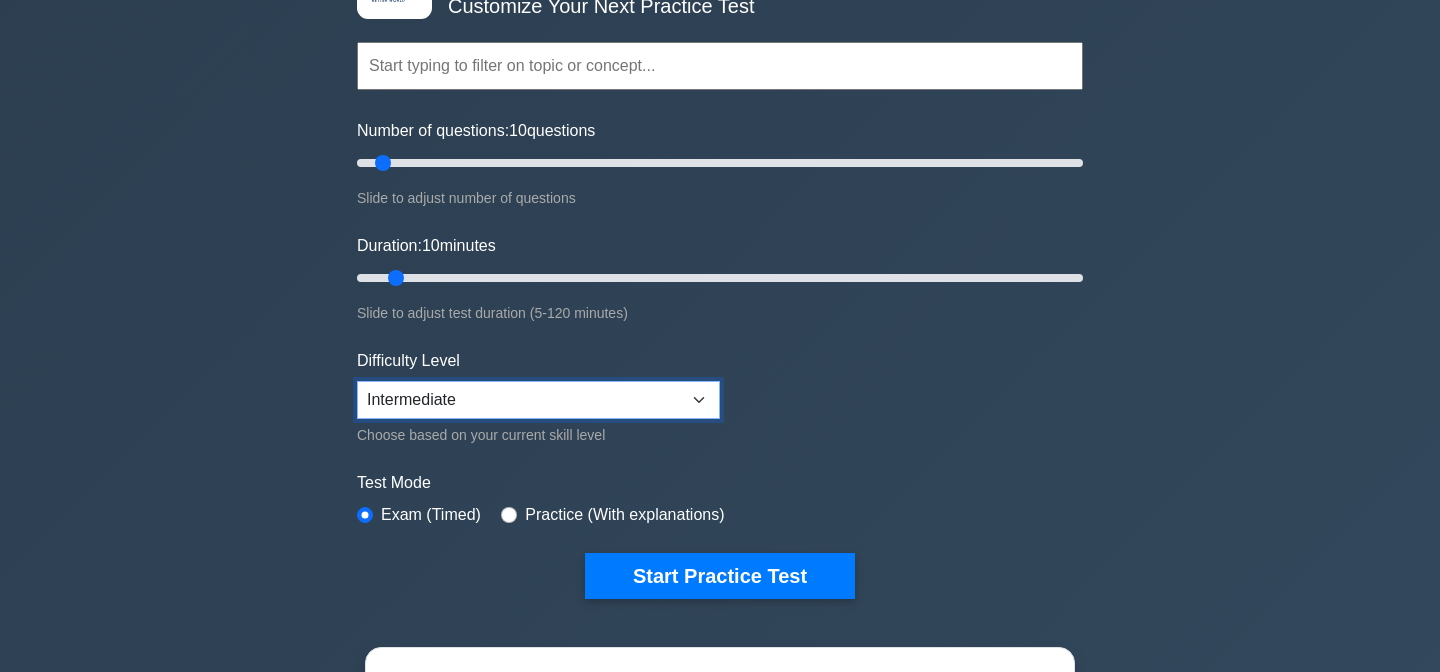 click on "Beginner
Intermediate
Expert" at bounding box center [538, 400] 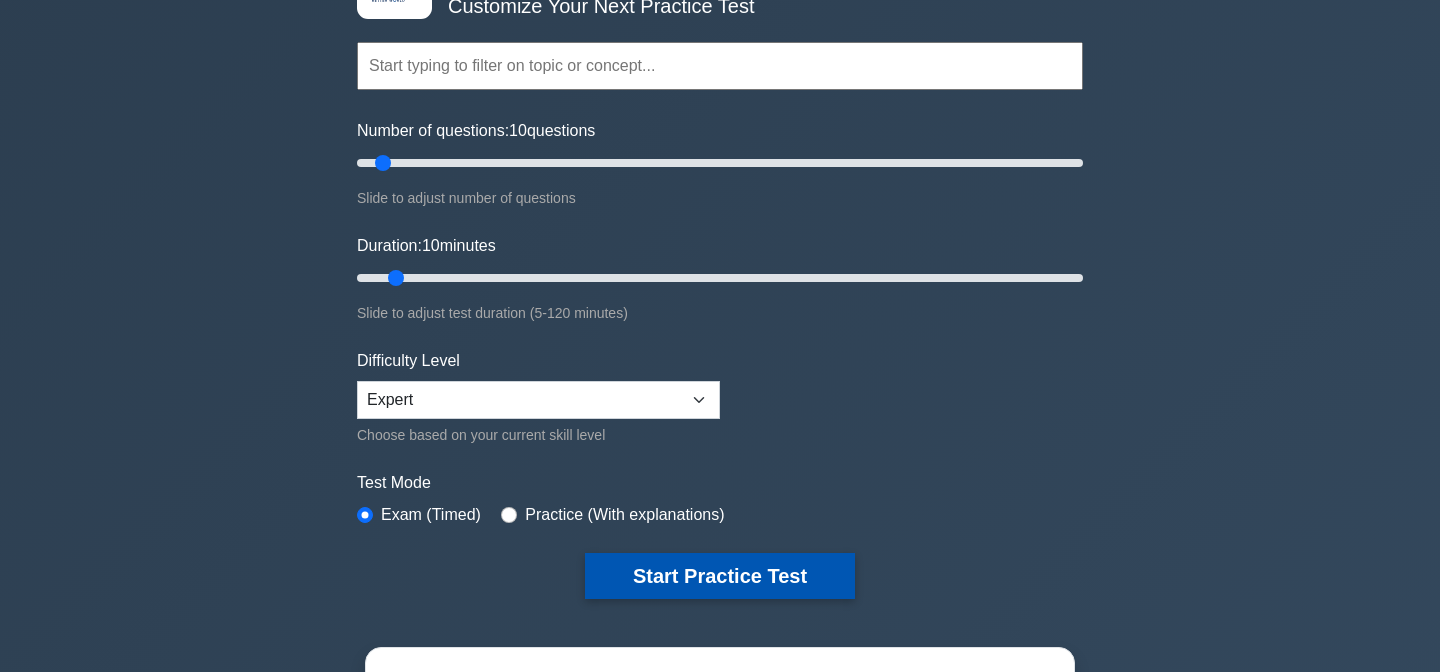 click on "Start Practice Test" at bounding box center [720, 576] 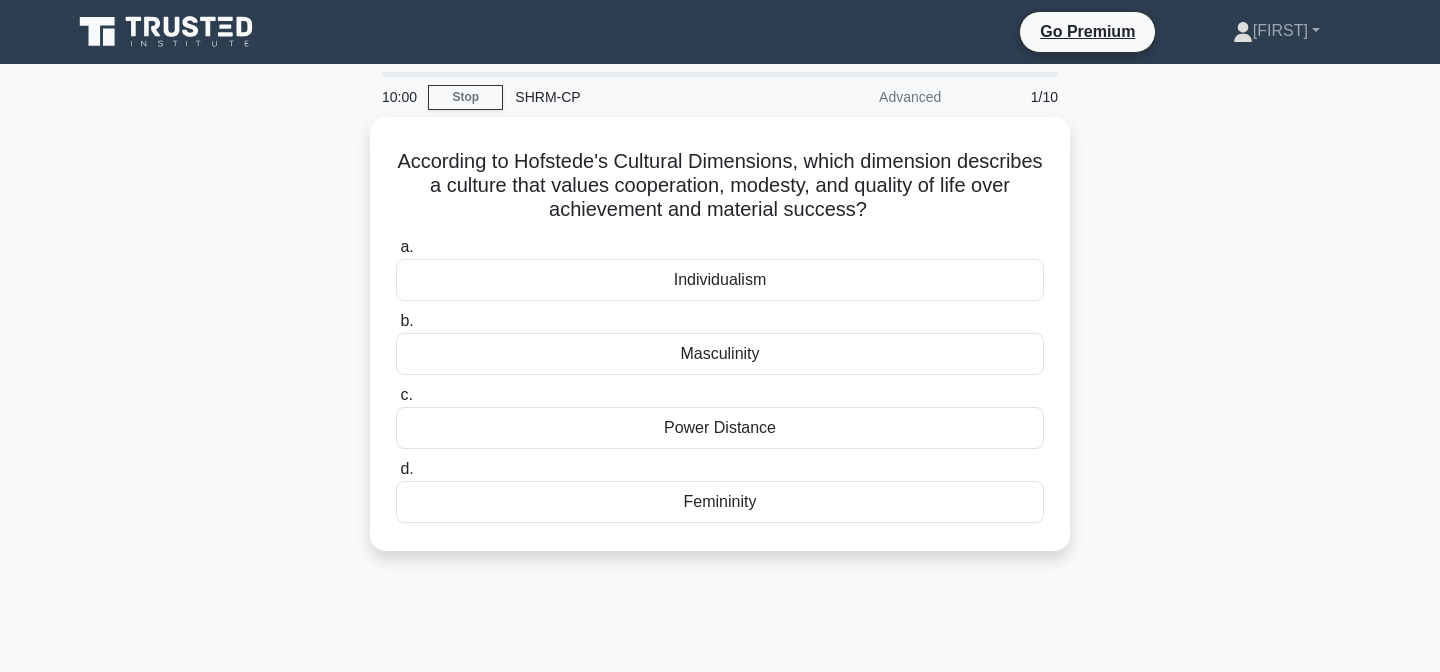scroll, scrollTop: 0, scrollLeft: 0, axis: both 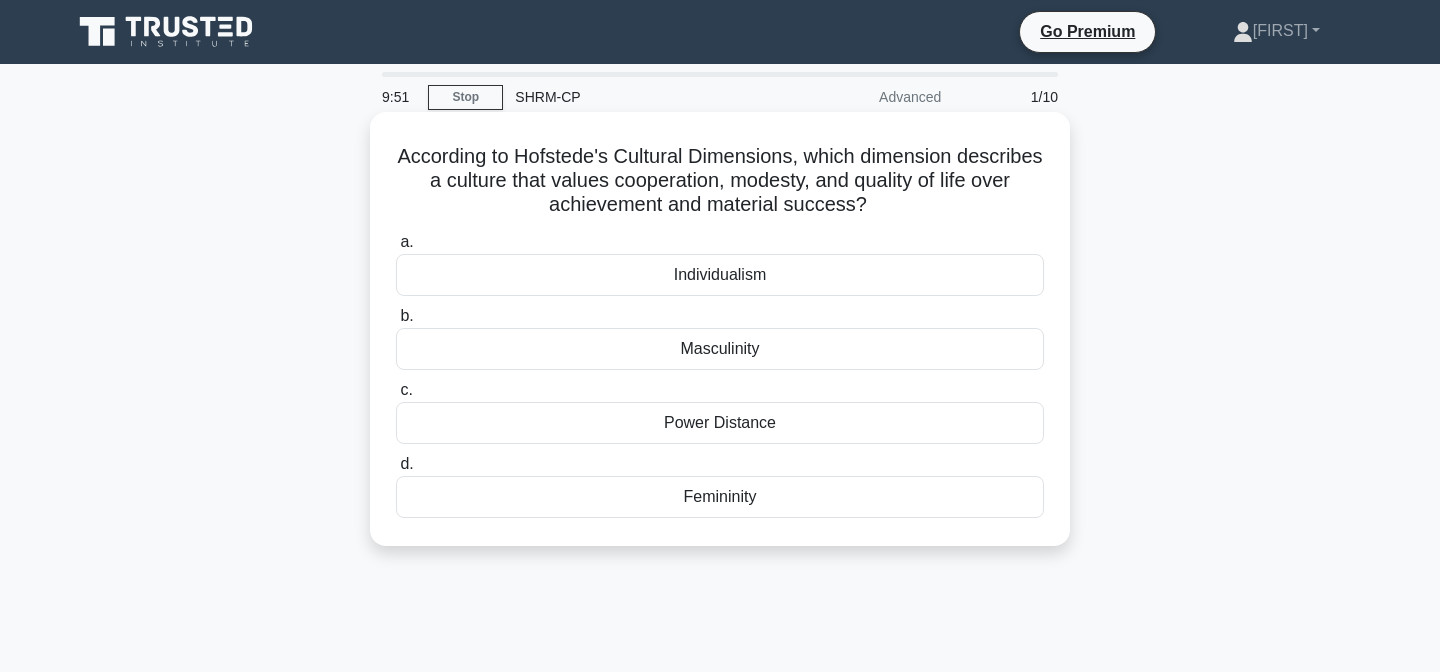 click on "Individualism" at bounding box center (720, 275) 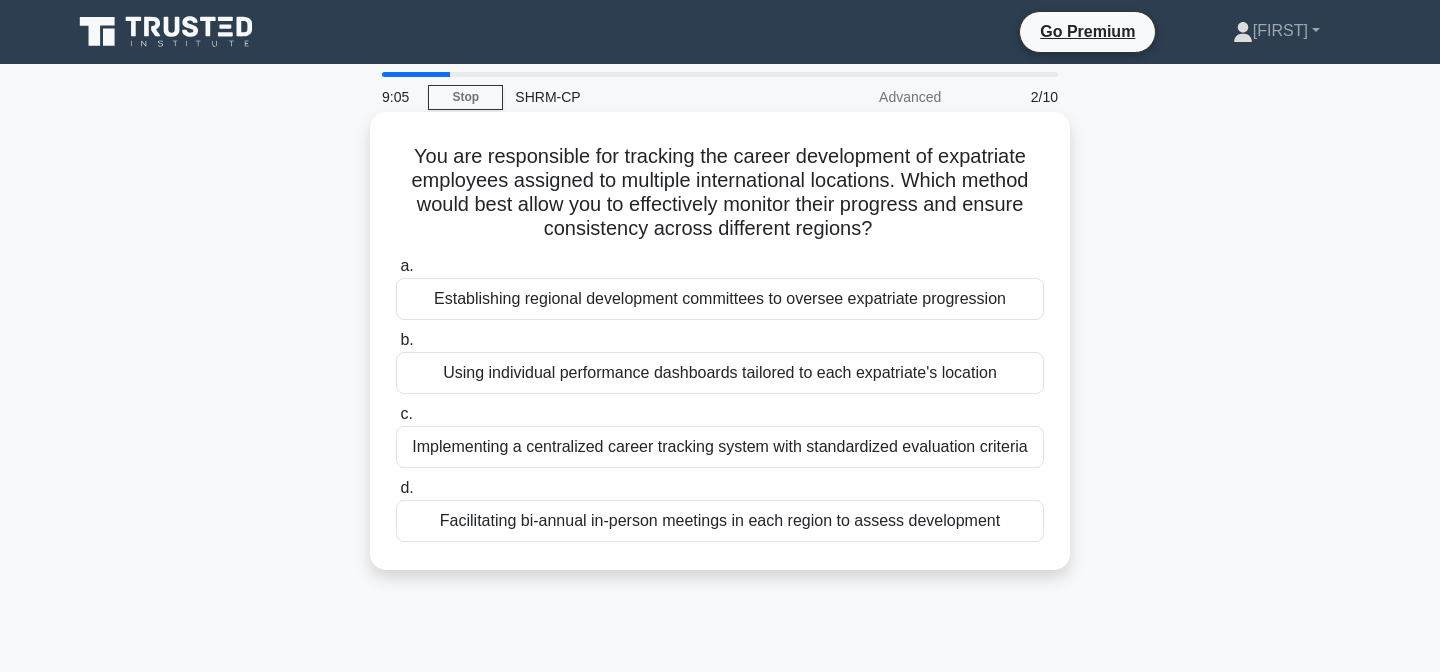 click on "Using individual performance dashboards tailored to each expatriate's location" at bounding box center (720, 373) 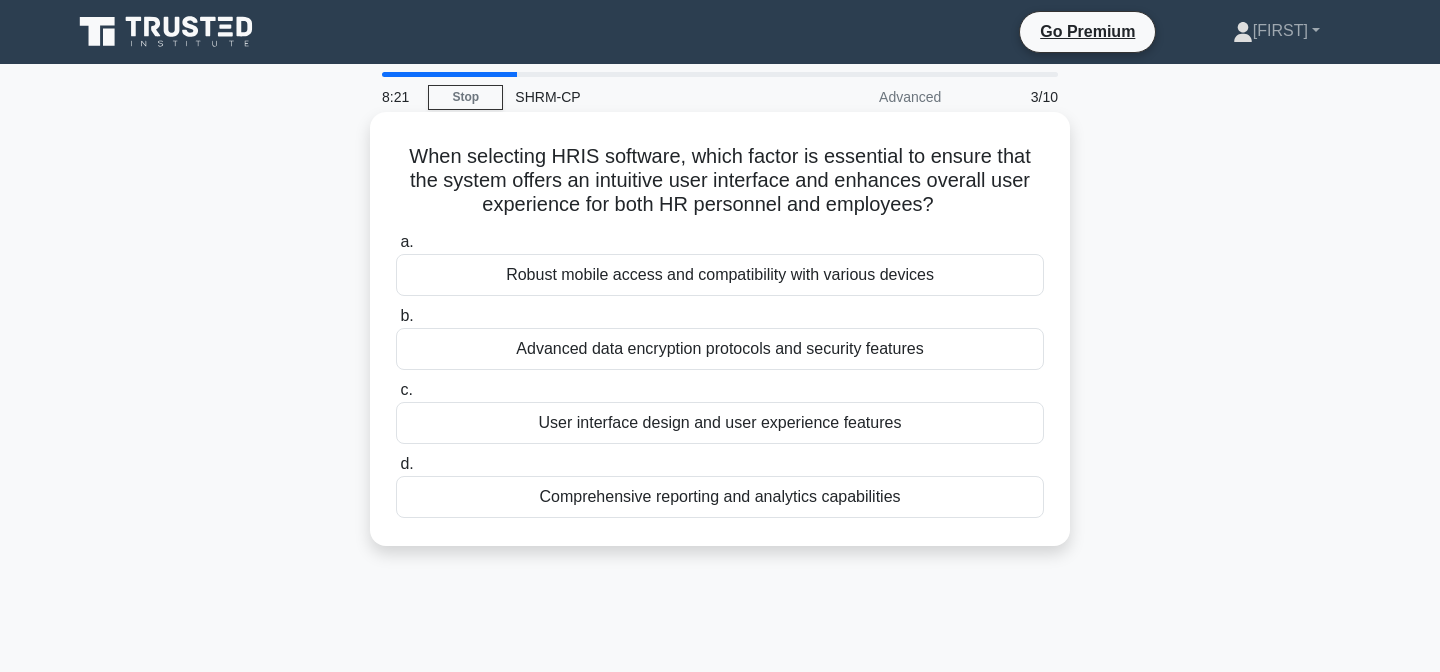 click on "User interface design and user experience features" at bounding box center (720, 423) 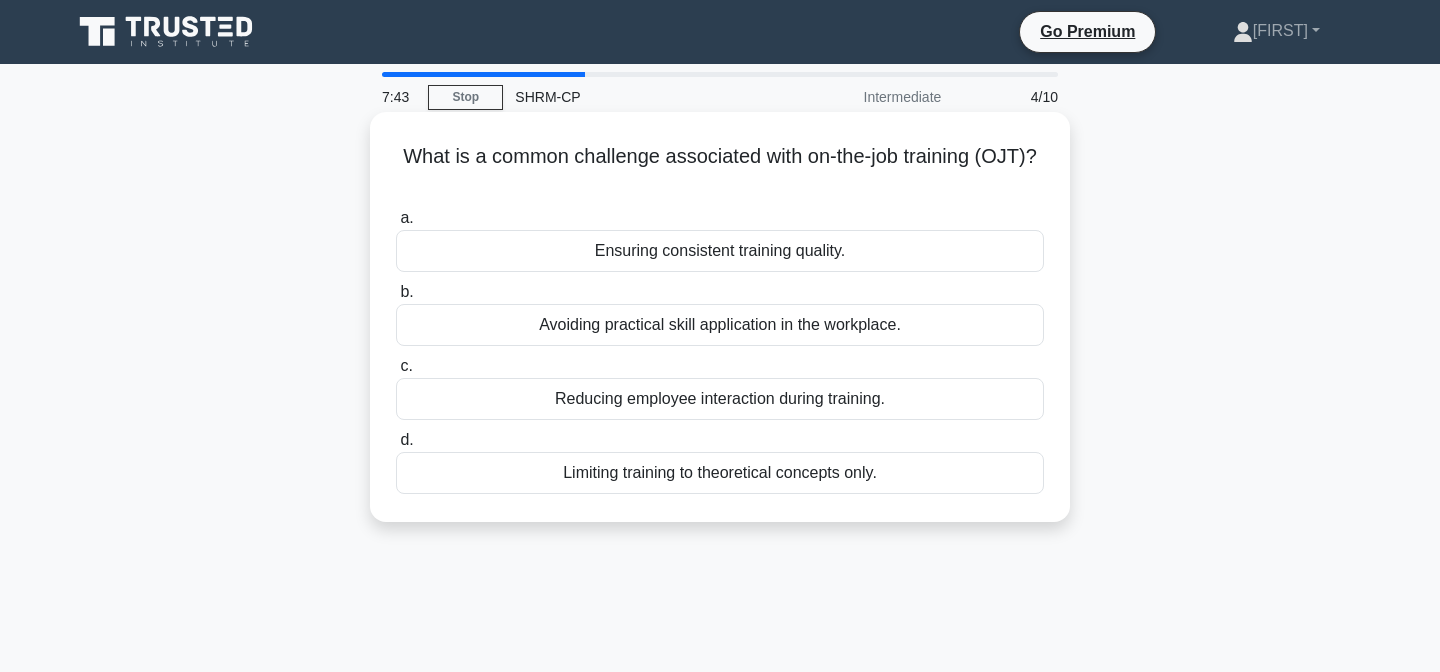 click on "Ensuring consistent training quality." at bounding box center (720, 251) 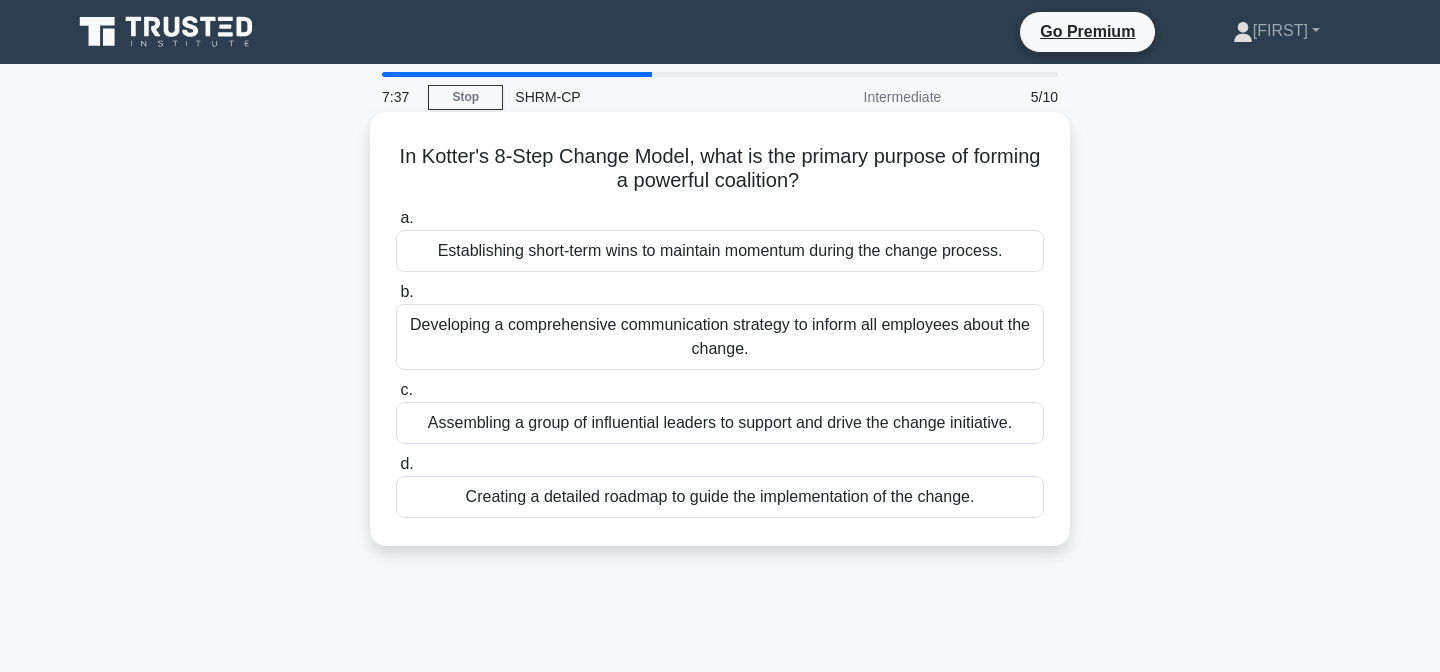 click on "Developing a comprehensive communication strategy to inform all employees about the change." at bounding box center (720, 337) 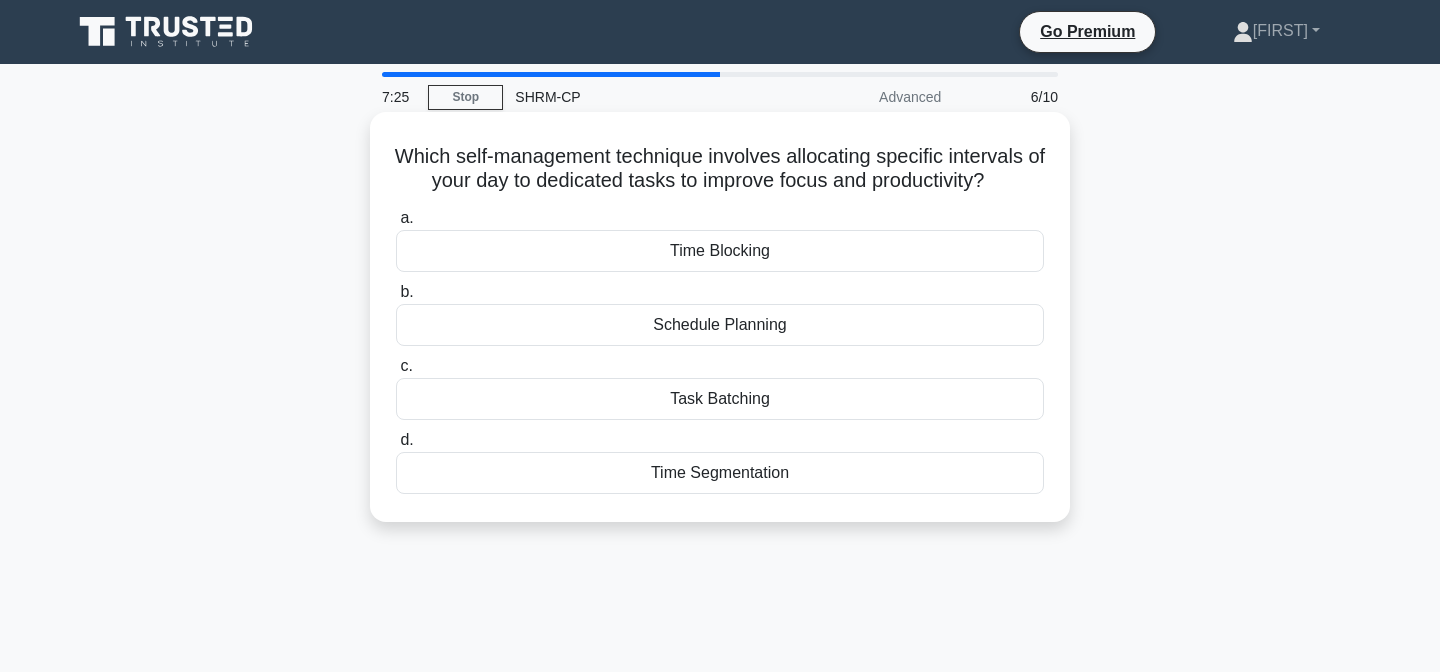 click on "Time Blocking" at bounding box center [720, 251] 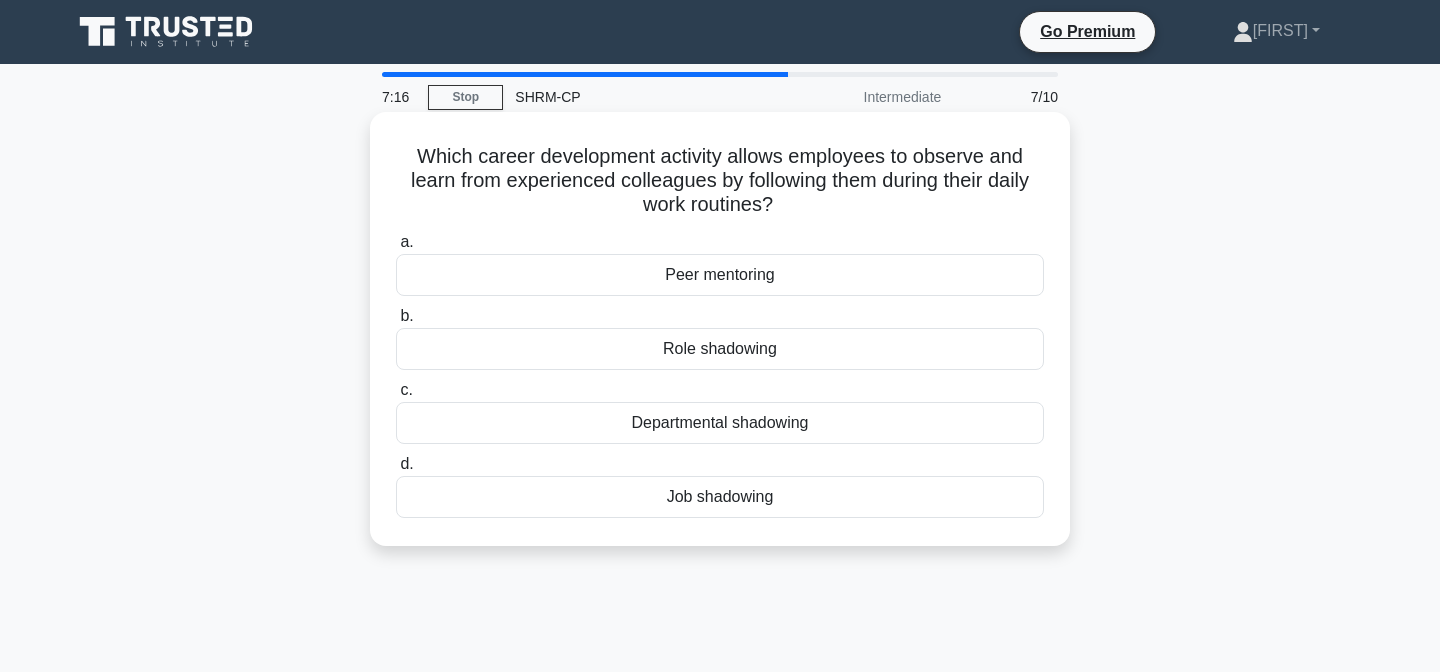 click on "Job shadowing" at bounding box center (720, 497) 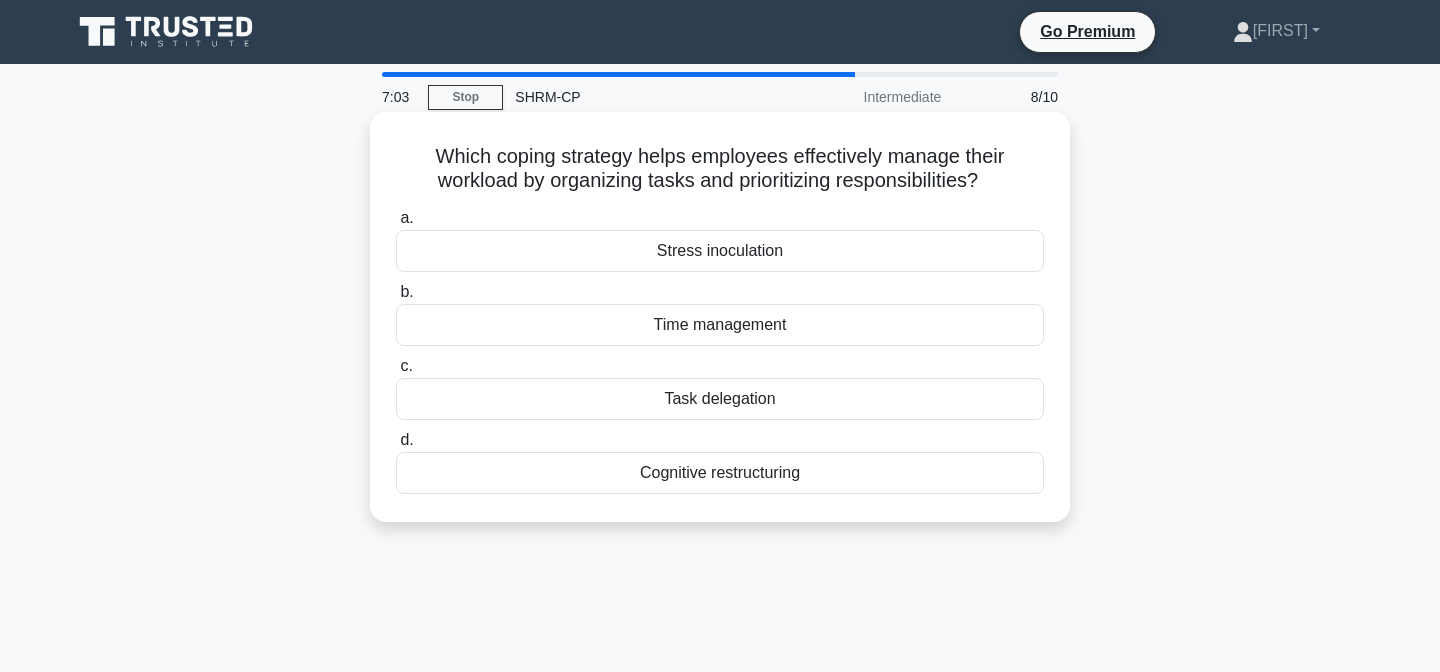 click on "Time management" at bounding box center [720, 325] 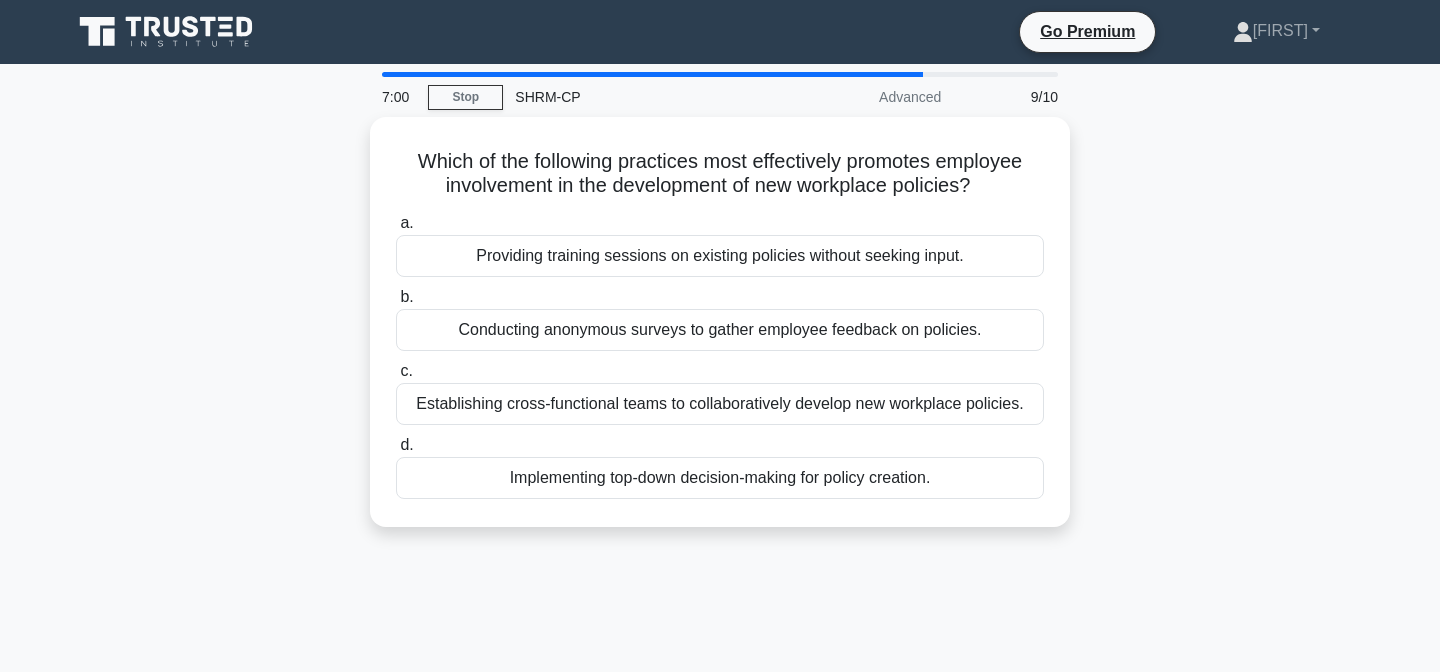 click at bounding box center [652, 74] 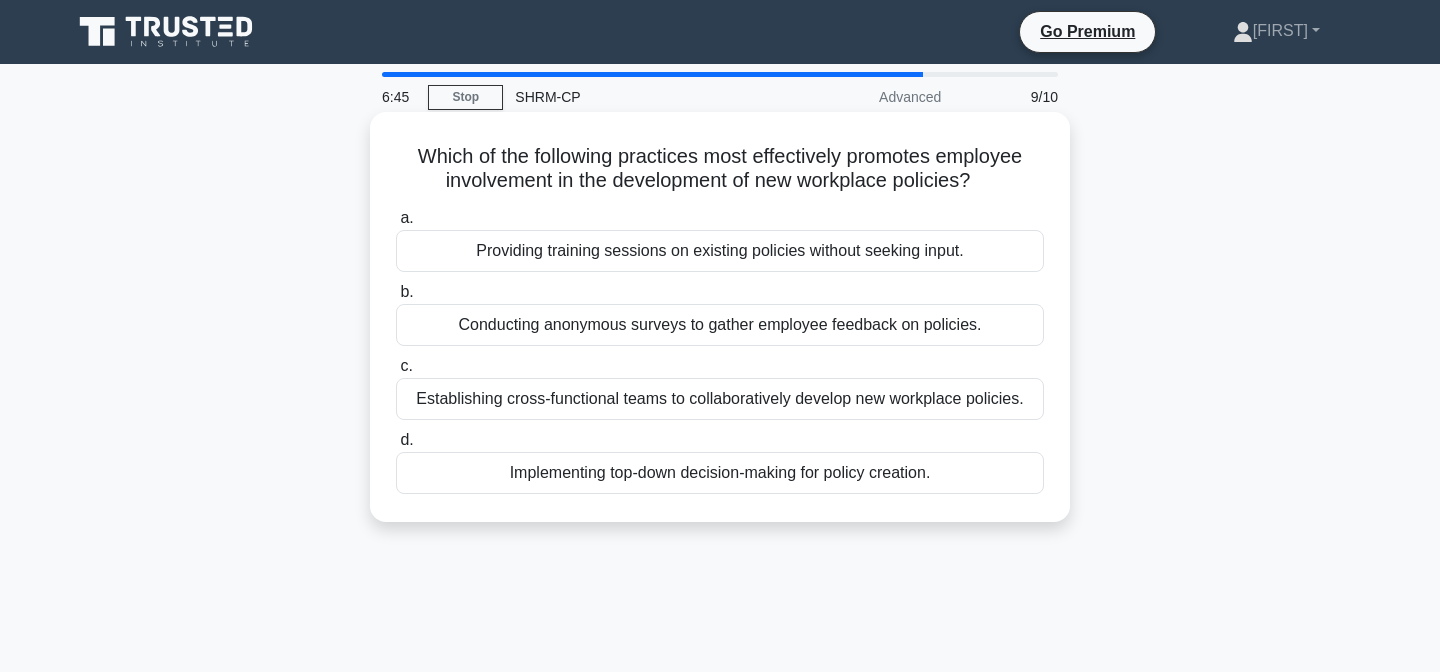 drag, startPoint x: 772, startPoint y: 240, endPoint x: 862, endPoint y: 169, distance: 114.6342 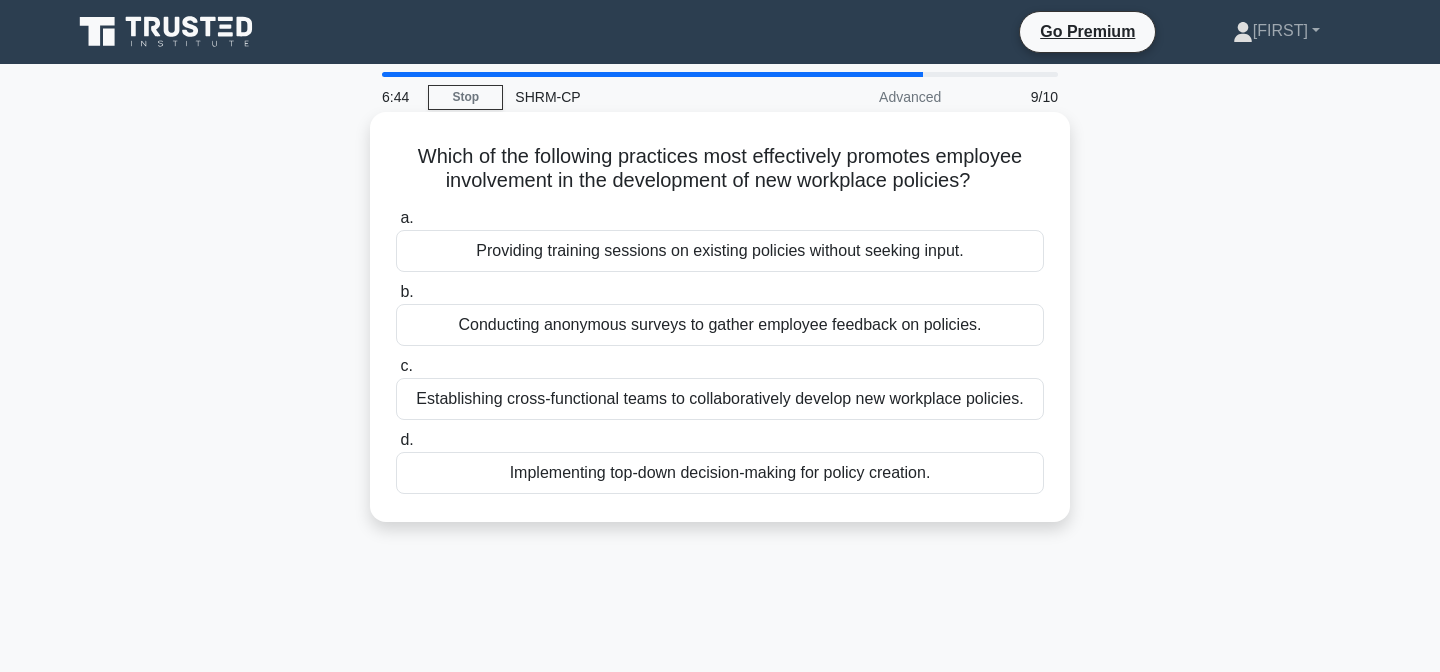 click on "Which of the following practices most effectively promotes employee involvement in the development of new workplace policies?
.spinner_0XTQ{transform-origin:center;animation:spinner_y6GP .75s linear infinite}@keyframes spinner_y6GP{100%{transform:rotate(360deg)}}" at bounding box center (720, 169) 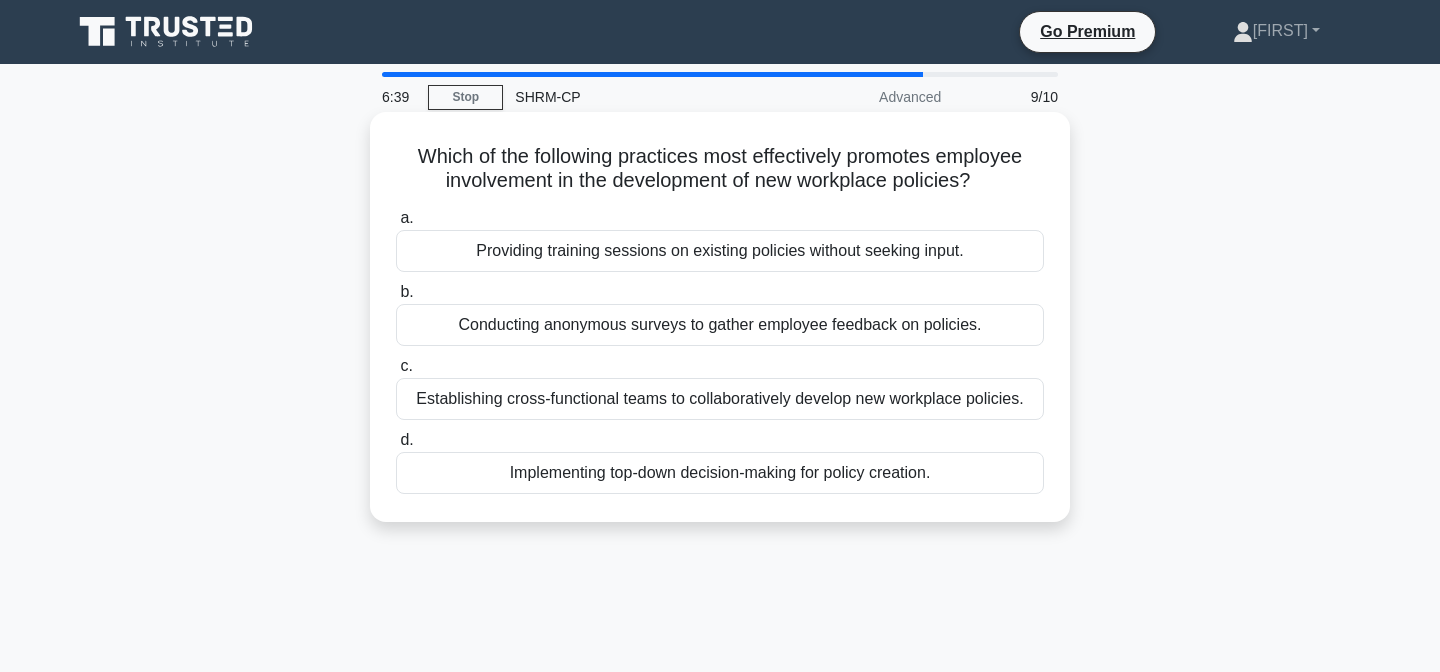 click on "Conducting anonymous surveys to gather employee feedback on policies." at bounding box center (720, 325) 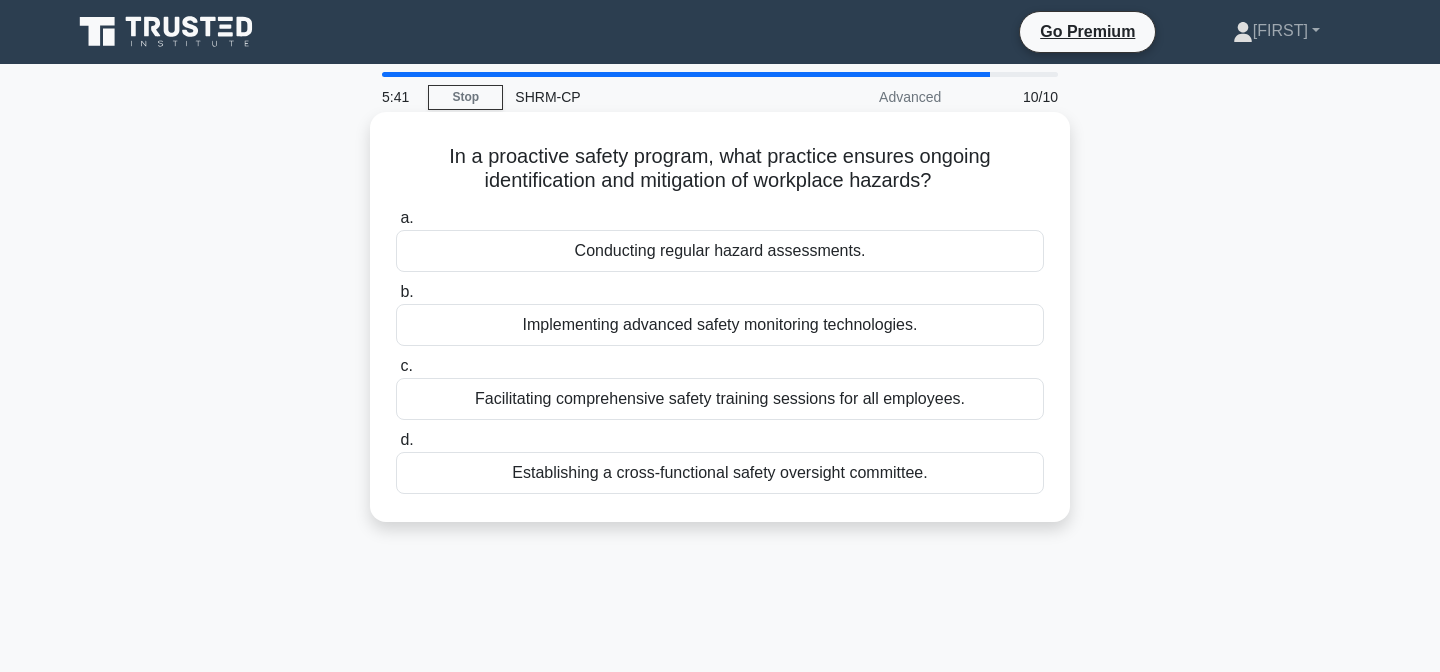 click on "Facilitating comprehensive safety training sessions for all employees." at bounding box center [720, 399] 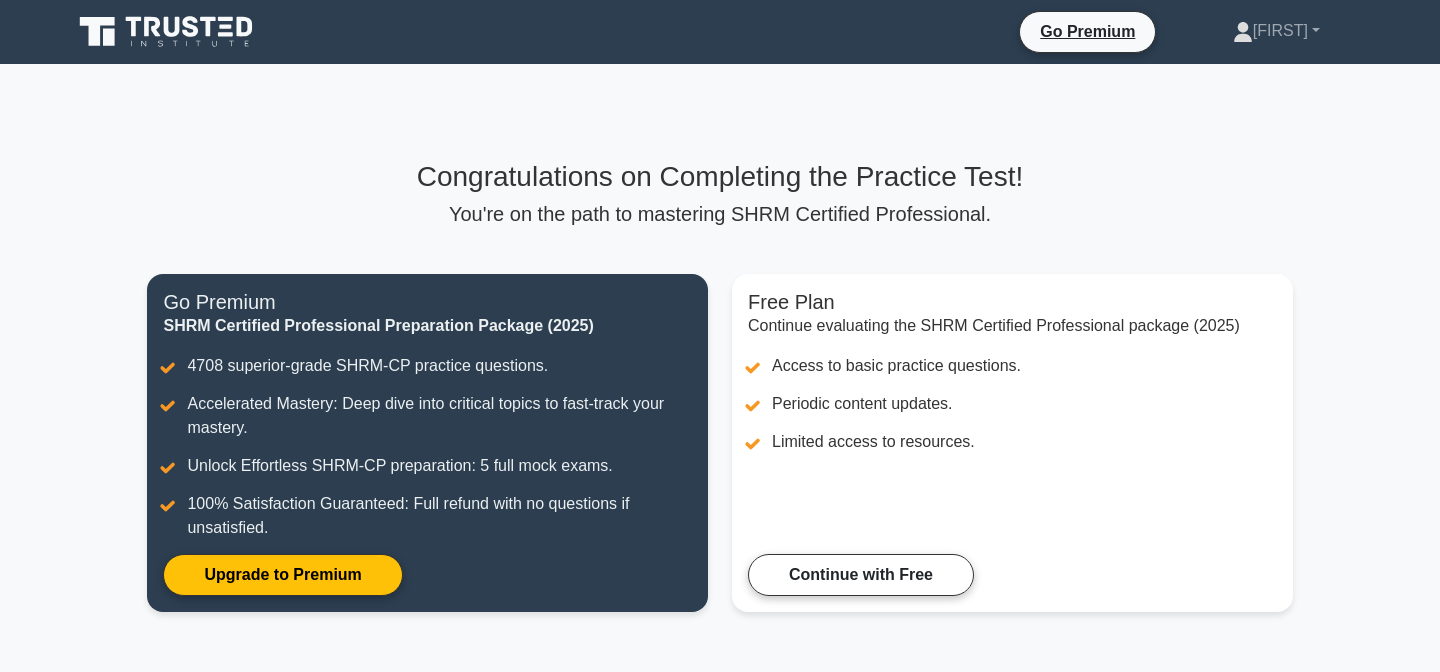 scroll, scrollTop: 0, scrollLeft: 0, axis: both 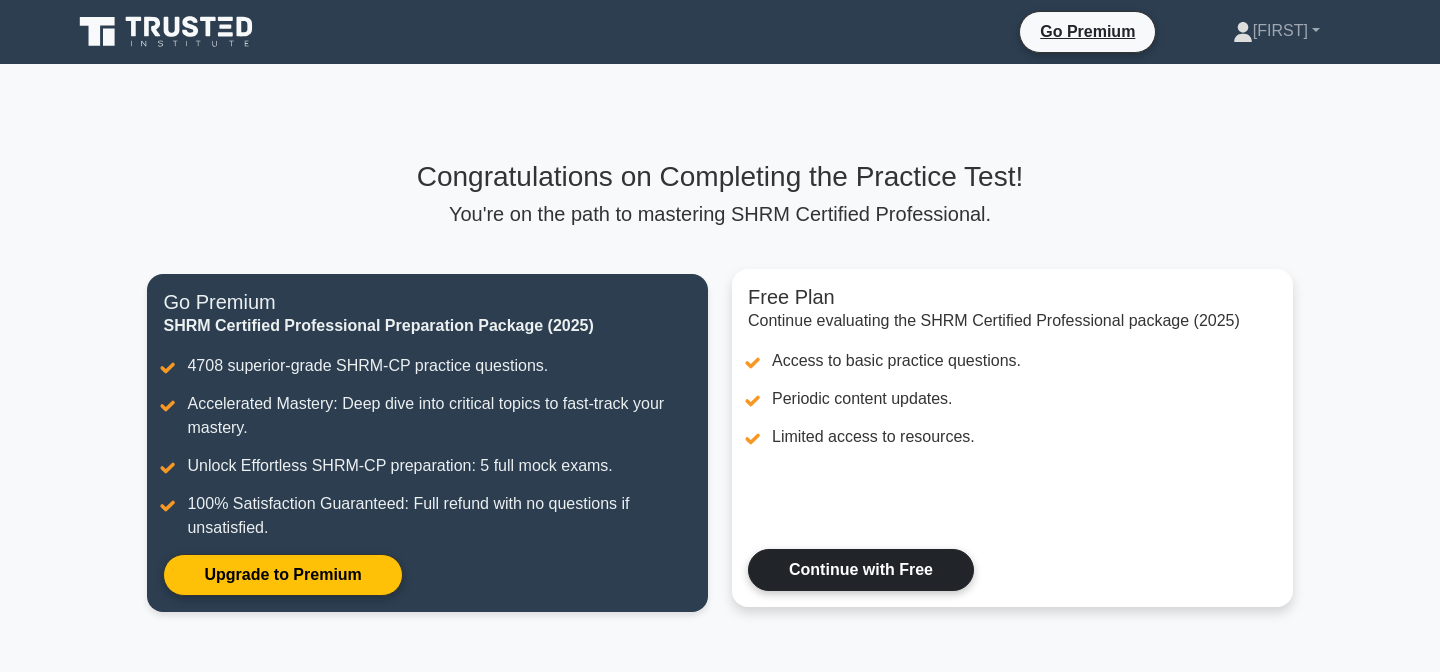 click on "Continue with Free" at bounding box center [861, 570] 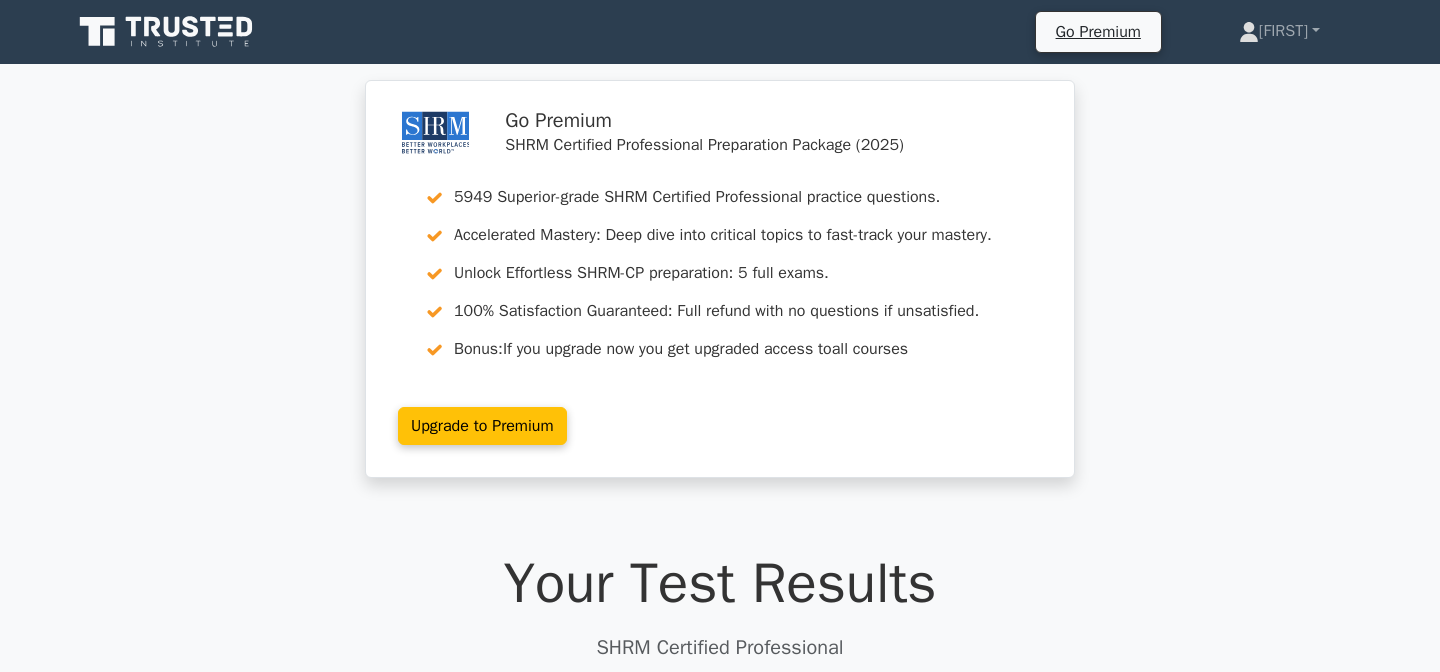 scroll, scrollTop: 0, scrollLeft: 0, axis: both 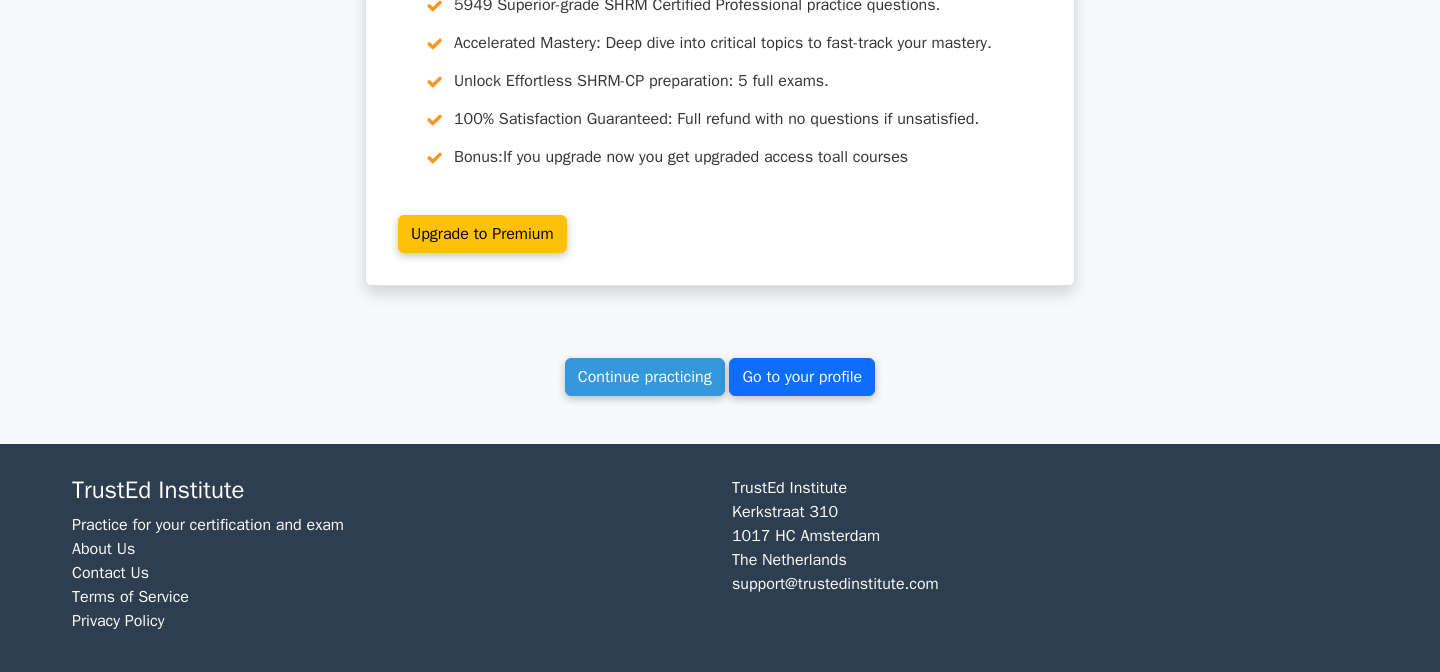 click on "Go to your profile" at bounding box center (802, 377) 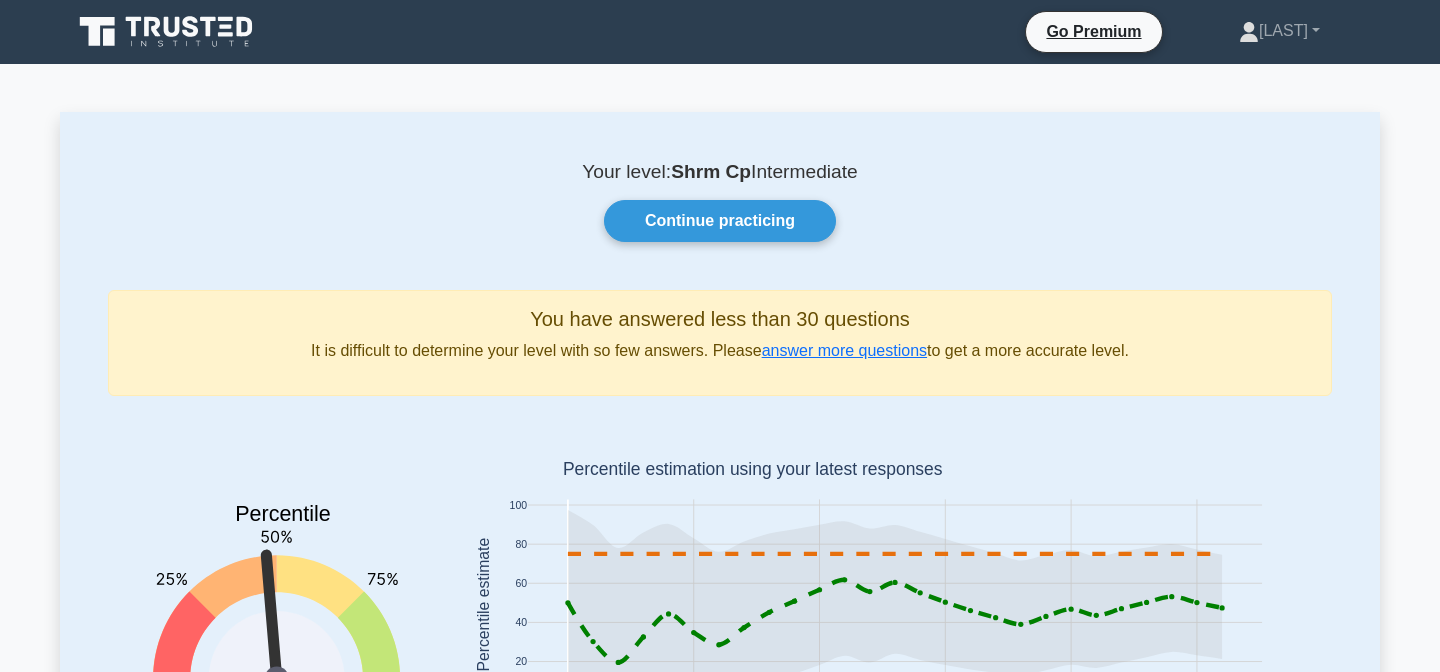 scroll, scrollTop: 0, scrollLeft: 0, axis: both 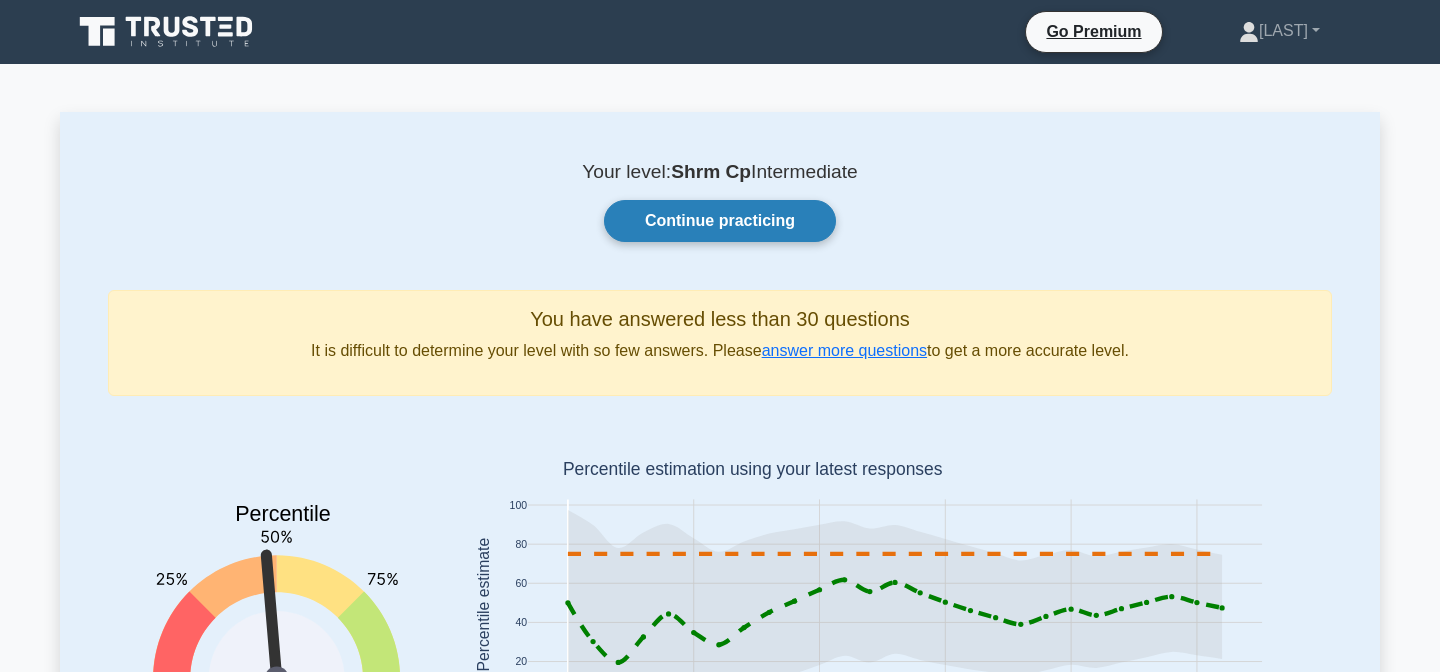 click on "Continue practicing" at bounding box center [720, 221] 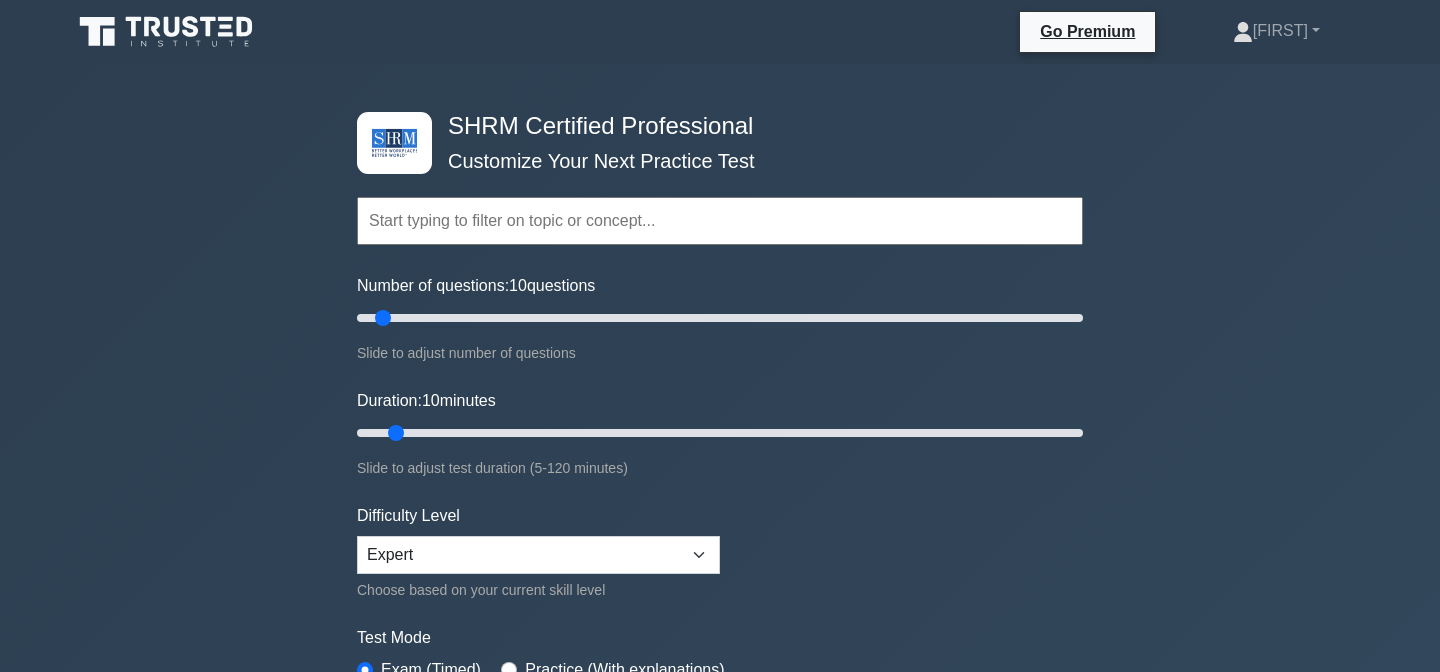 scroll, scrollTop: 0, scrollLeft: 0, axis: both 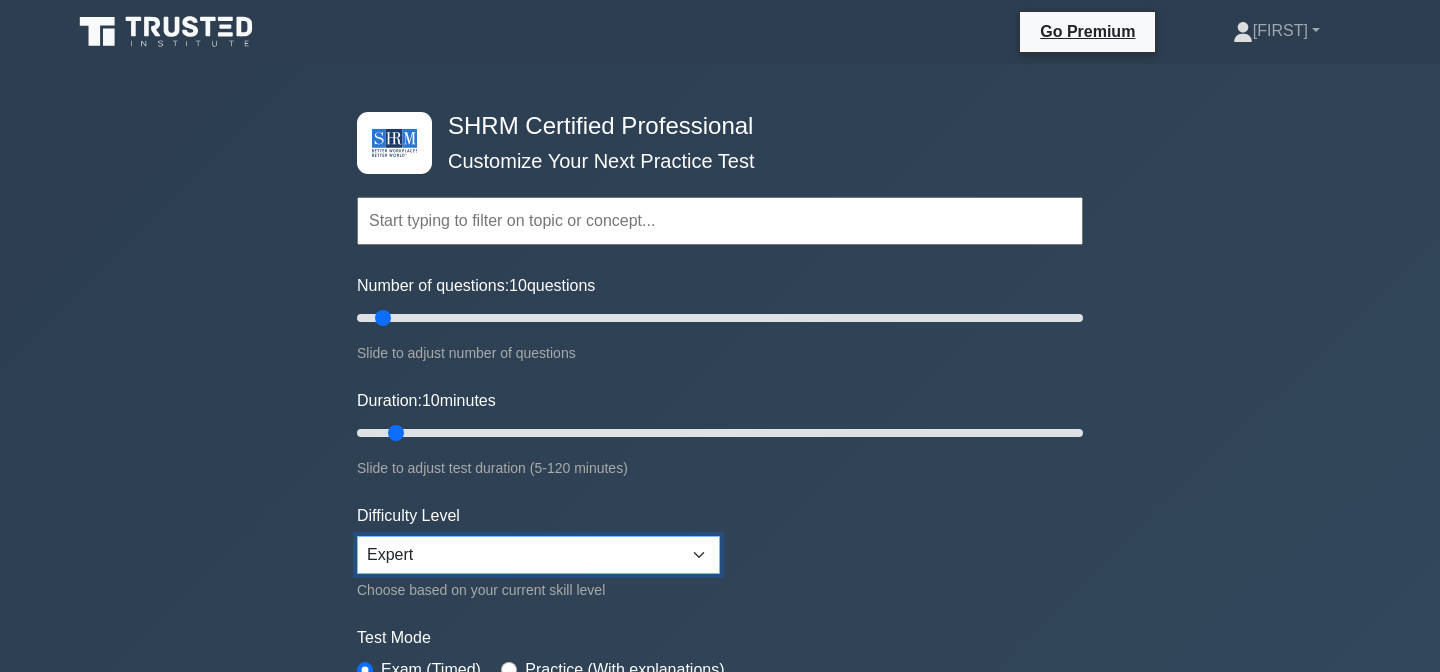 click on "Beginner
Intermediate
Expert" at bounding box center (538, 555) 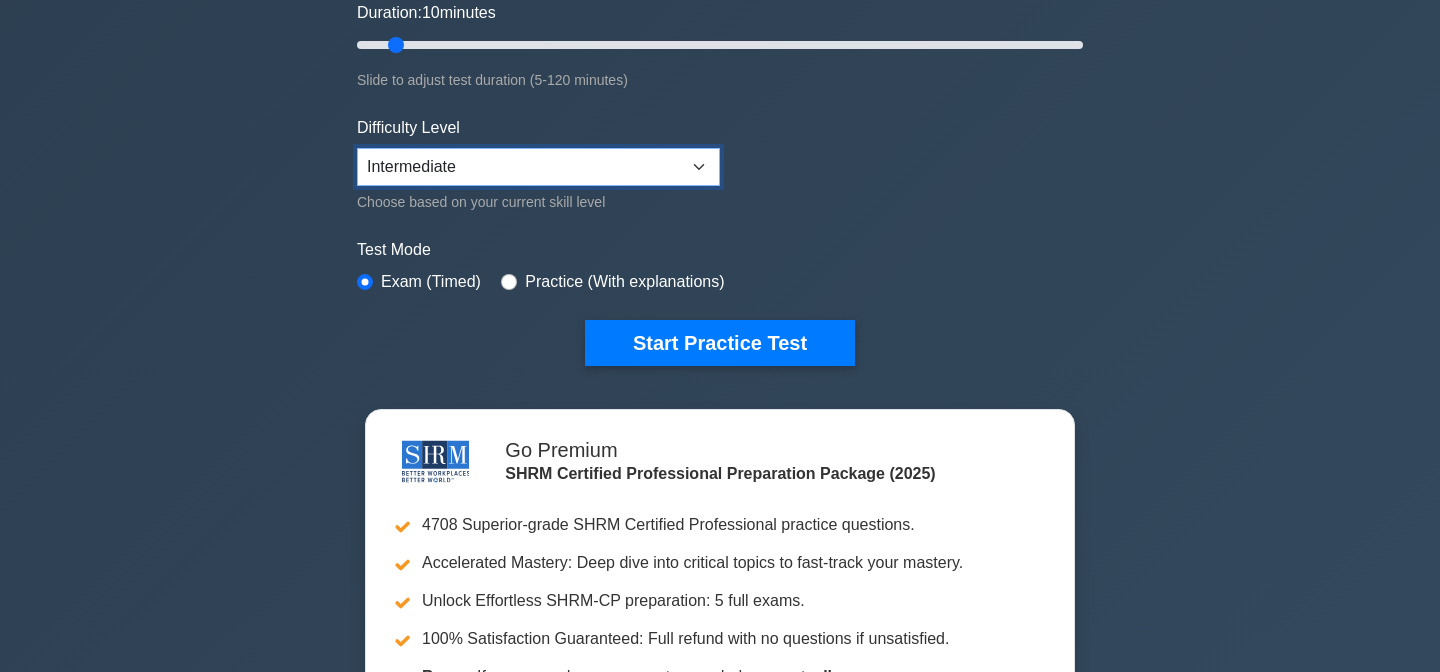 scroll, scrollTop: 378, scrollLeft: 0, axis: vertical 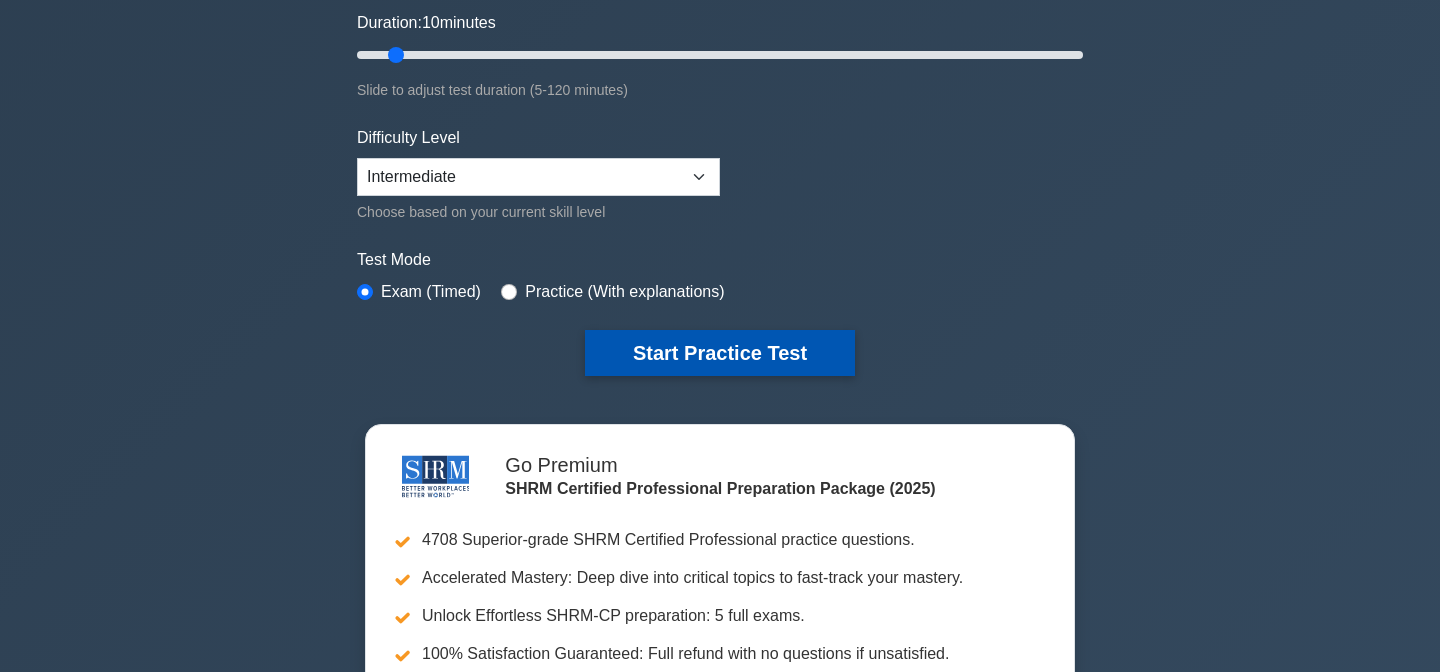 click on "Start Practice Test" at bounding box center (720, 353) 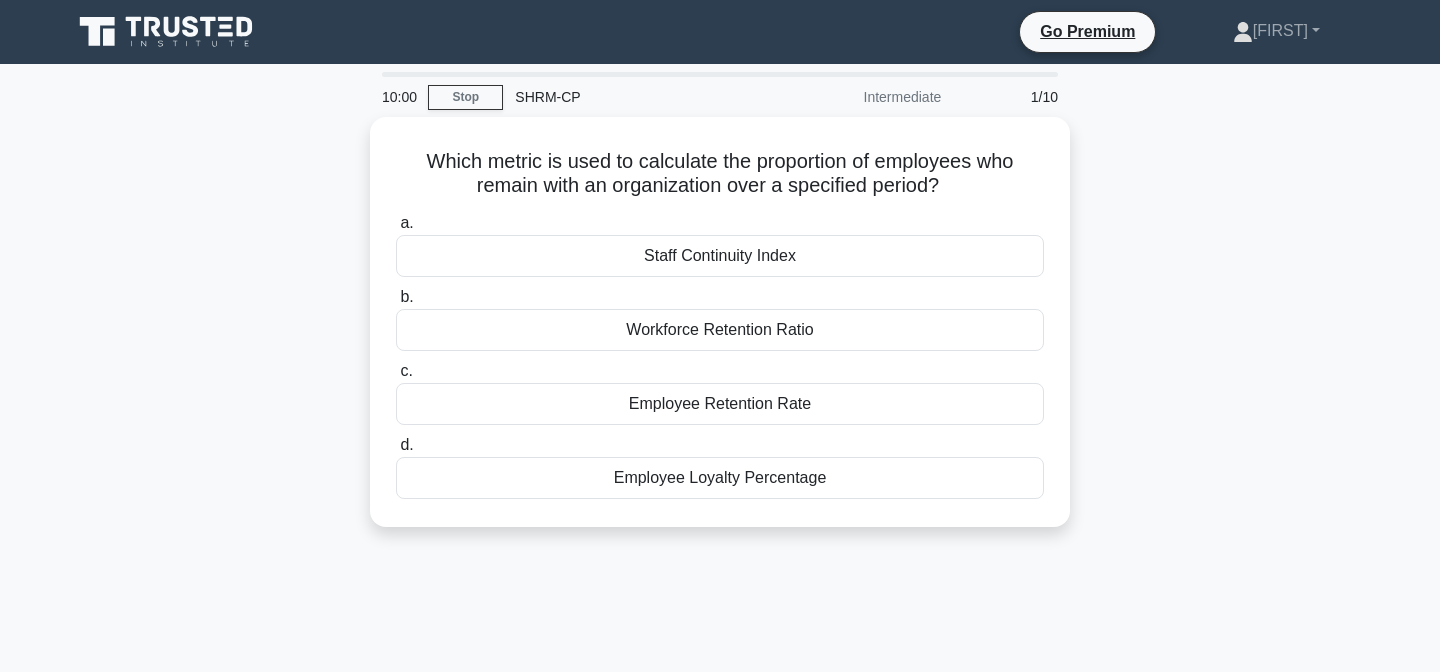 scroll, scrollTop: 0, scrollLeft: 0, axis: both 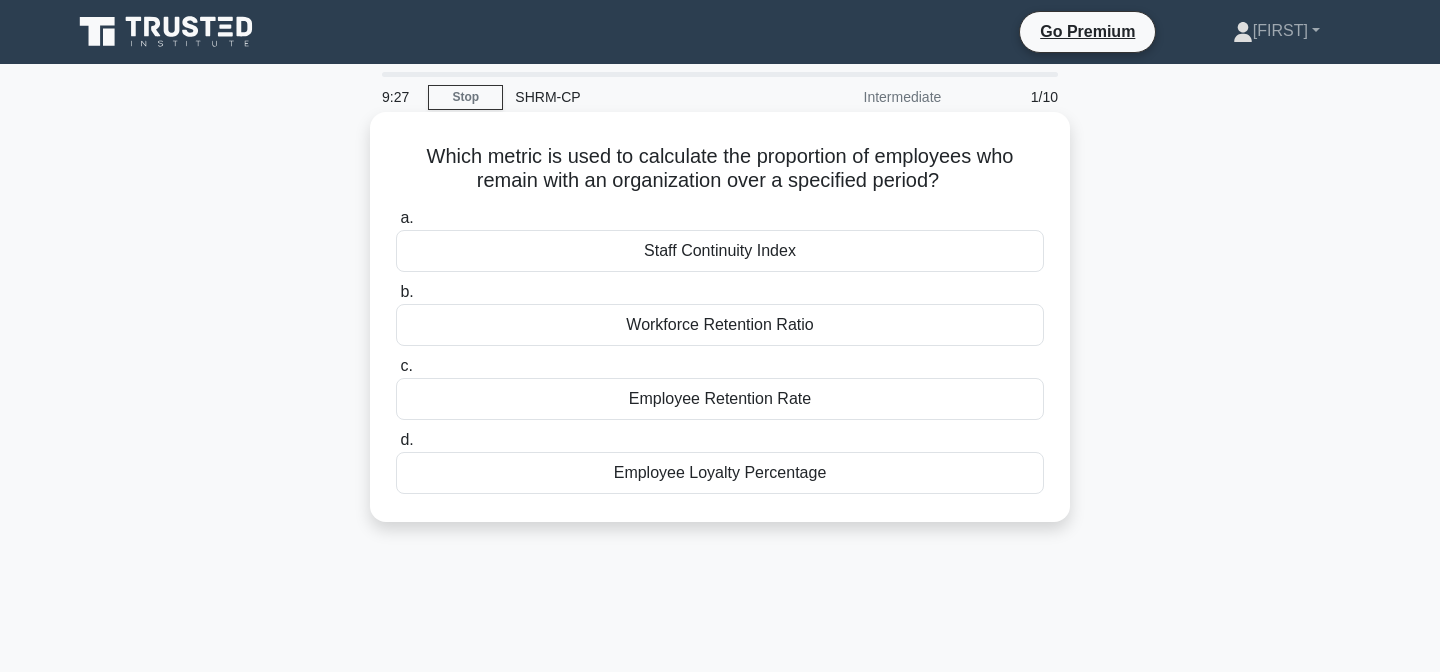 click on "Employee Retention Rate" at bounding box center [720, 399] 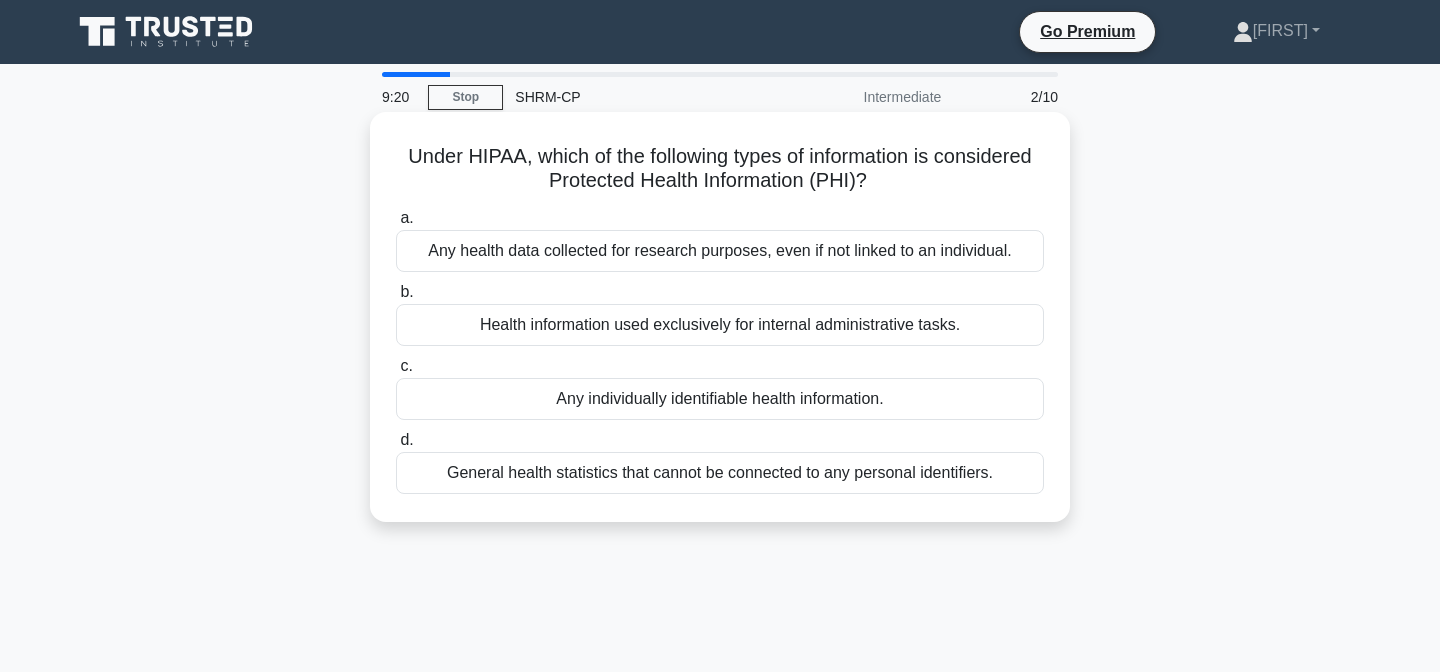 click on "Any individually identifiable health information." at bounding box center [720, 399] 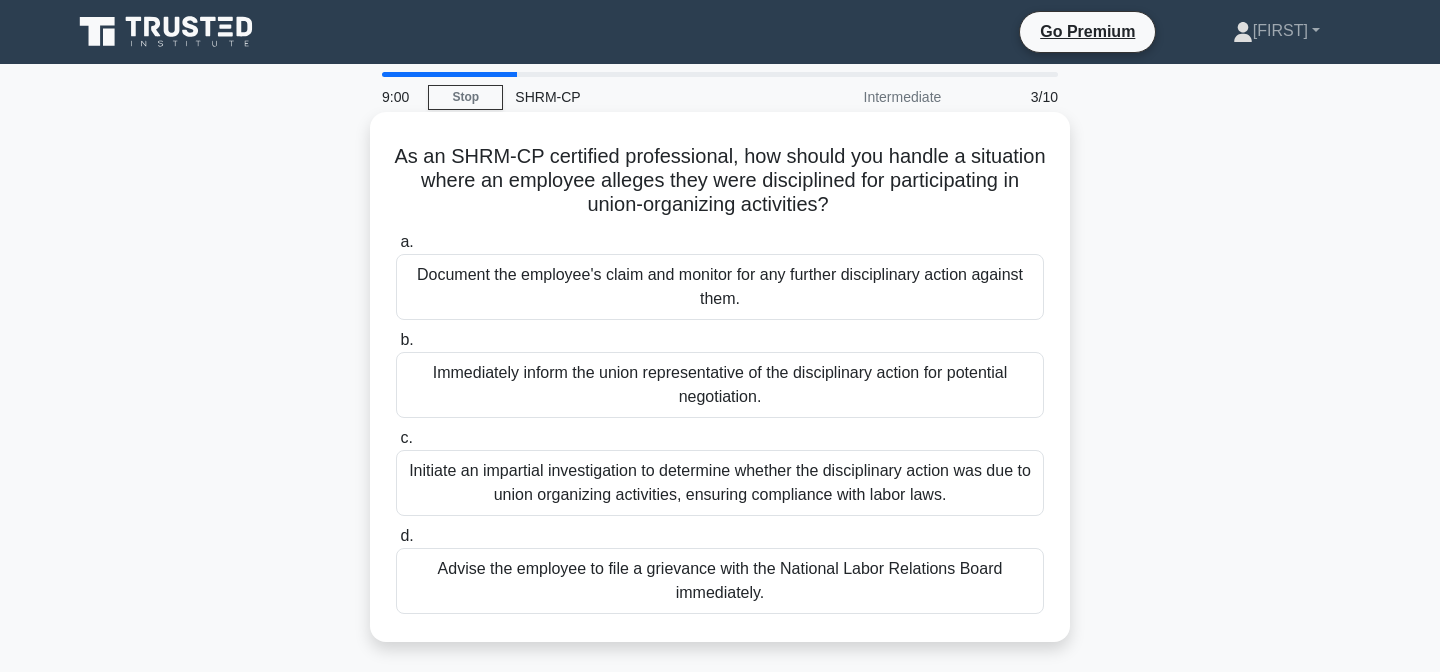 click on "Initiate an impartial investigation to determine whether the disciplinary action was due to union organizing activities, ensuring compliance with labor laws." at bounding box center [720, 483] 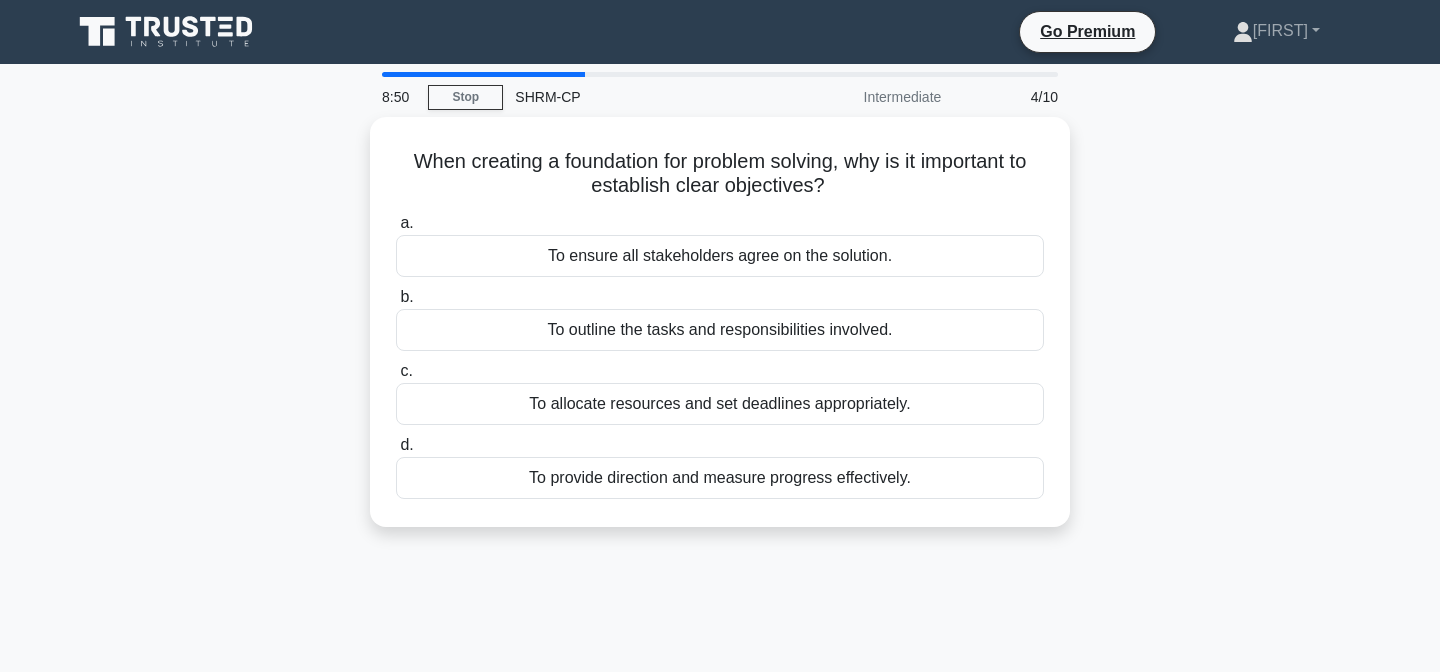 scroll, scrollTop: 21, scrollLeft: 0, axis: vertical 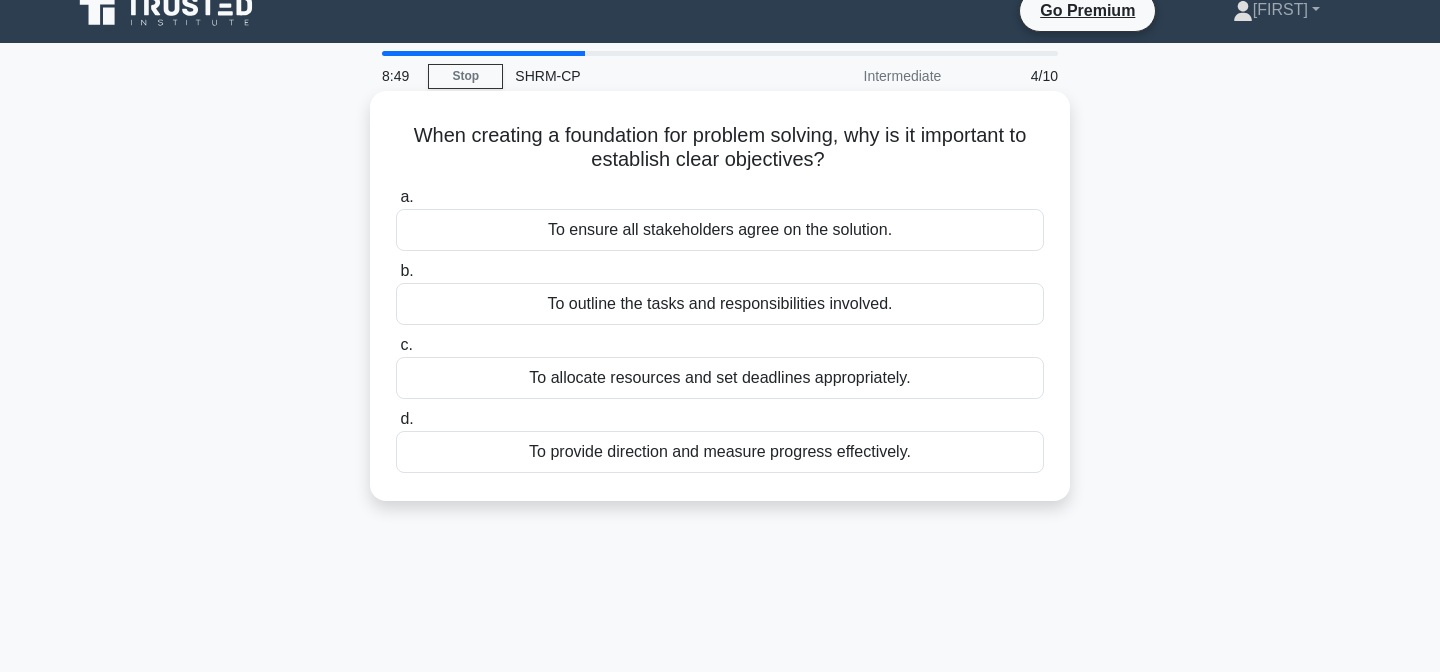click on "a.
To ensure all stakeholders agree on the solution.
b.
To outline the tasks and responsibilities involved.
c. d." at bounding box center (720, 329) 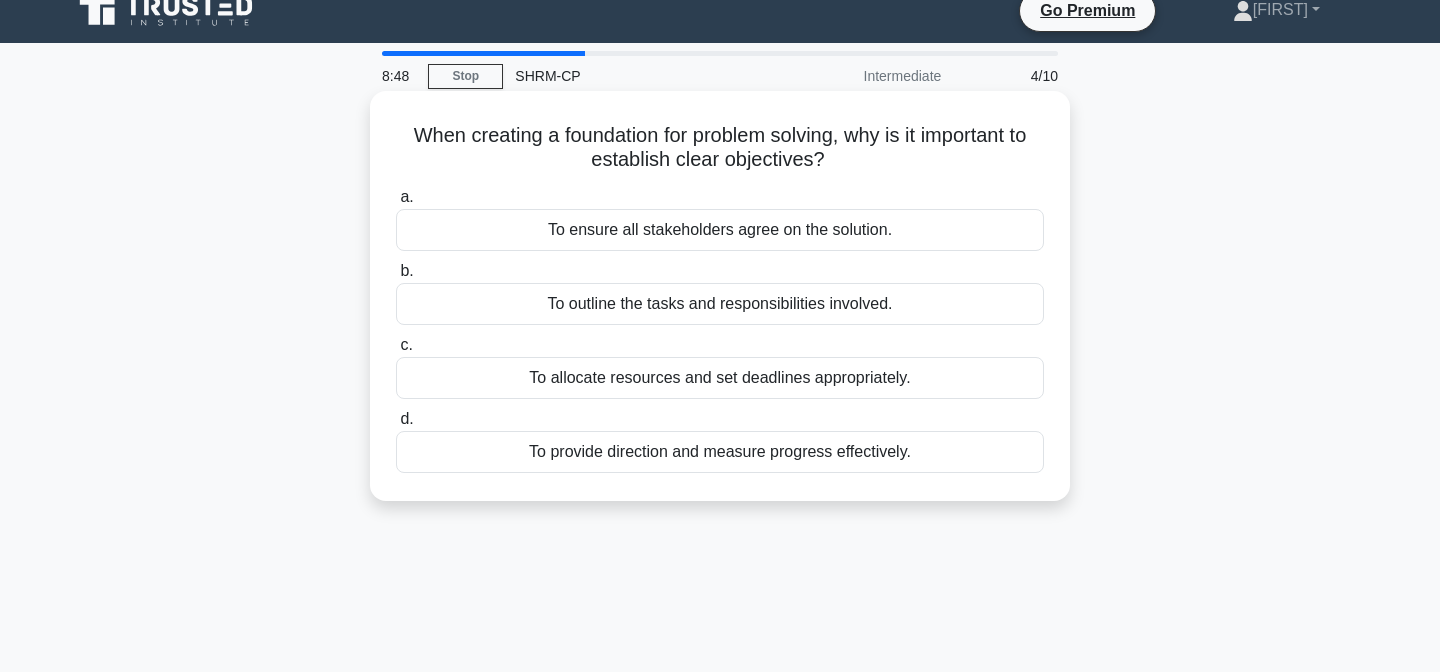 click on "To provide direction and measure progress effectively." at bounding box center (720, 452) 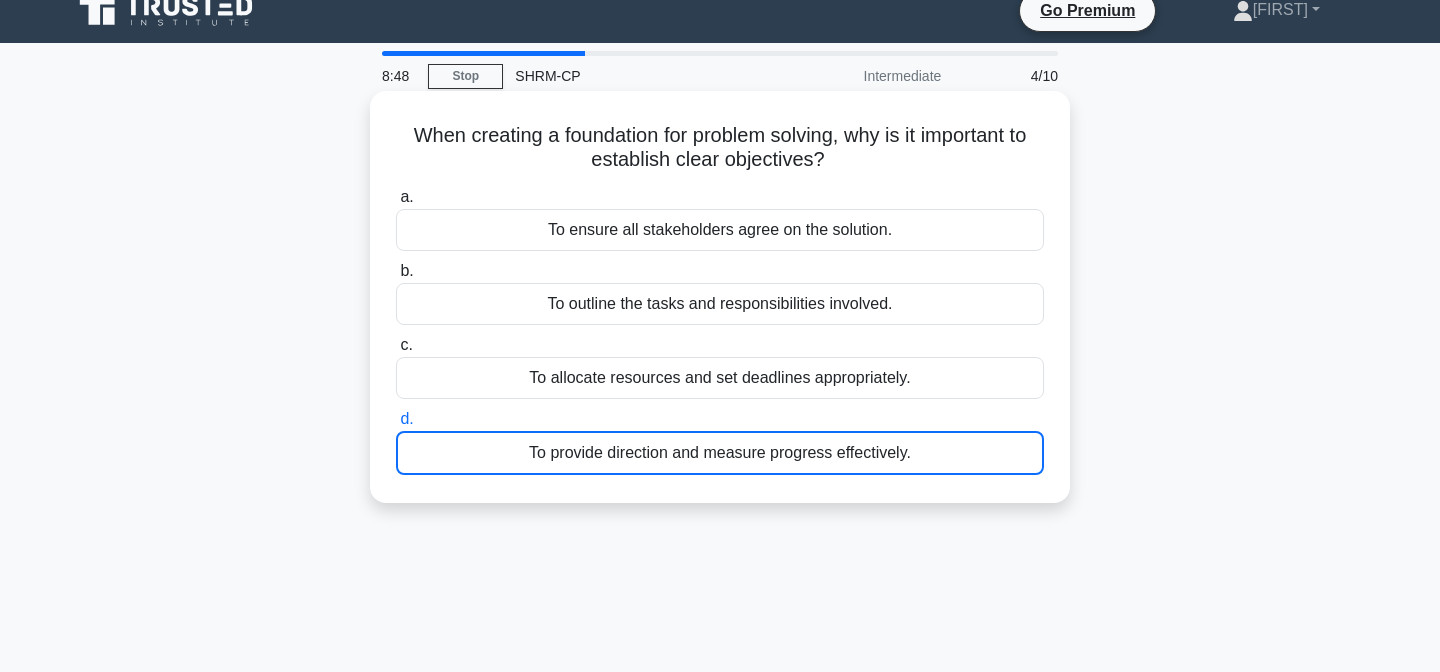 scroll, scrollTop: 0, scrollLeft: 0, axis: both 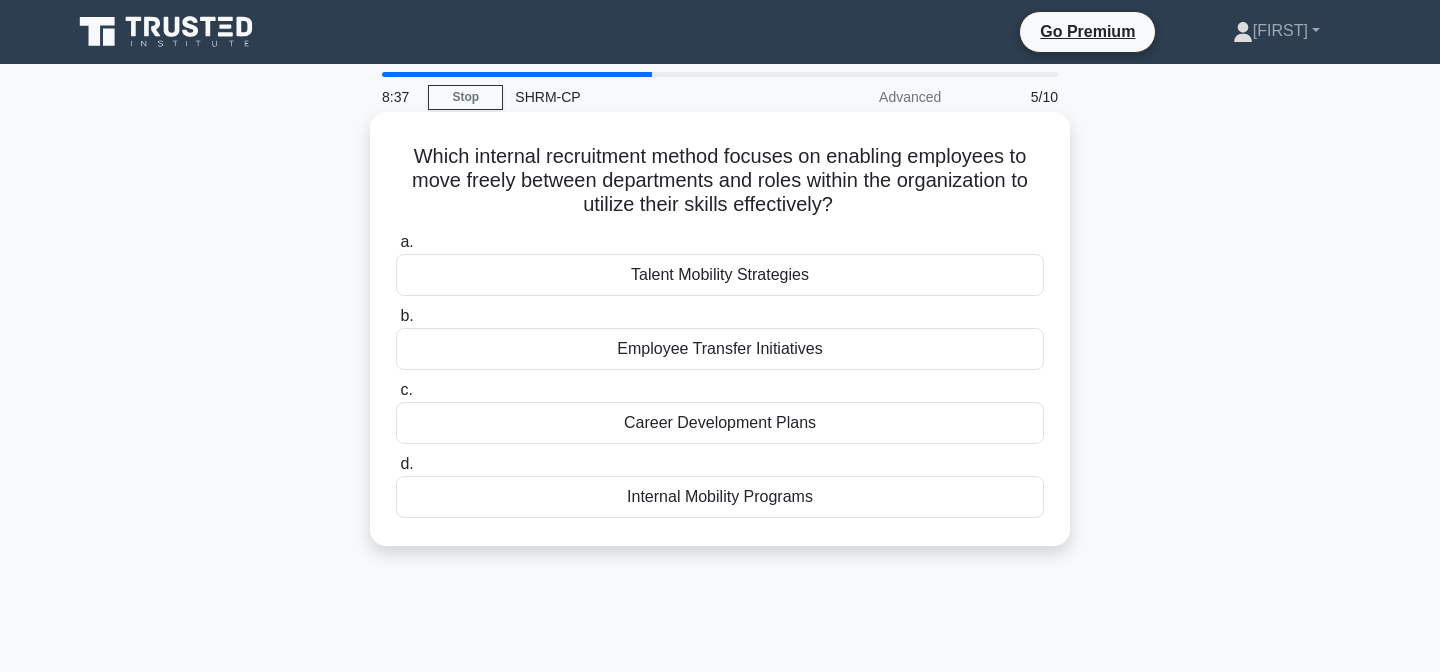 click on "Internal Mobility Programs" at bounding box center (720, 497) 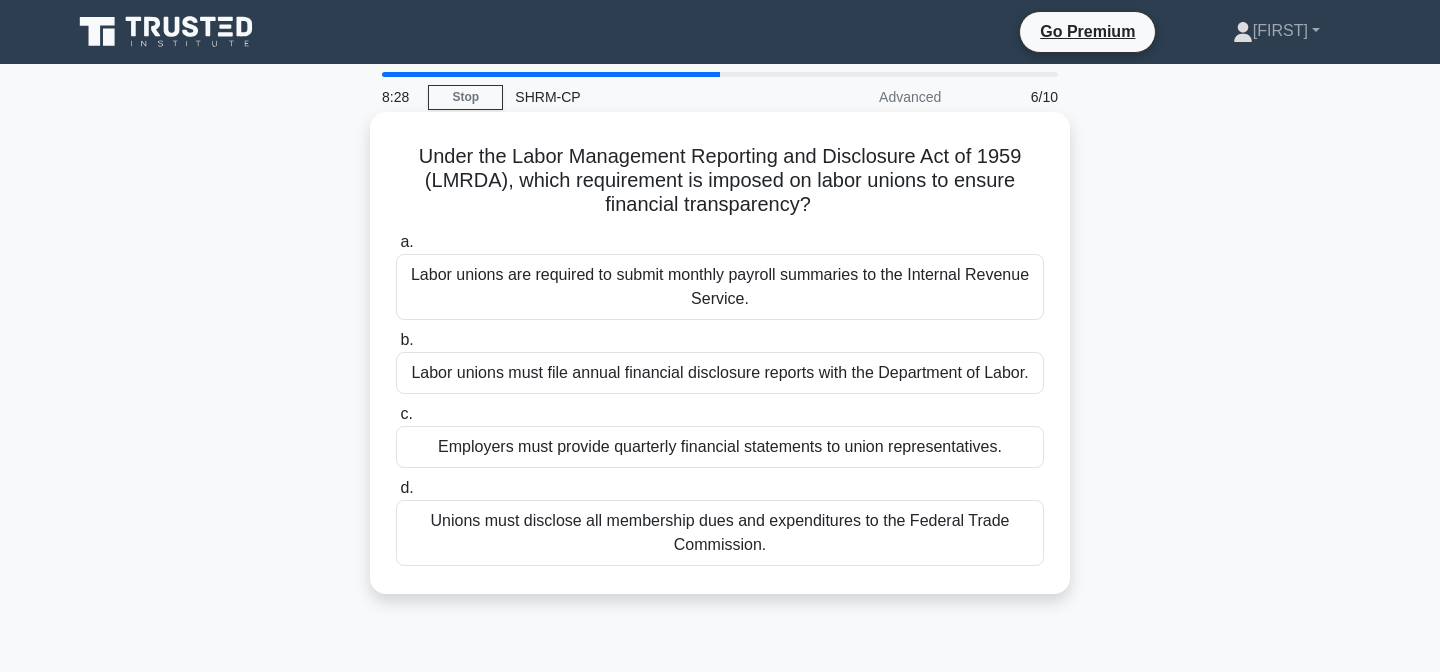 click on "Labor unions must file annual financial disclosure reports with the Department of Labor." at bounding box center (720, 373) 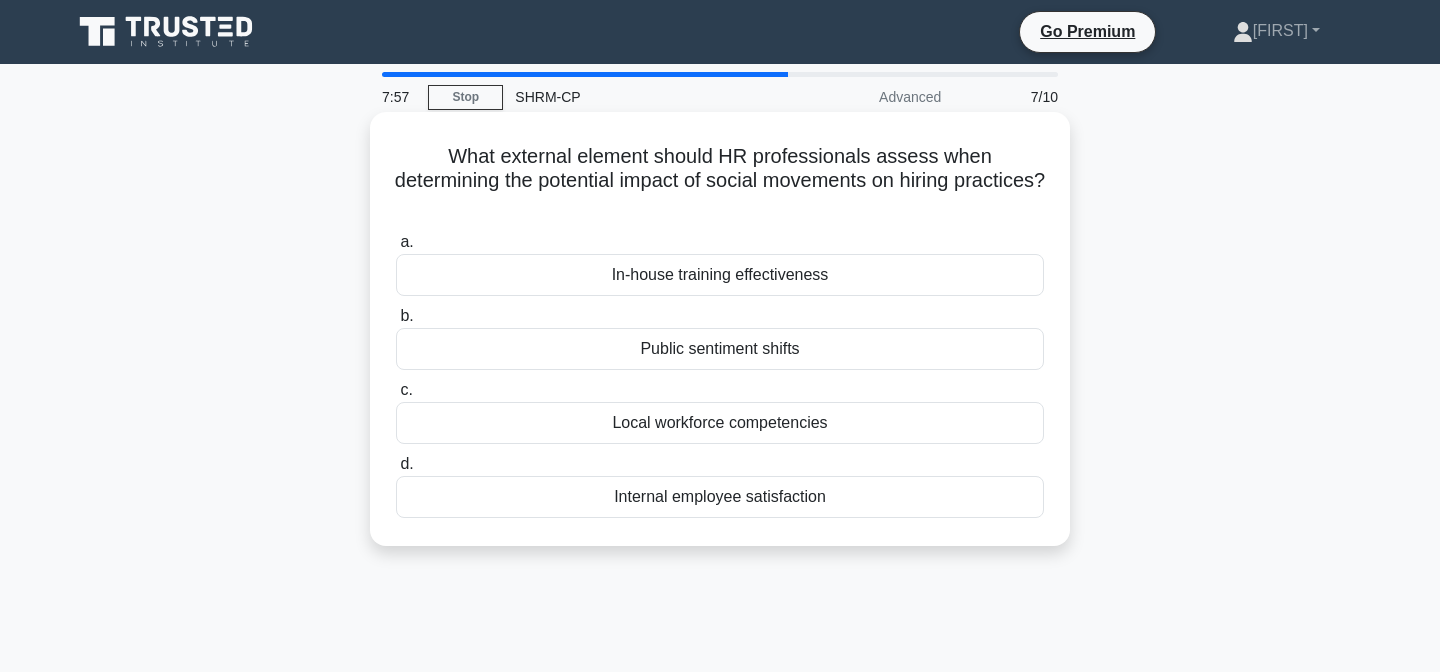 click on "Internal employee satisfaction" at bounding box center [720, 497] 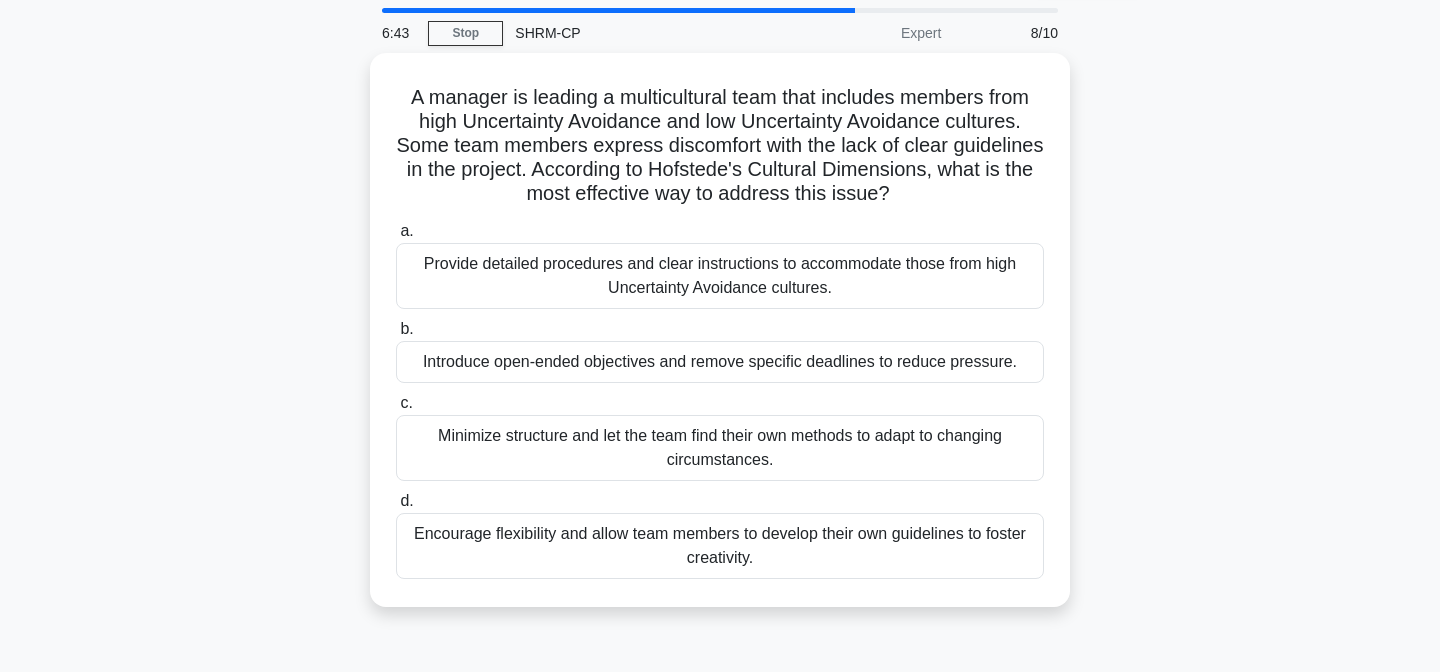 scroll, scrollTop: 66, scrollLeft: 0, axis: vertical 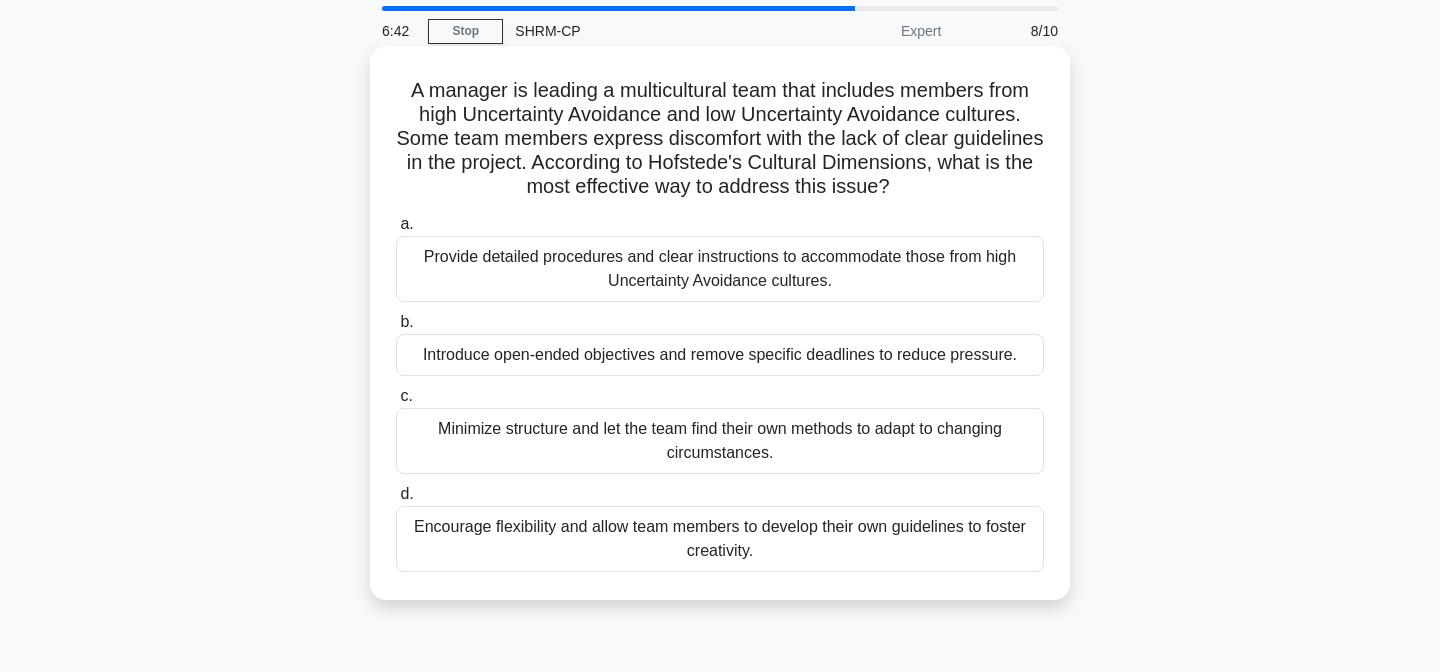 click on "Encourage flexibility and allow team members to develop their own guidelines to foster creativity." at bounding box center [720, 539] 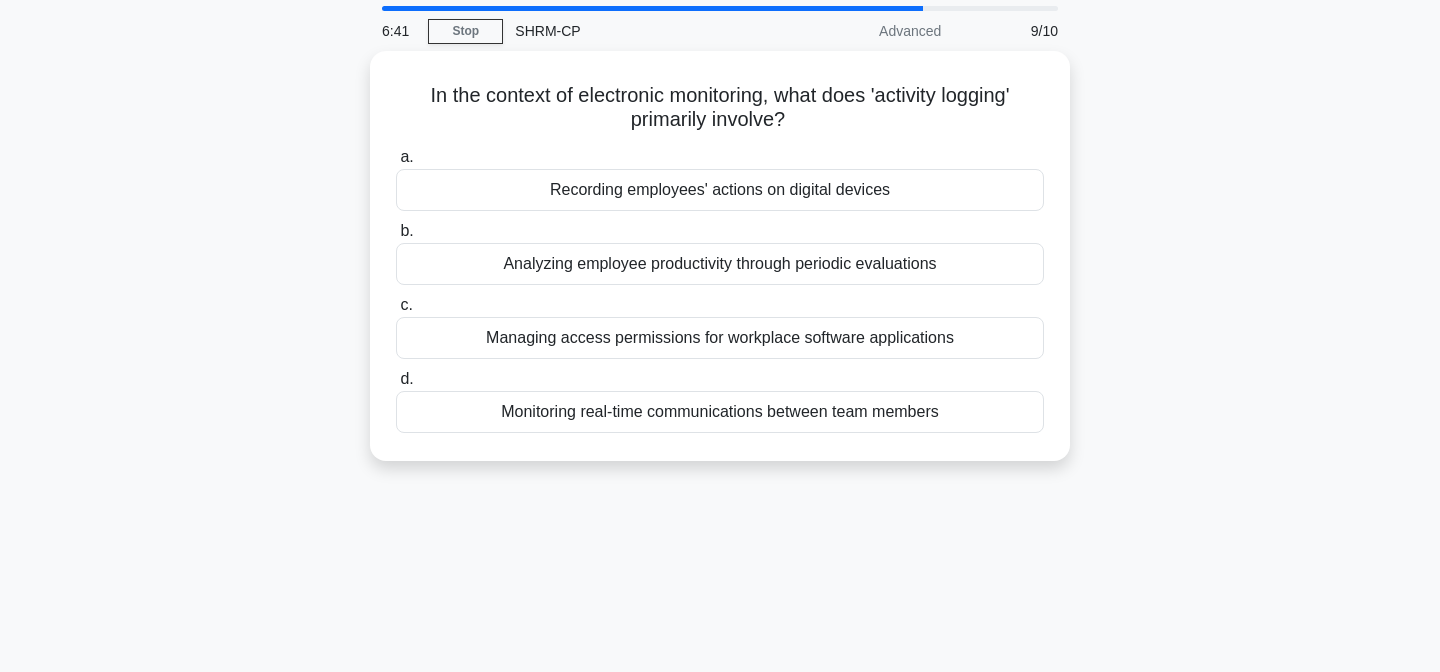 scroll, scrollTop: 0, scrollLeft: 0, axis: both 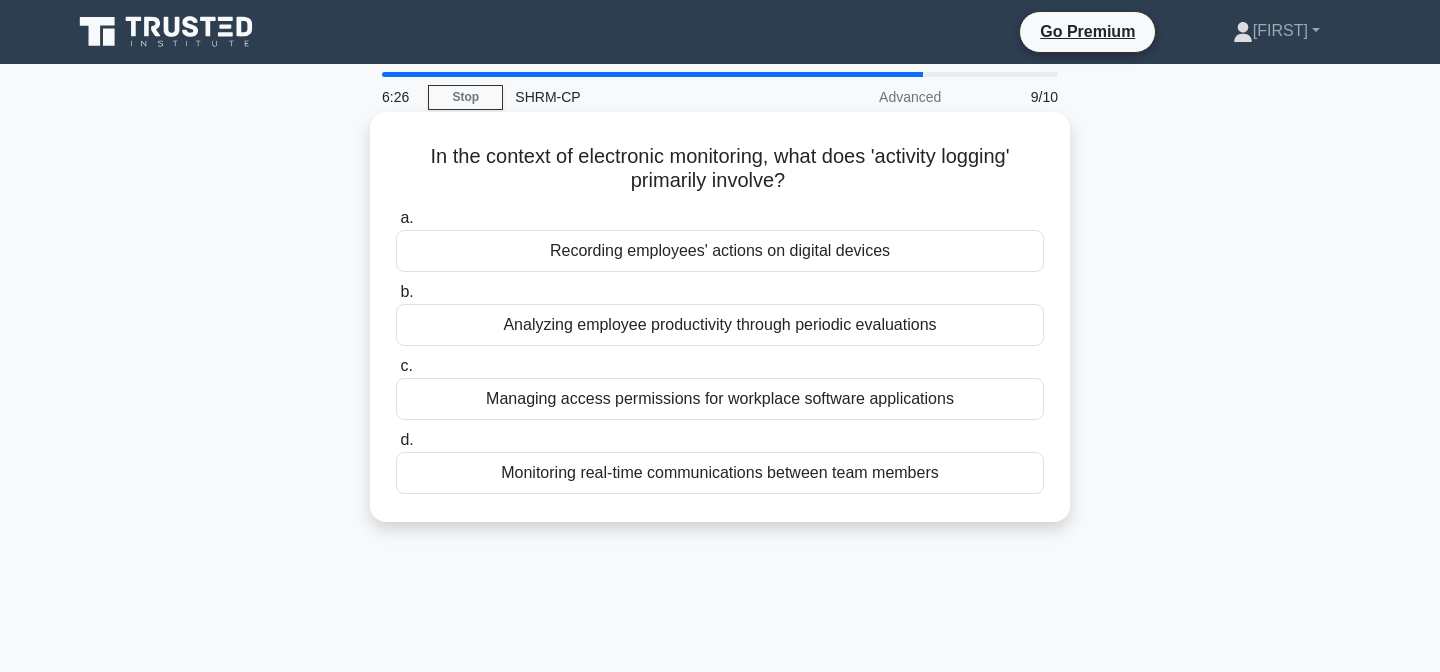 click on "Analyzing employee productivity through periodic evaluations" at bounding box center [720, 325] 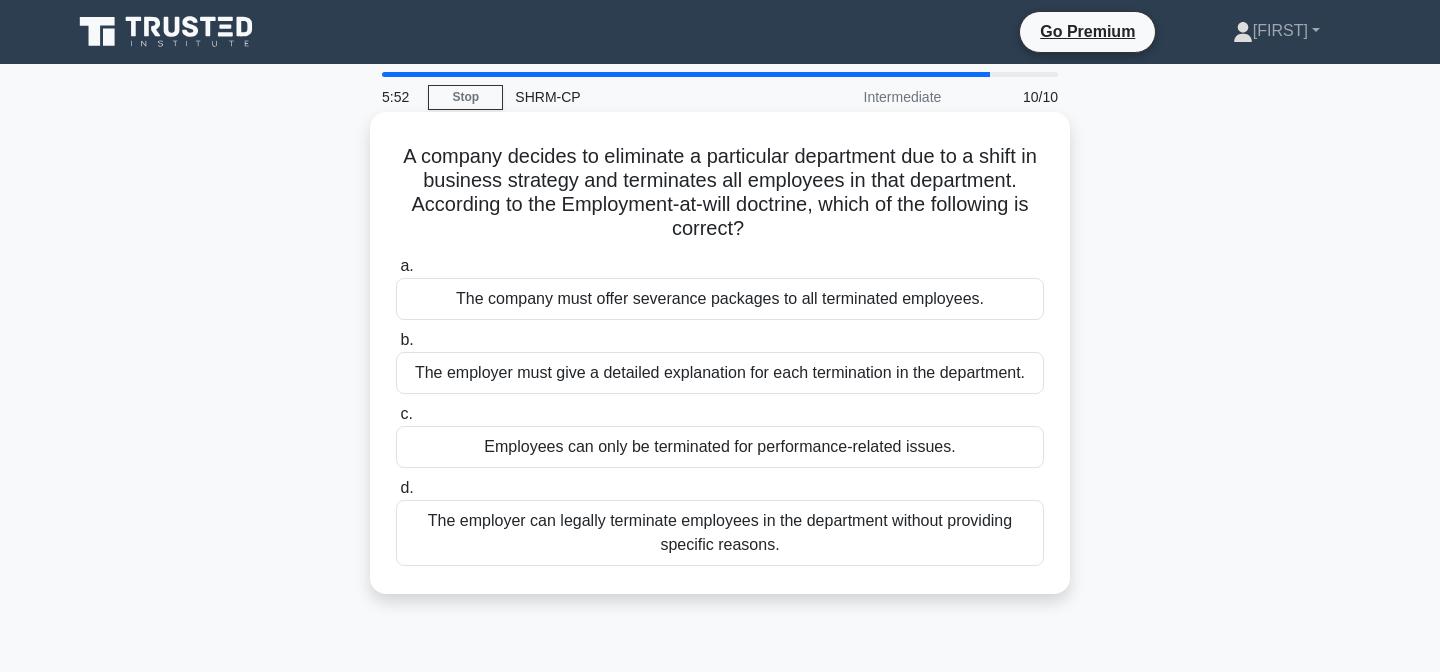 click on "Employees can only be terminated for performance-related issues." at bounding box center (720, 447) 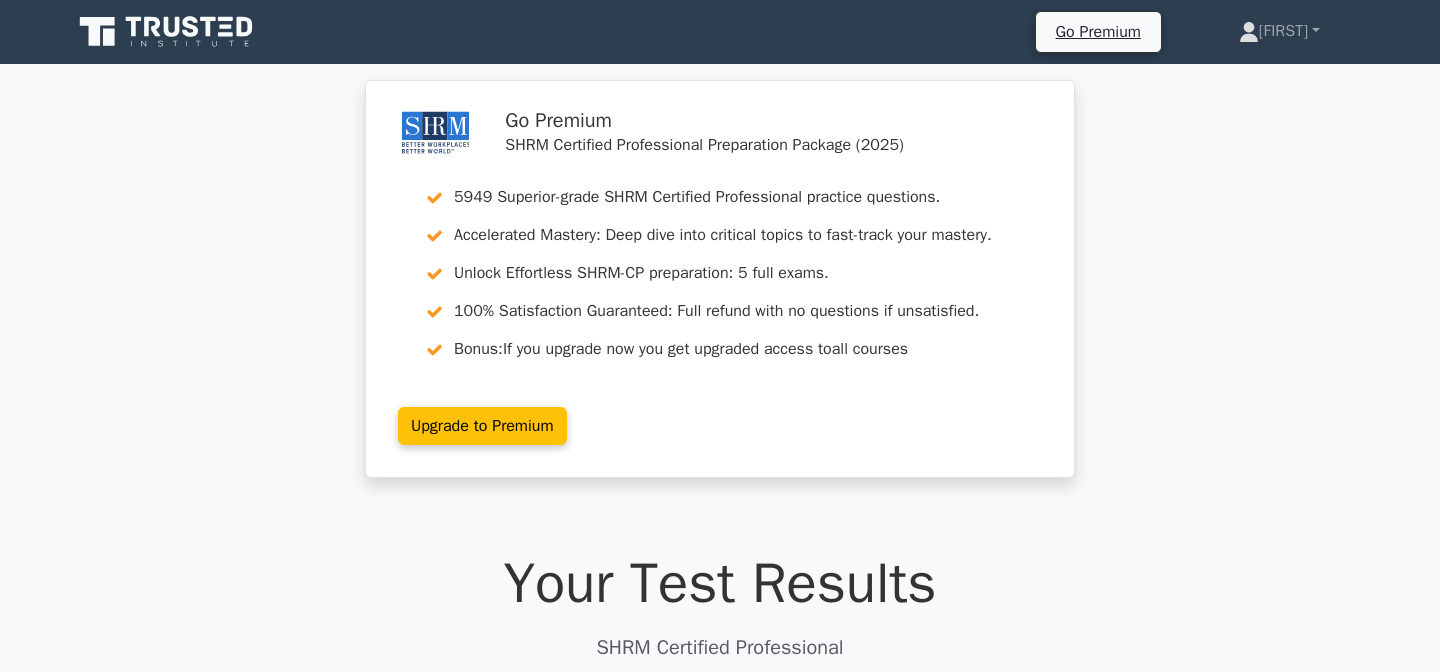 scroll, scrollTop: 0, scrollLeft: 0, axis: both 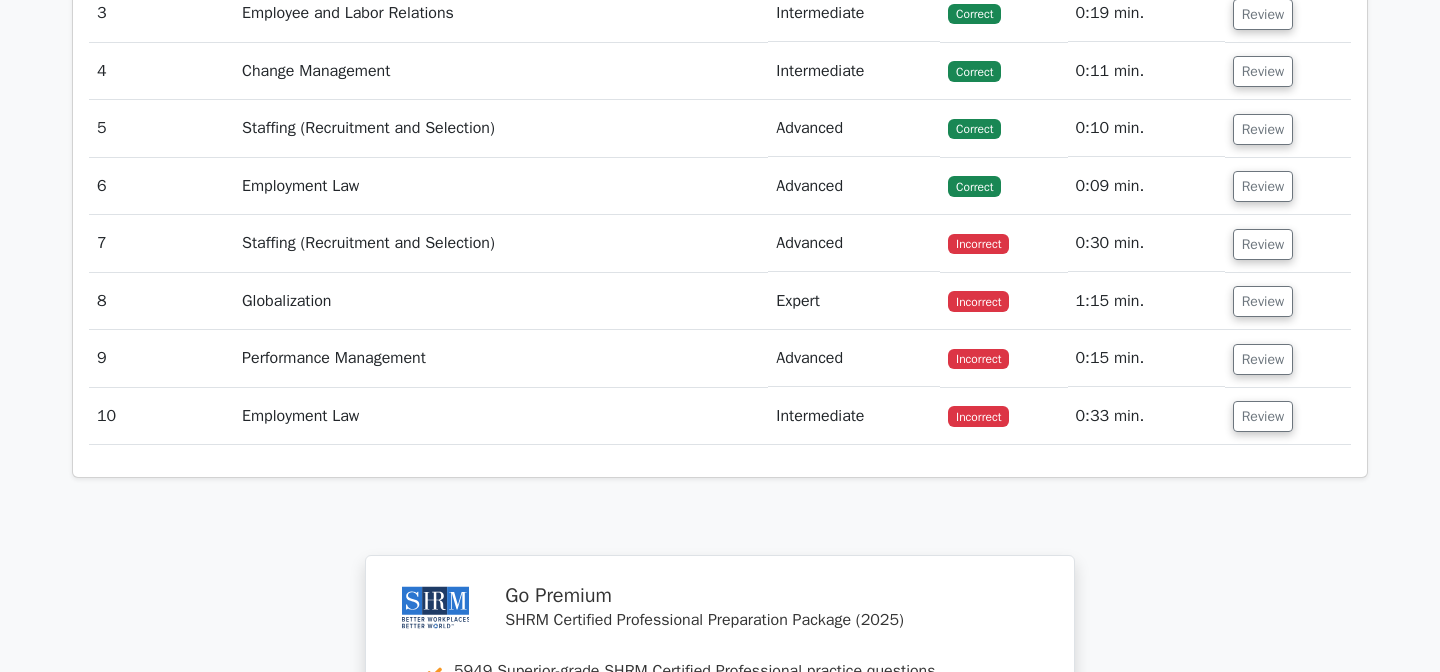 click on "Staffing (Recruitment and Selection)" at bounding box center (501, 243) 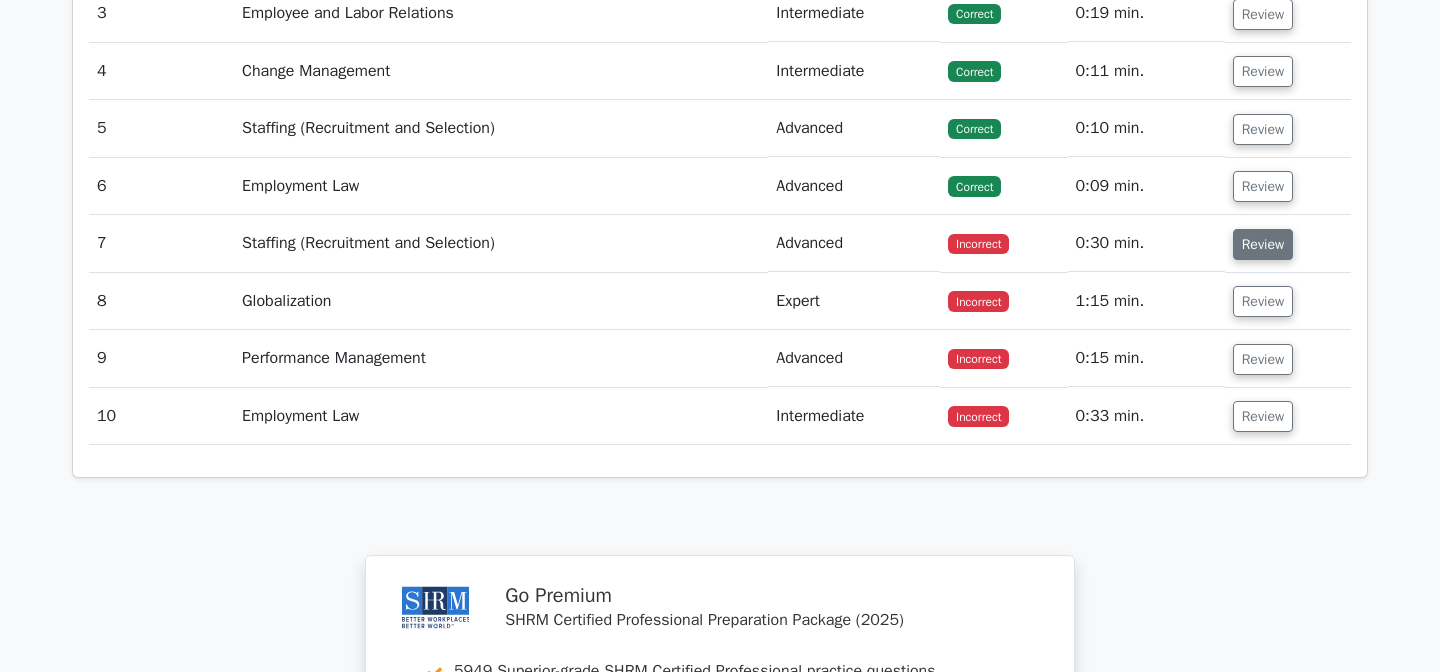 click on "Review" at bounding box center [1263, 244] 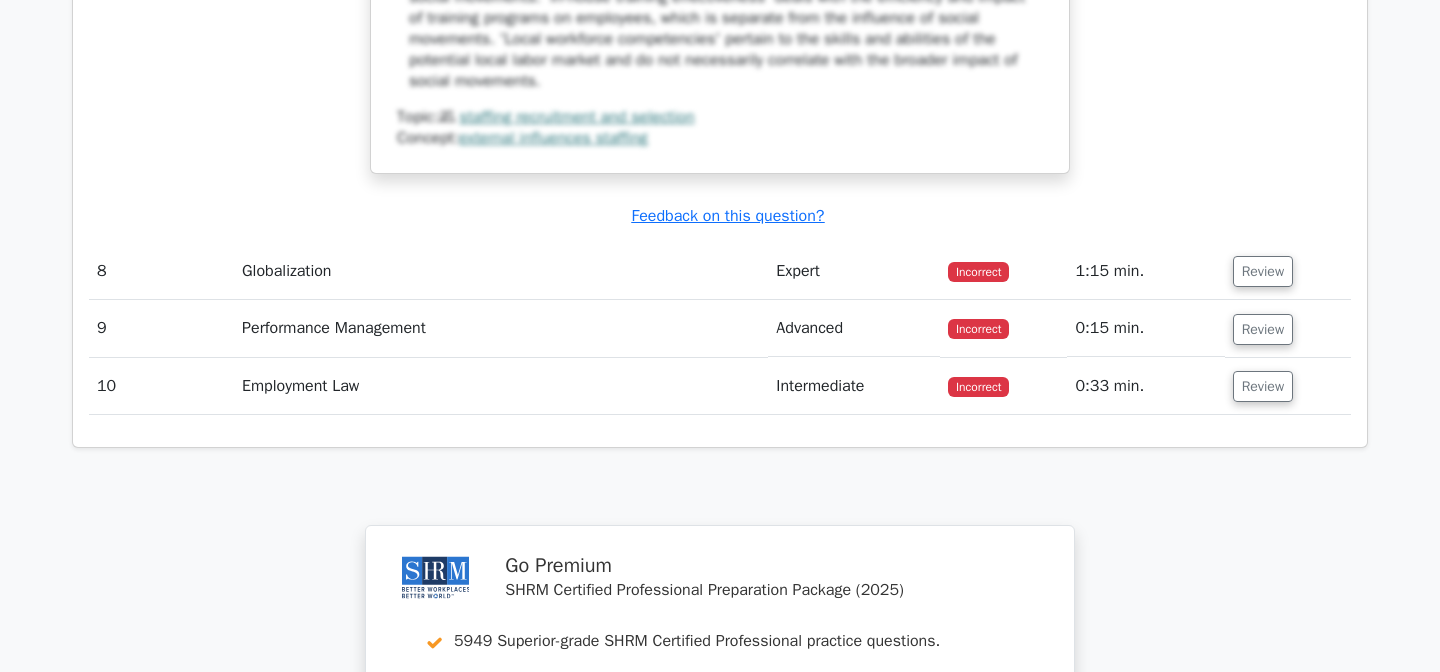 scroll, scrollTop: 3329, scrollLeft: 0, axis: vertical 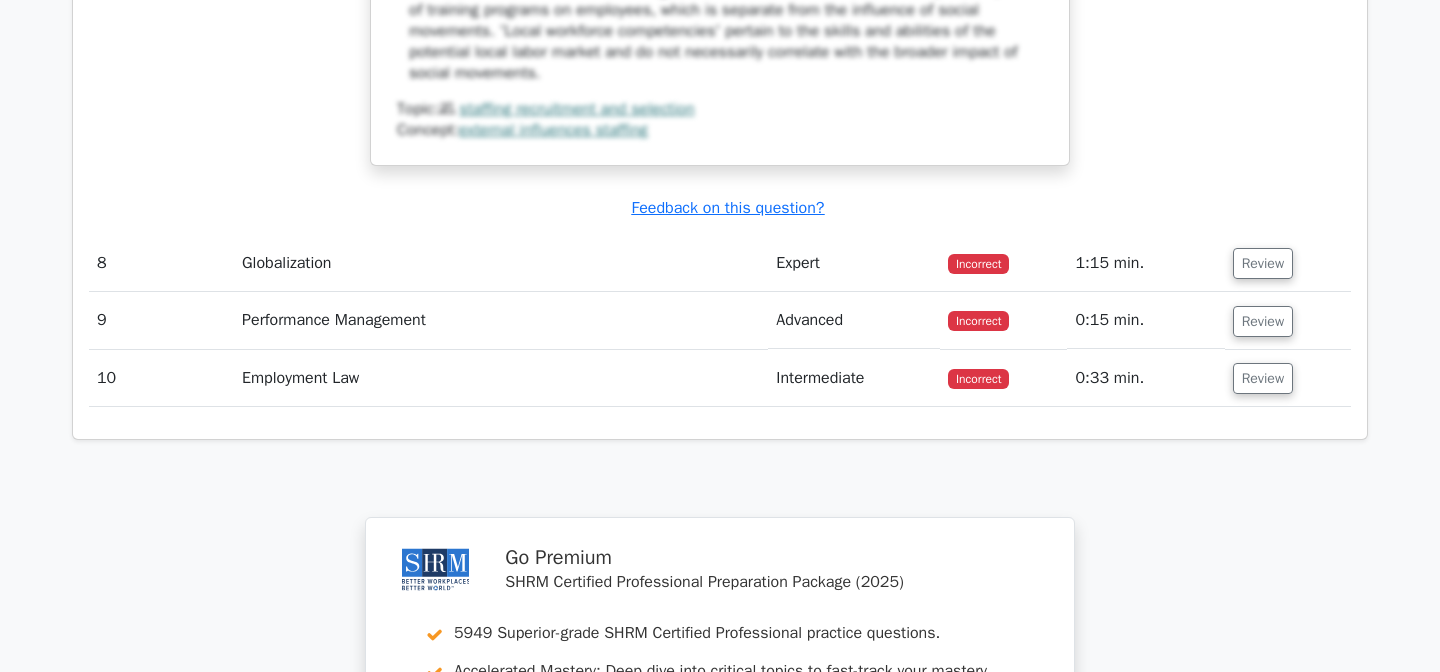 click on "Review" at bounding box center (1288, 263) 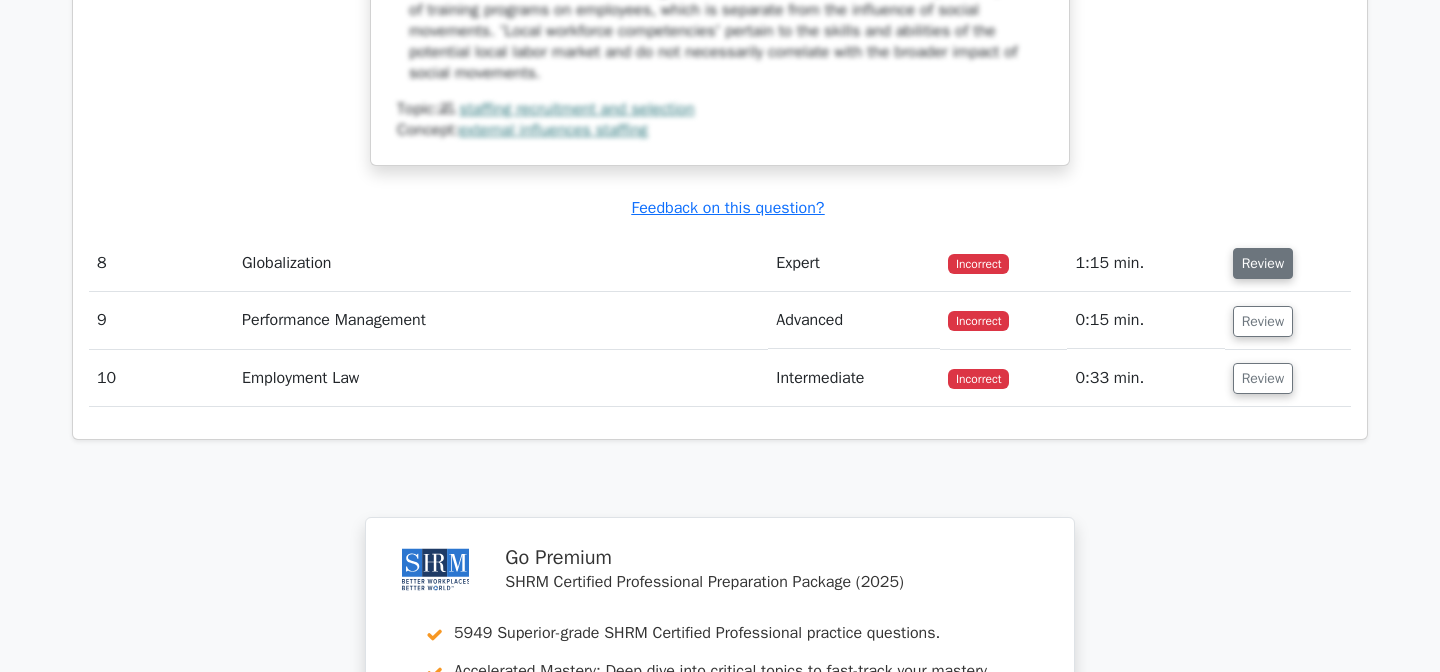 click on "Review" at bounding box center [1263, 263] 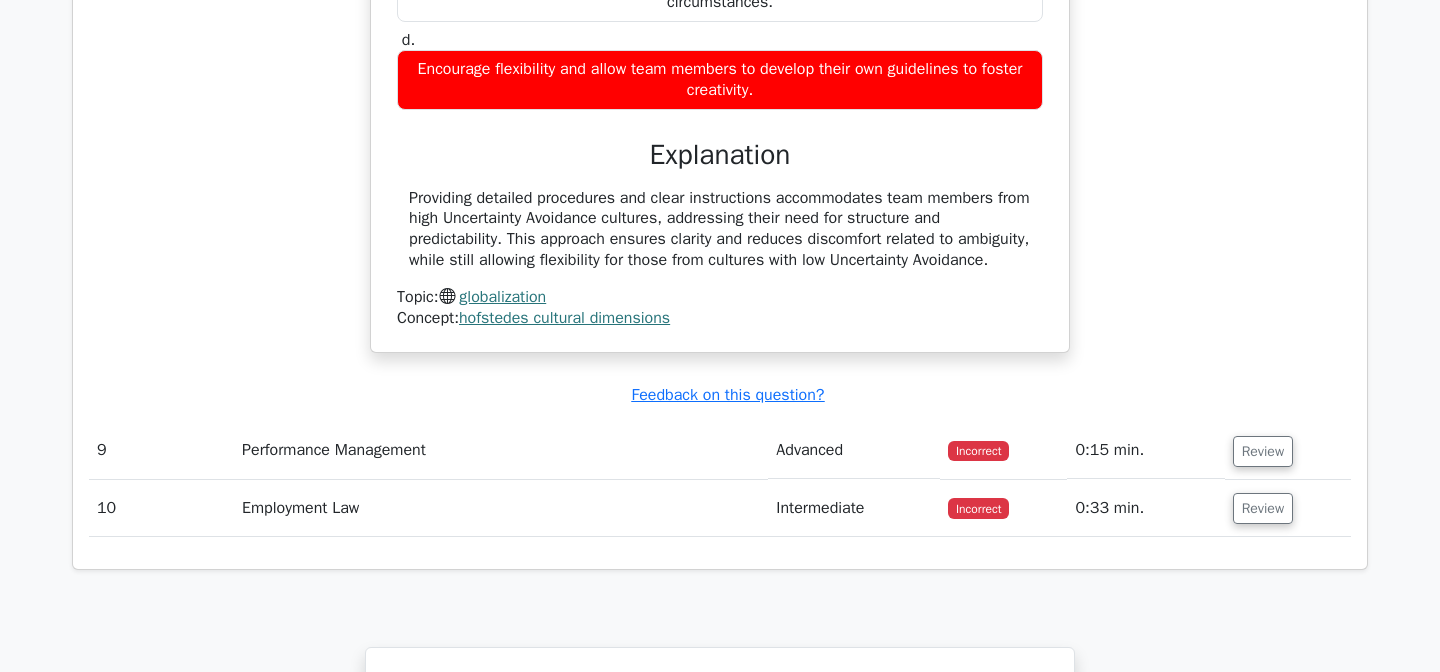 scroll, scrollTop: 4102, scrollLeft: 0, axis: vertical 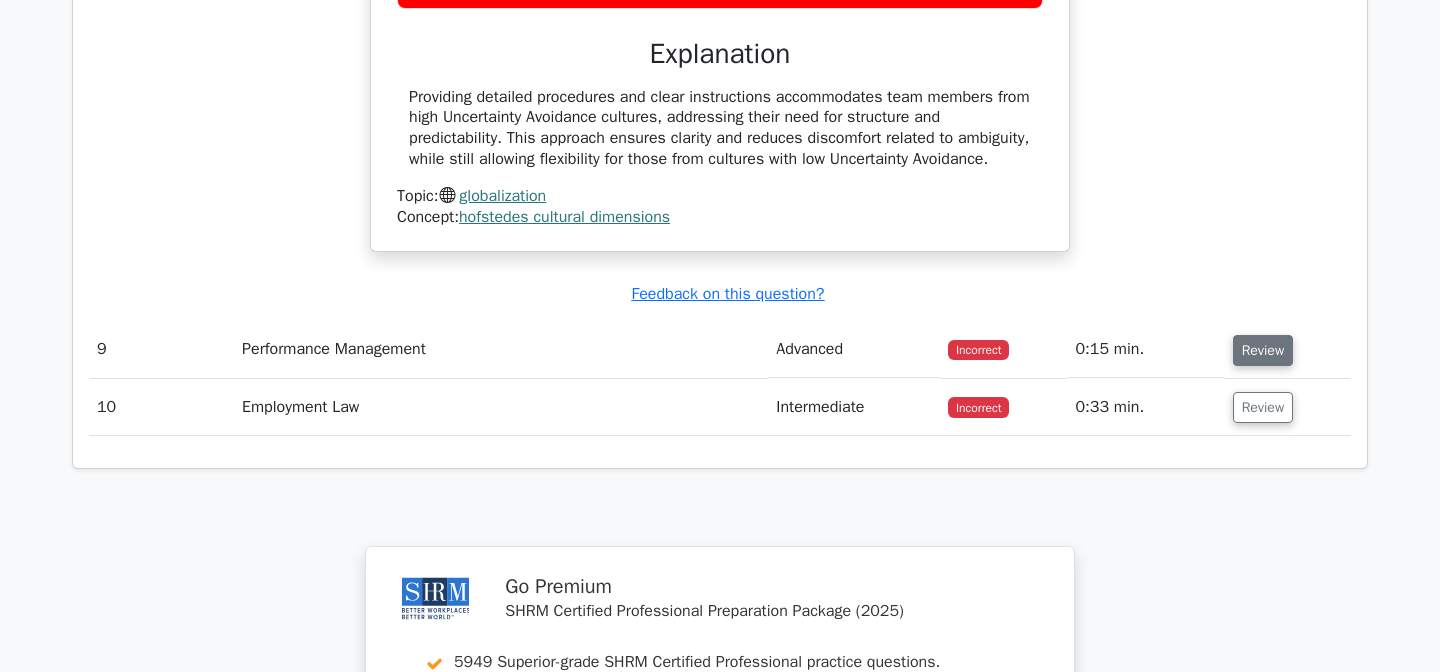 click on "Review" at bounding box center (1263, 350) 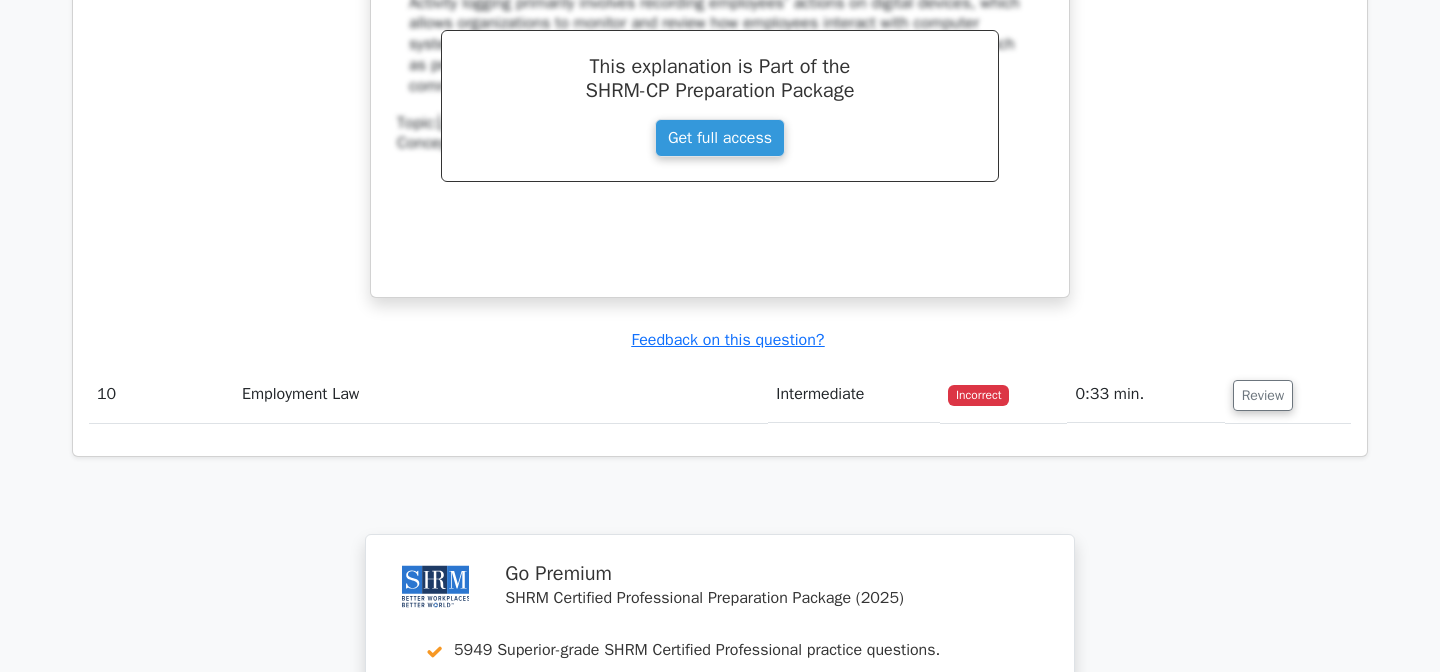 scroll, scrollTop: 5085, scrollLeft: 0, axis: vertical 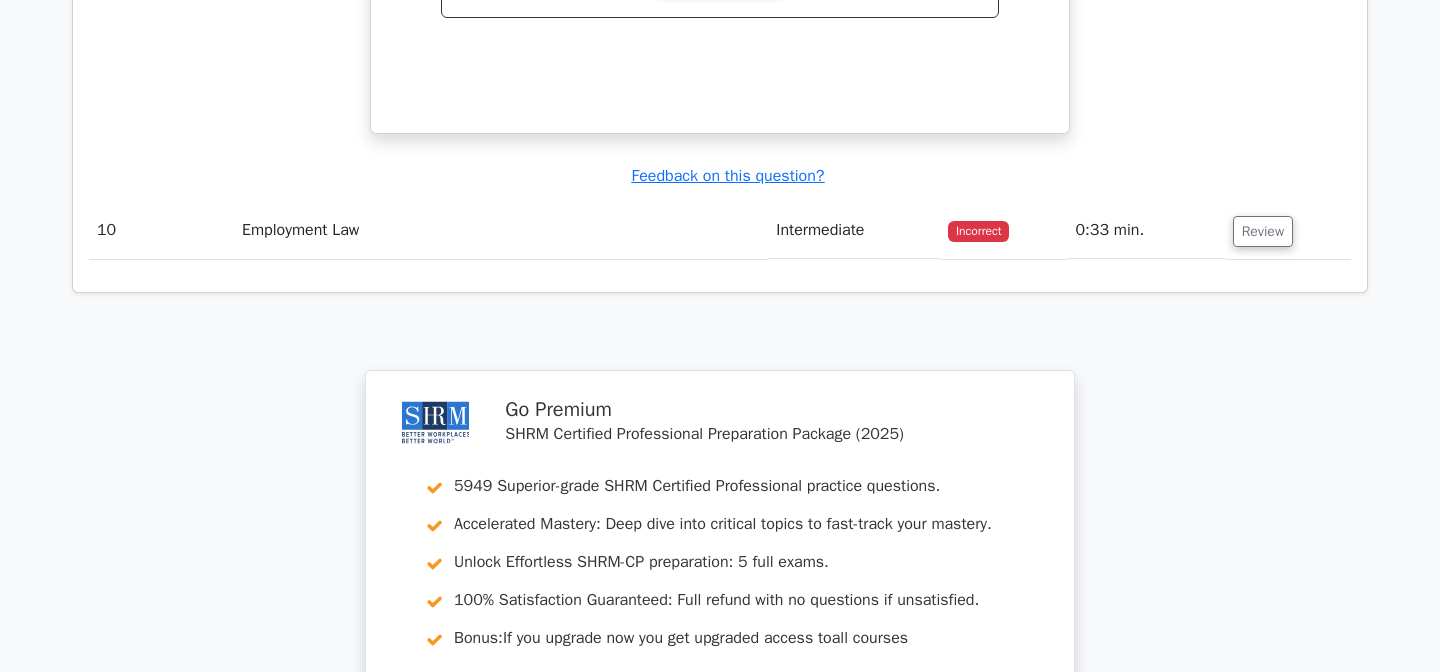 click on "Review" at bounding box center [1288, 230] 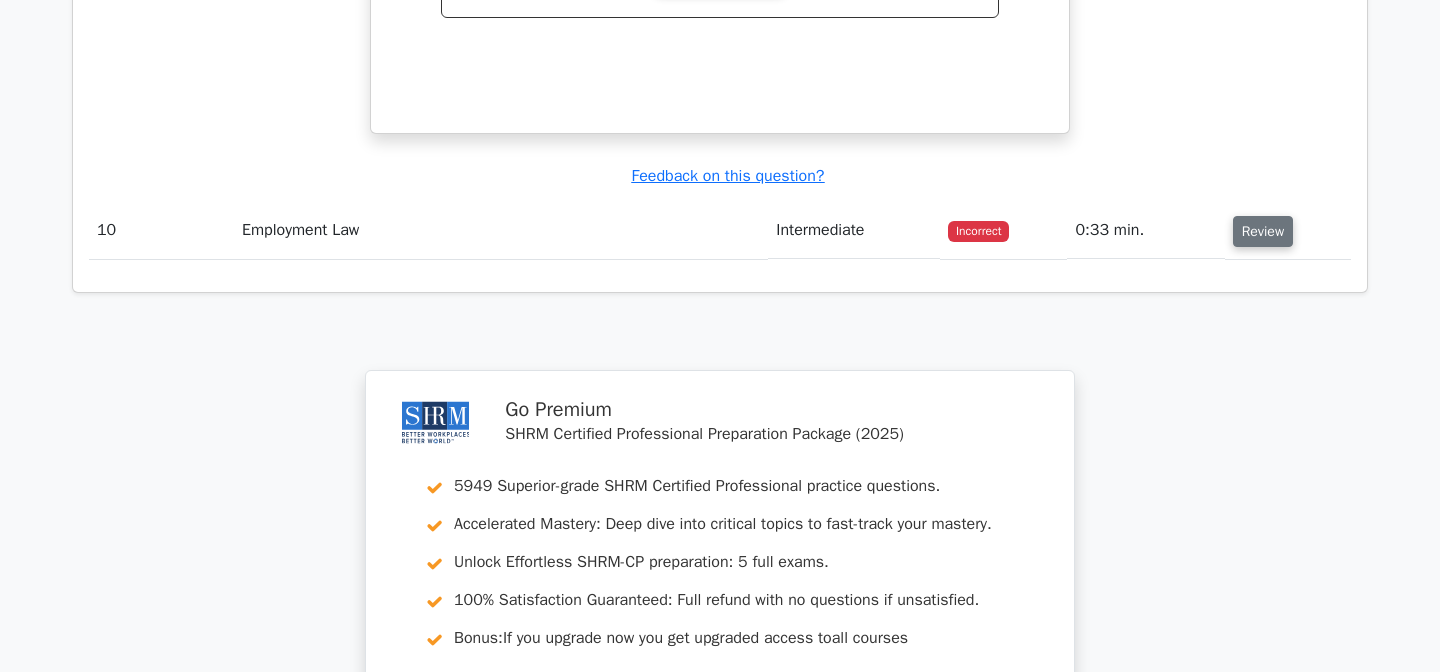 click on "Review" at bounding box center (1263, 231) 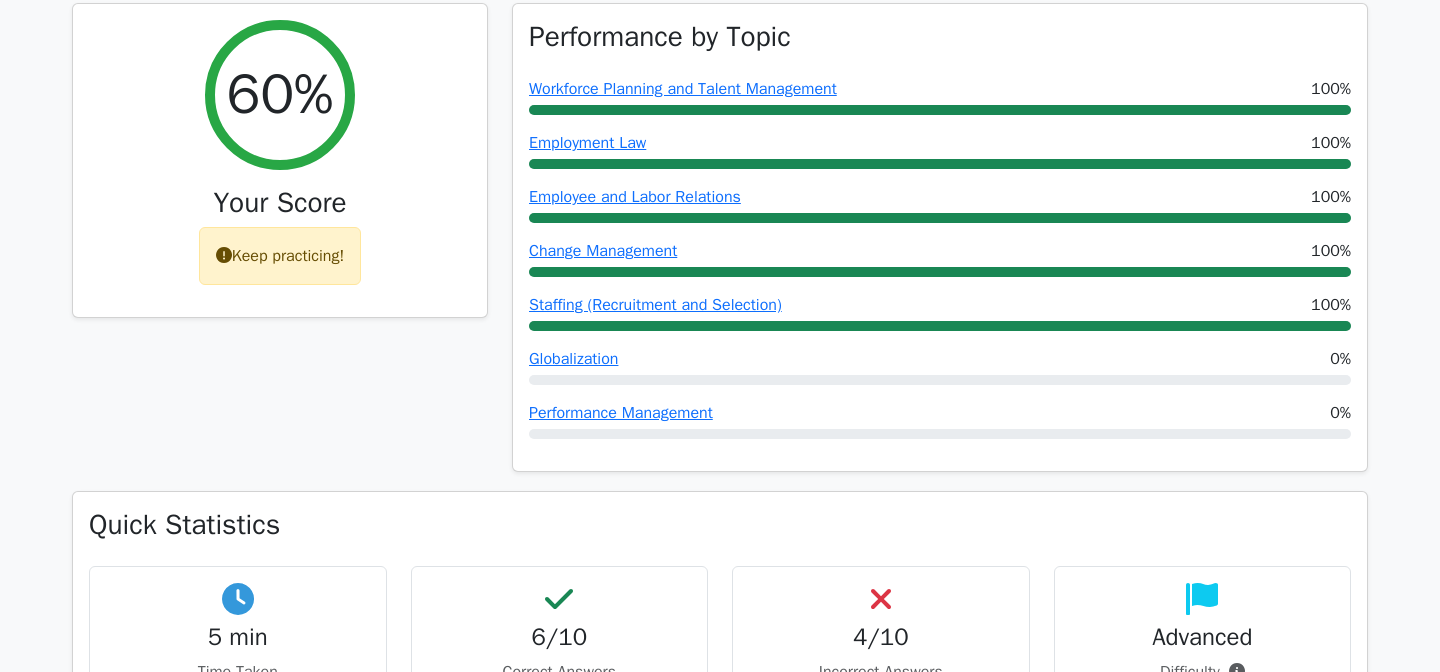 scroll, scrollTop: 0, scrollLeft: 0, axis: both 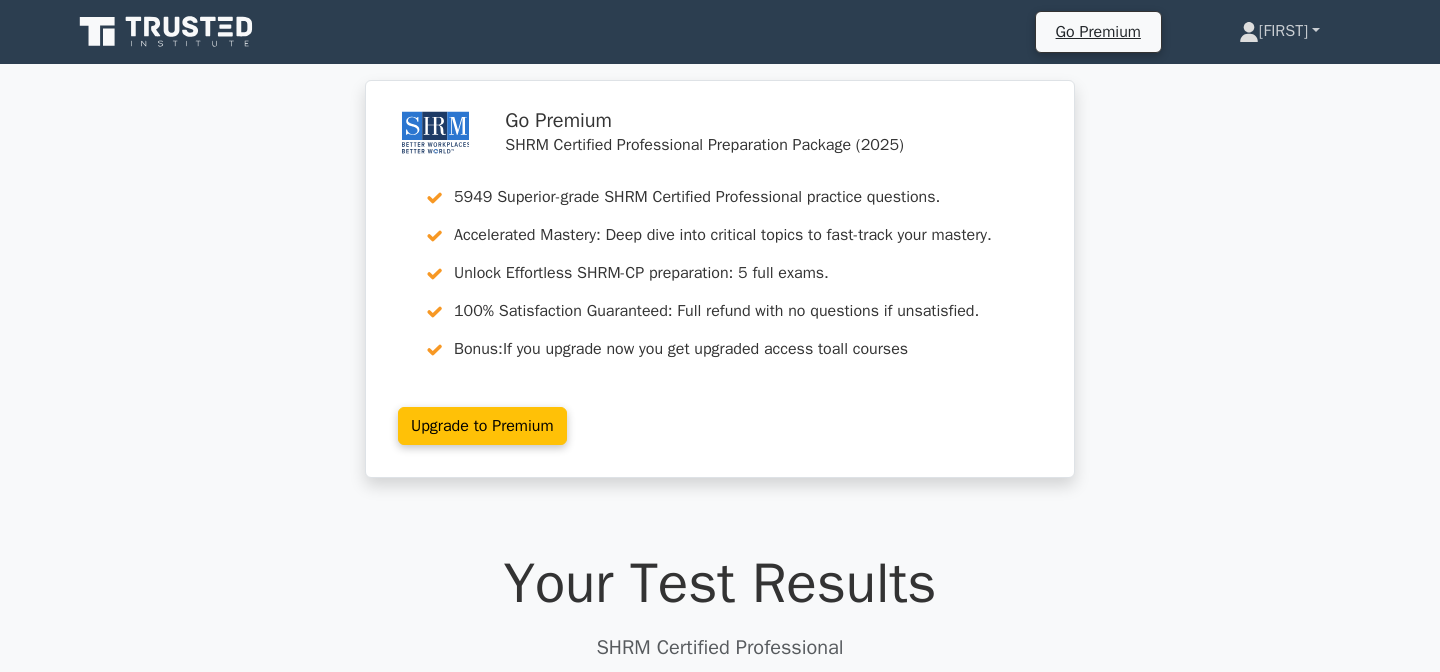 click on "[FIRST]" at bounding box center (1279, 31) 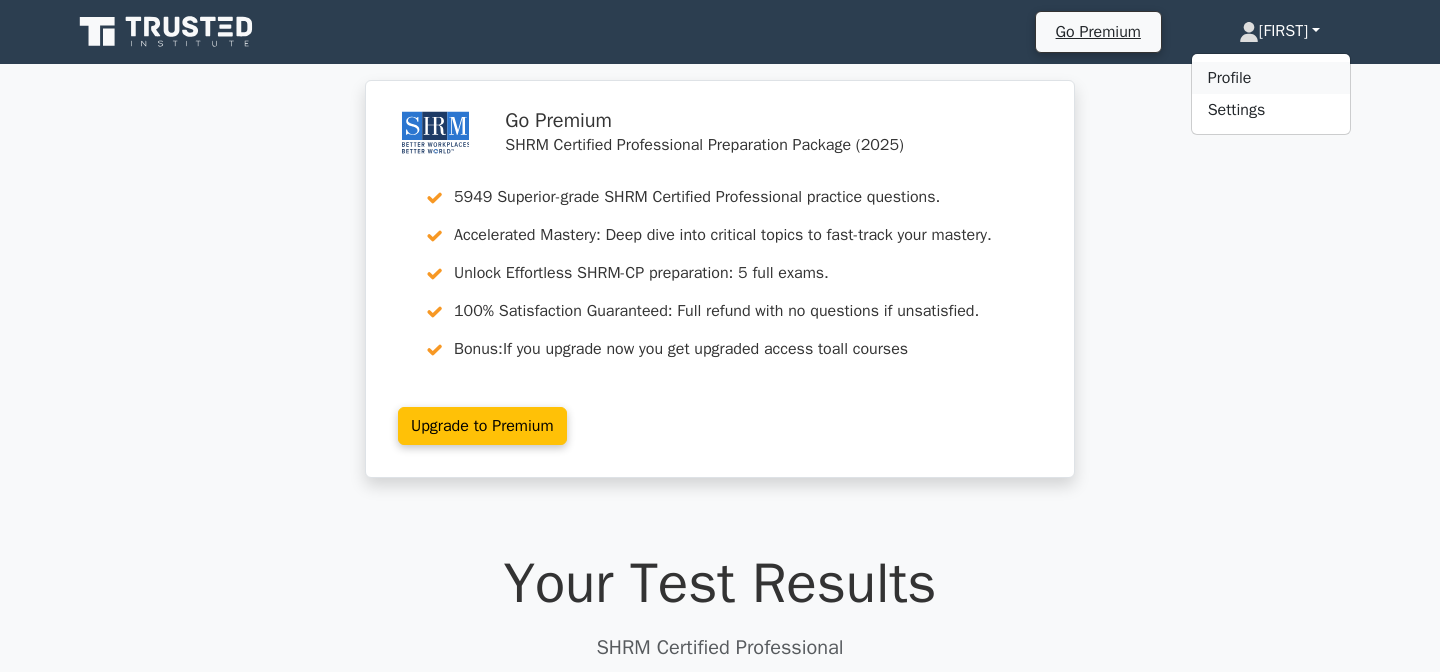click on "Profile" at bounding box center [1271, 78] 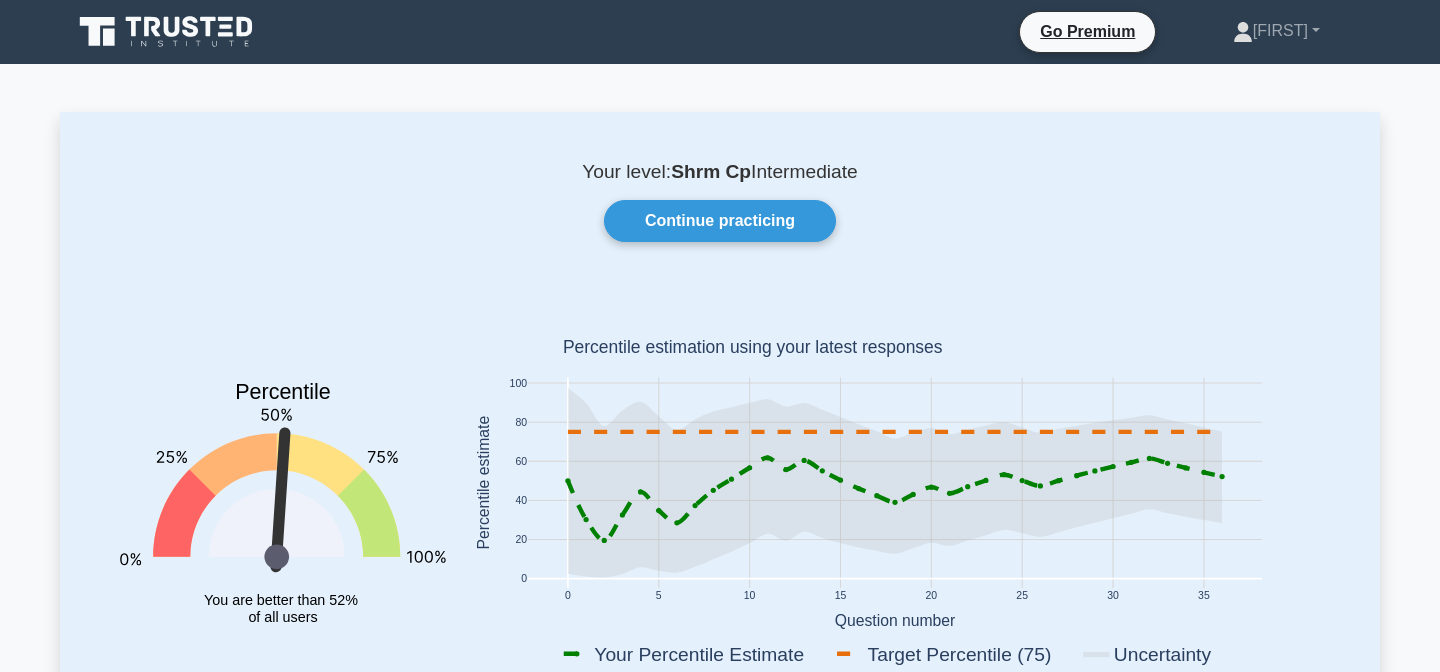 scroll, scrollTop: 0, scrollLeft: 0, axis: both 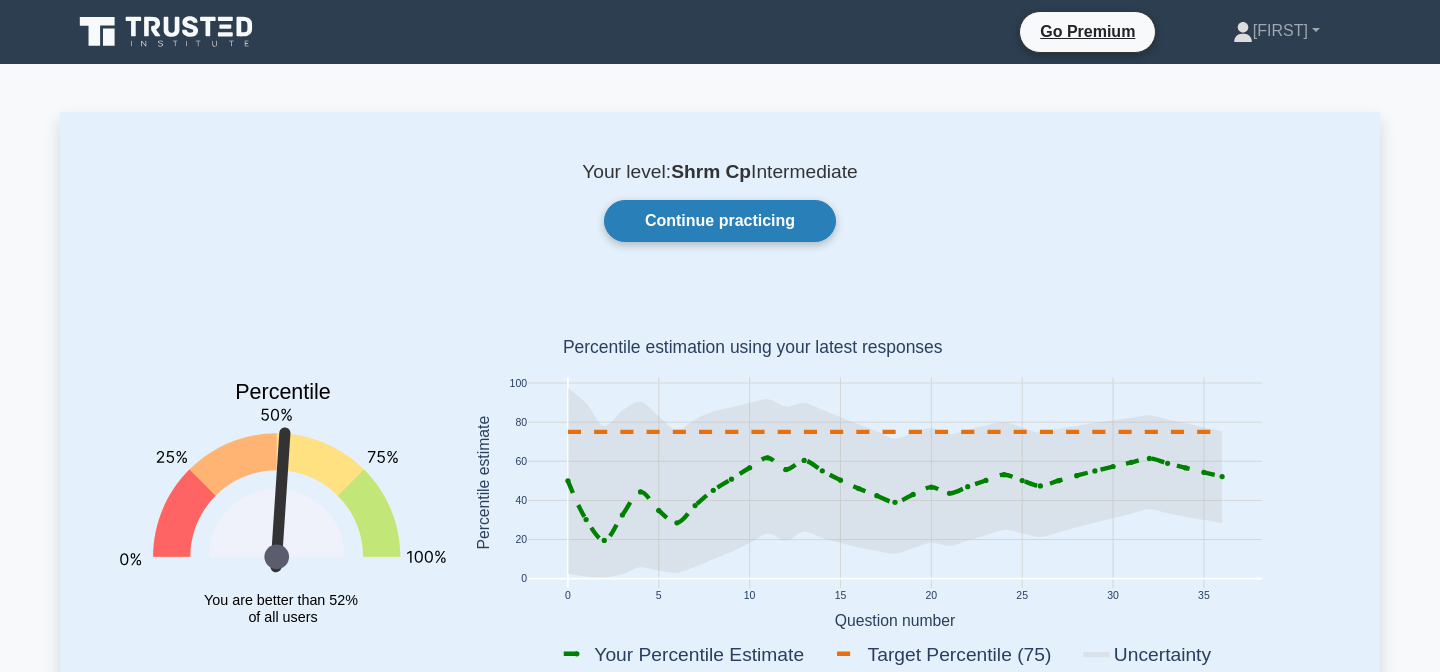 click on "Continue practicing" at bounding box center [720, 221] 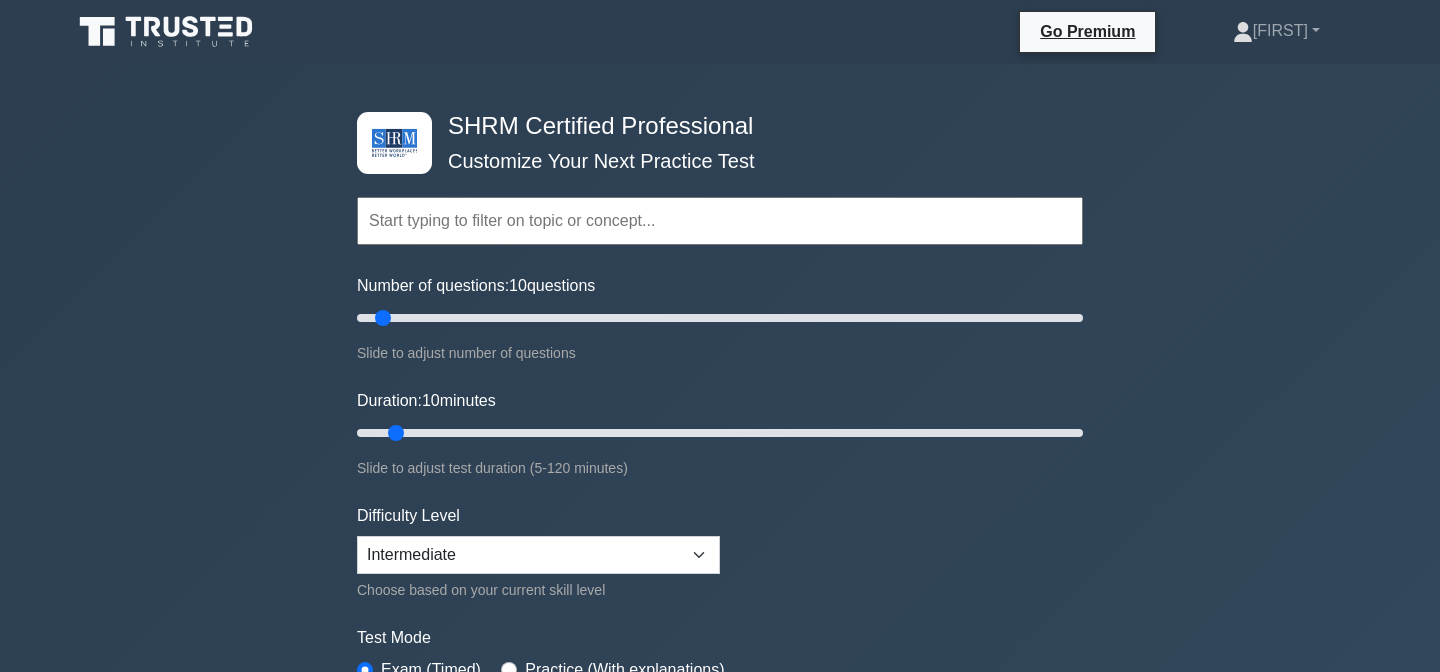 scroll, scrollTop: 0, scrollLeft: 0, axis: both 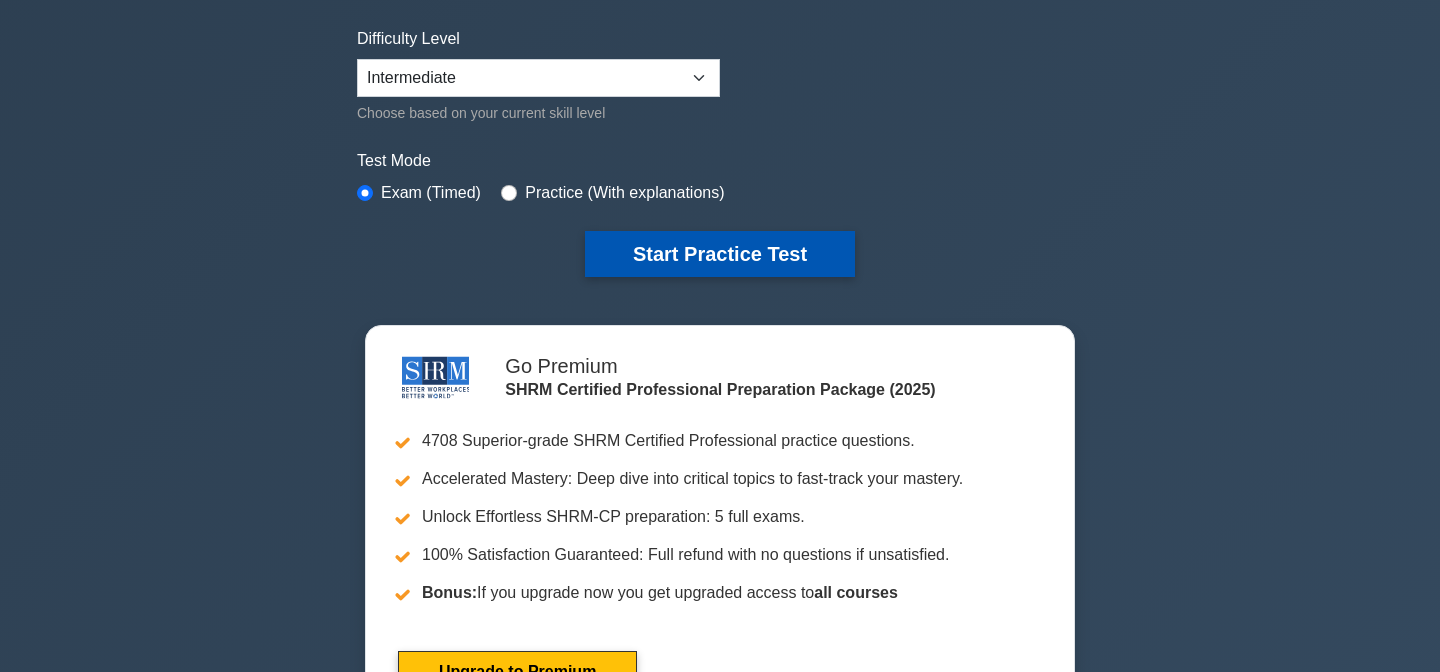 click on "Start Practice Test" at bounding box center [720, 254] 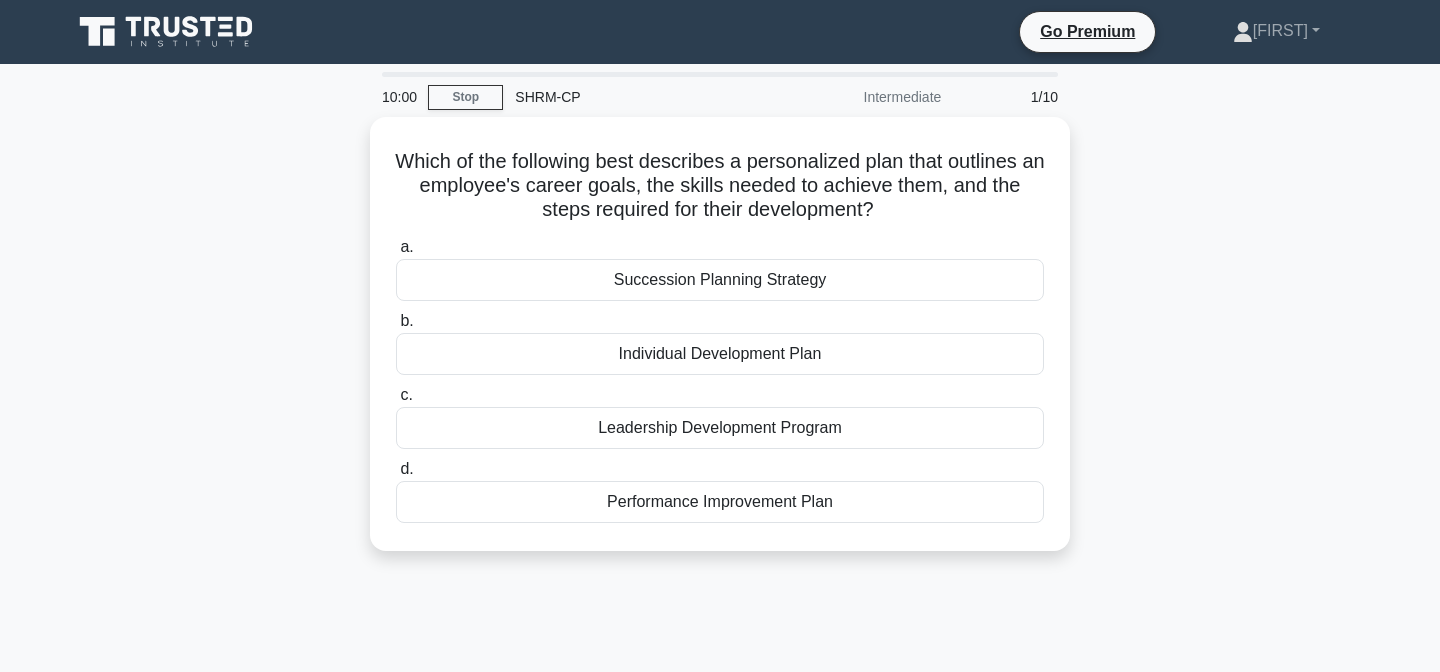 scroll, scrollTop: 0, scrollLeft: 0, axis: both 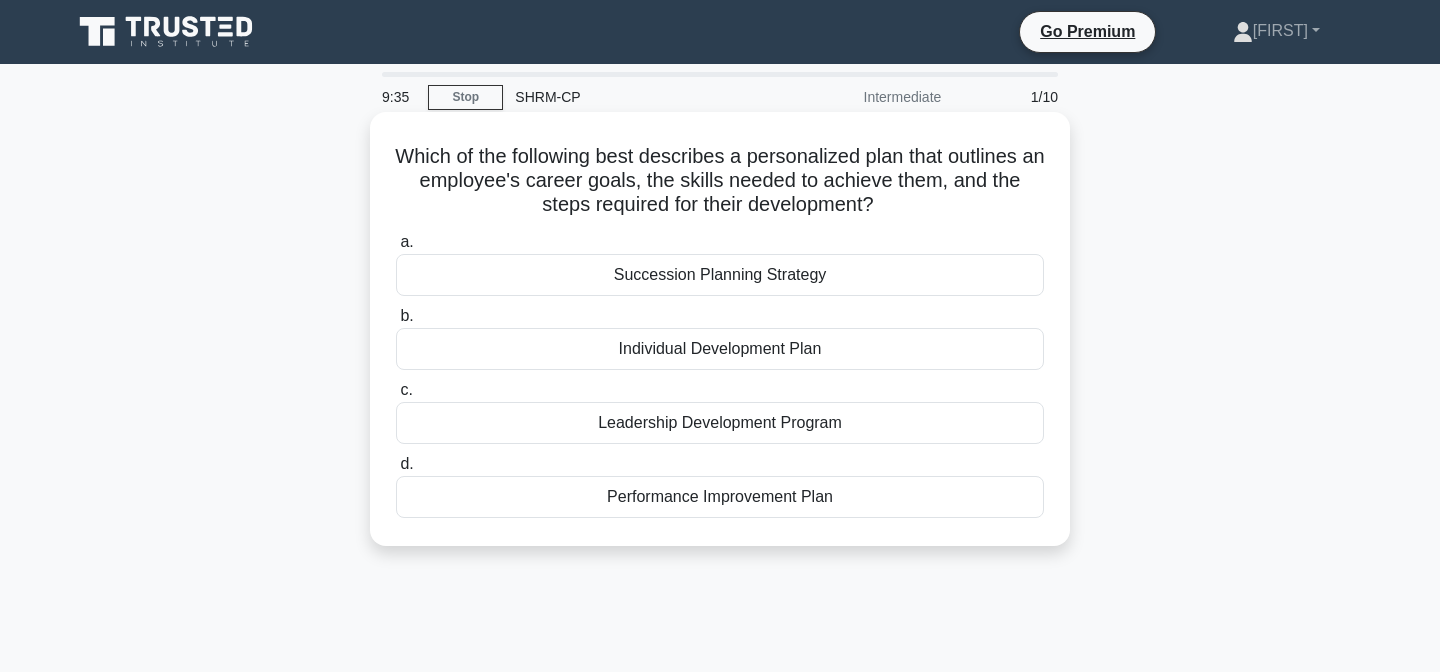 click on "Individual Development Plan" at bounding box center [720, 349] 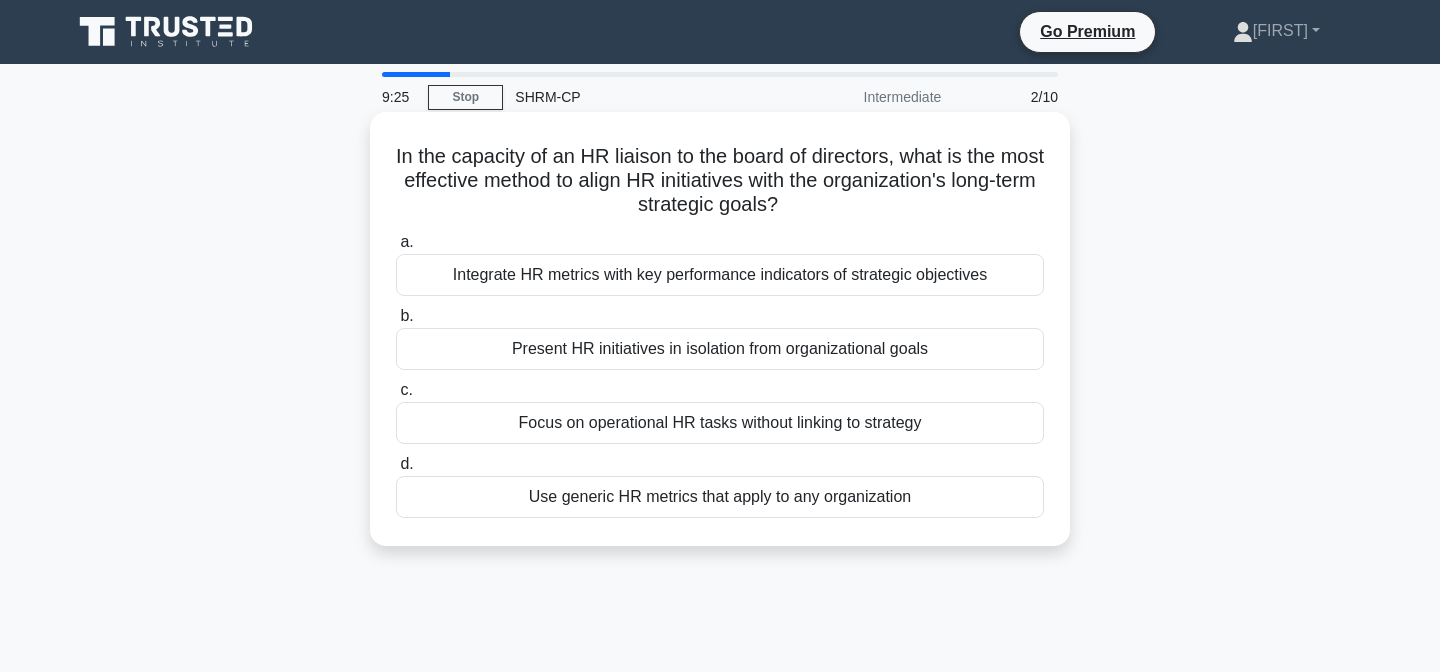 click on "Integrate HR metrics with key performance indicators of strategic objectives" at bounding box center [720, 275] 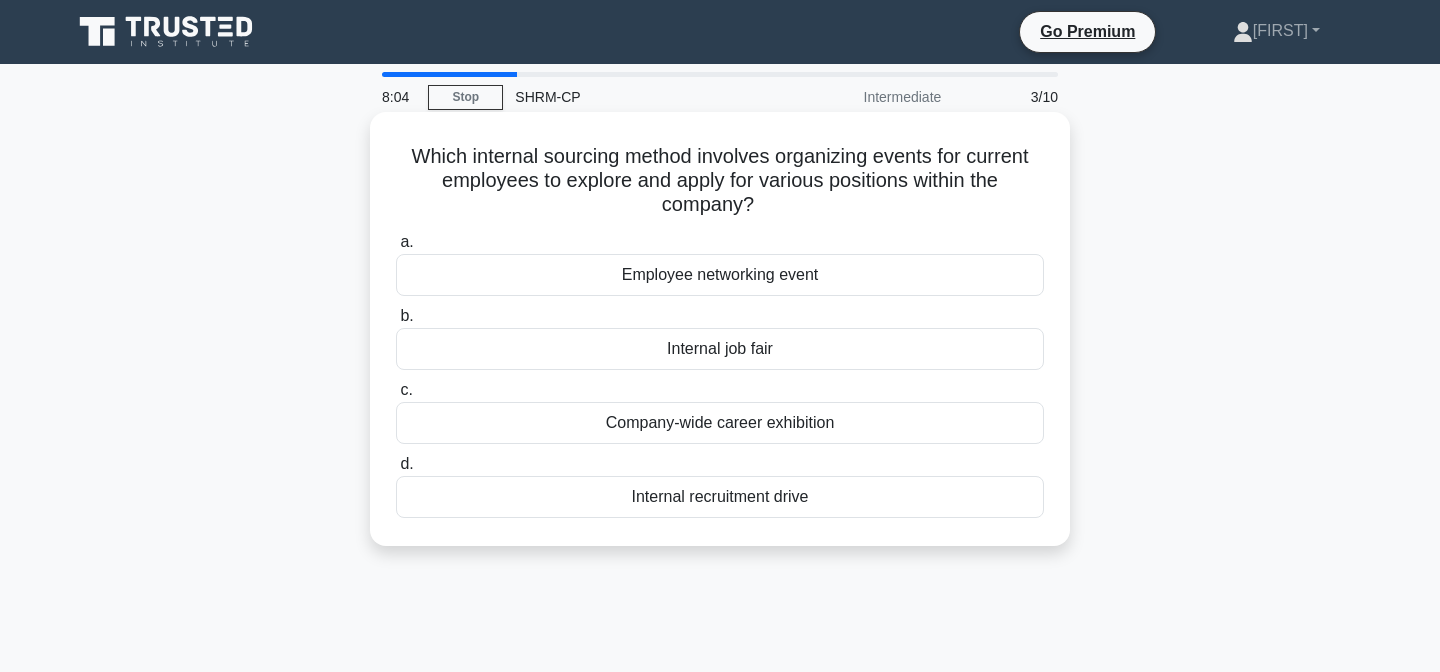 click on "Company-wide career exhibition" at bounding box center (720, 423) 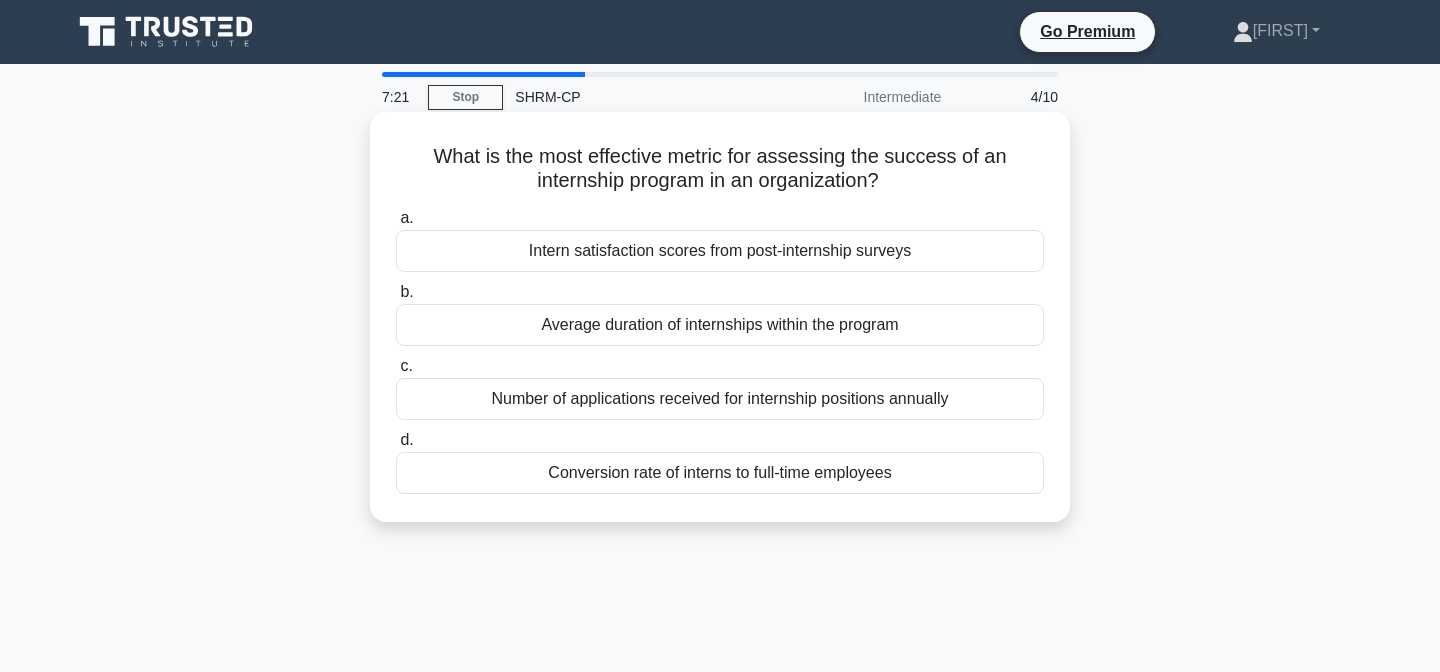 click on "Conversion rate of interns to full-time employees" at bounding box center (720, 473) 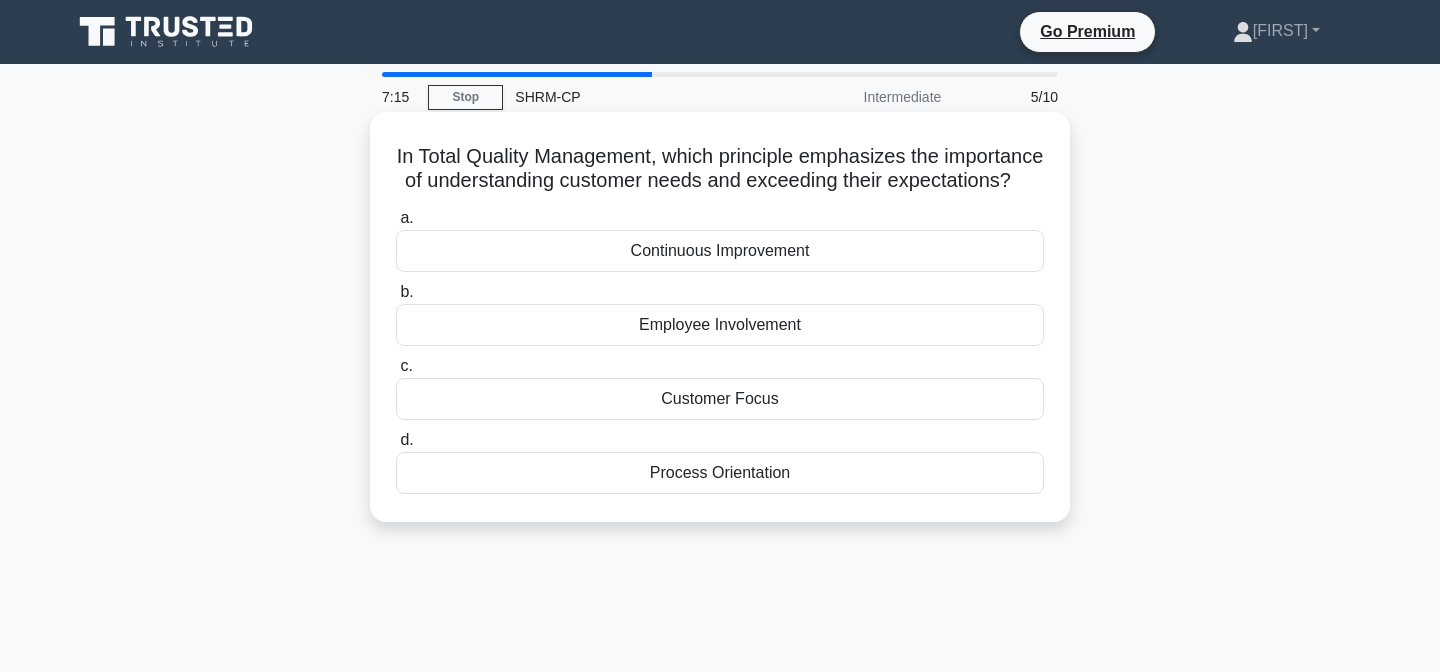 click on "Customer Focus" at bounding box center (720, 399) 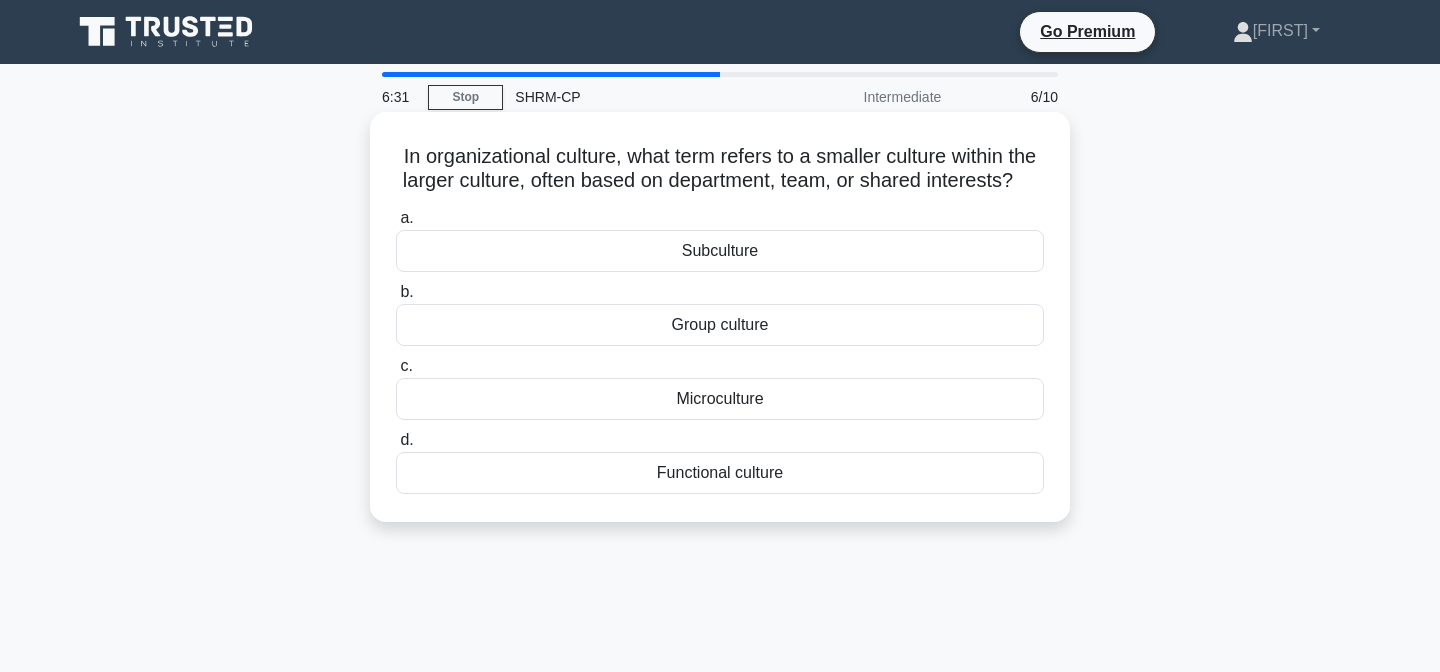 click on "Group culture" at bounding box center (720, 325) 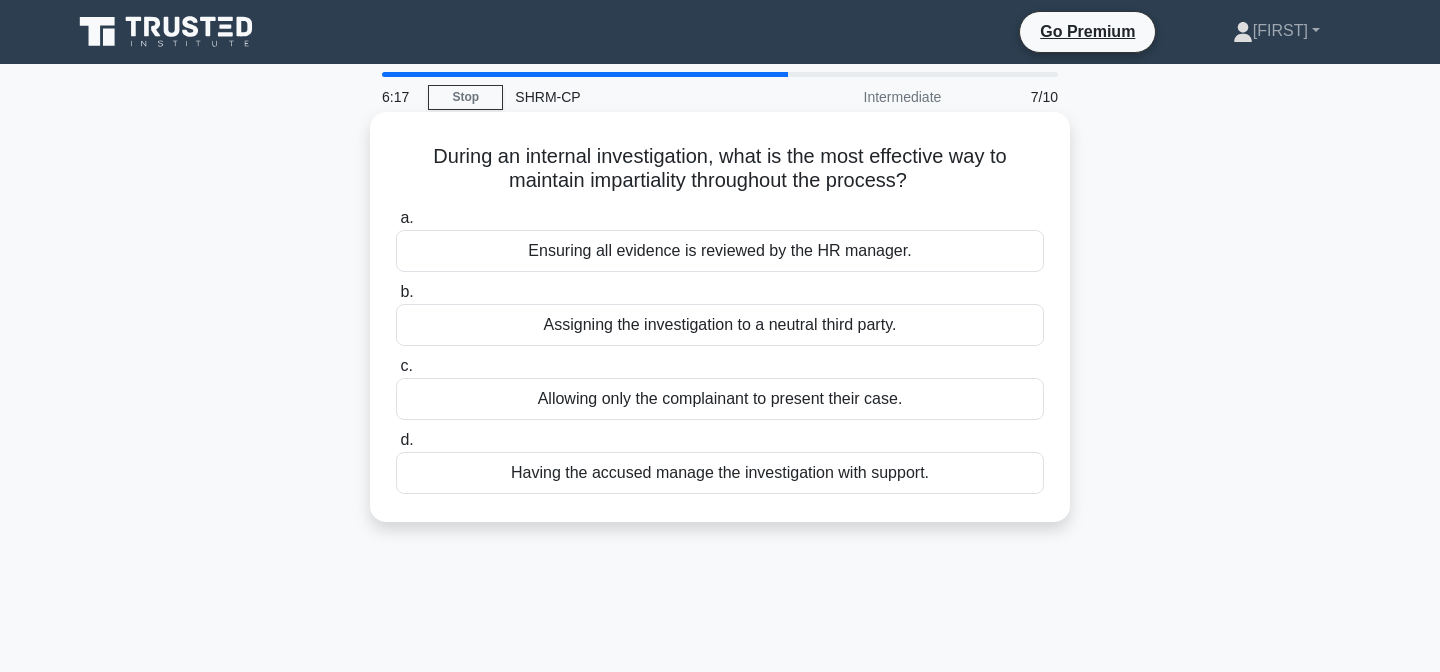 click on "Assigning the investigation to a neutral third party." at bounding box center (720, 325) 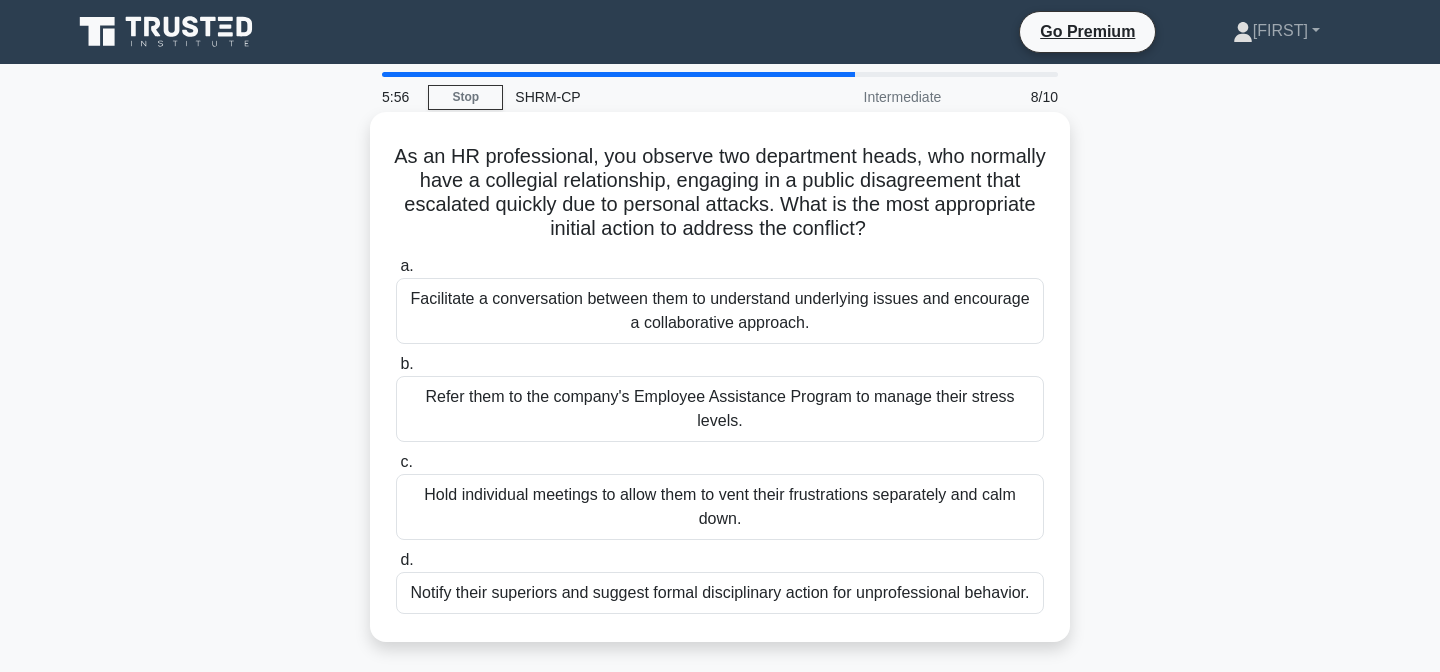 click on "Facilitate a conversation between them to understand underlying issues and encourage a collaborative approach." at bounding box center (720, 311) 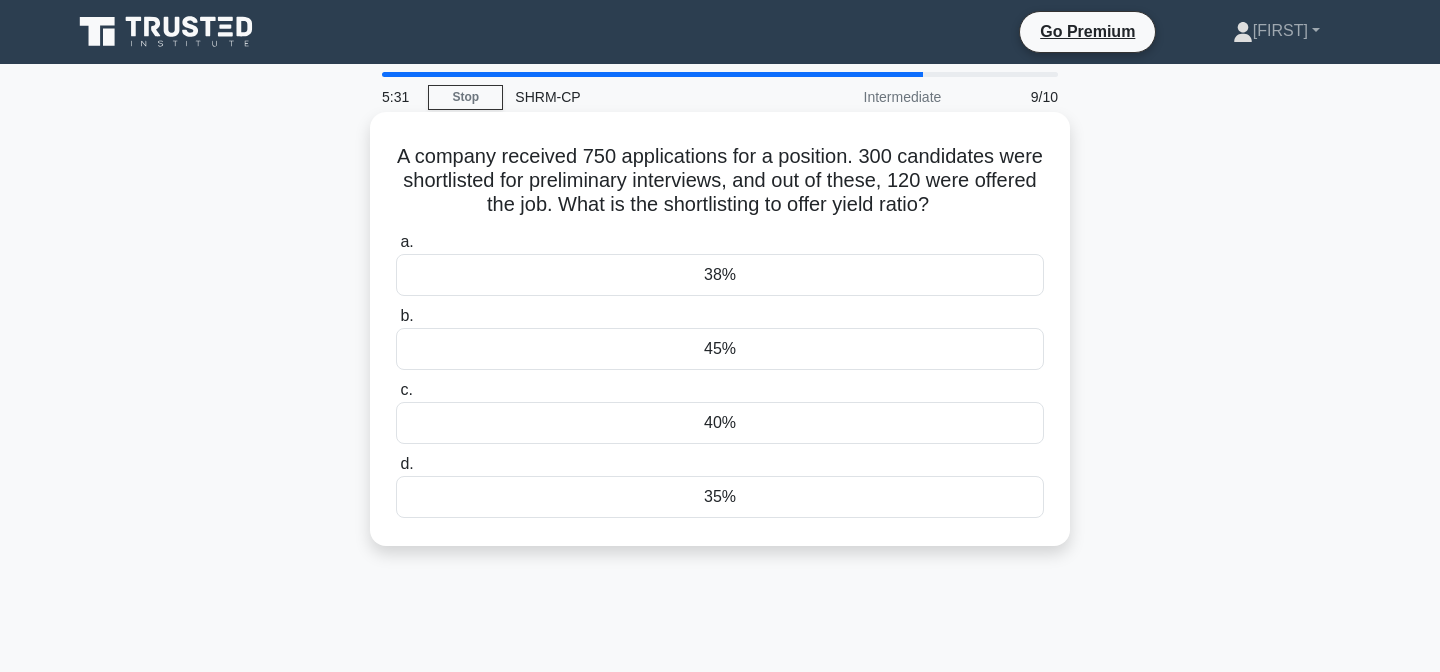 click on "35%" at bounding box center [720, 497] 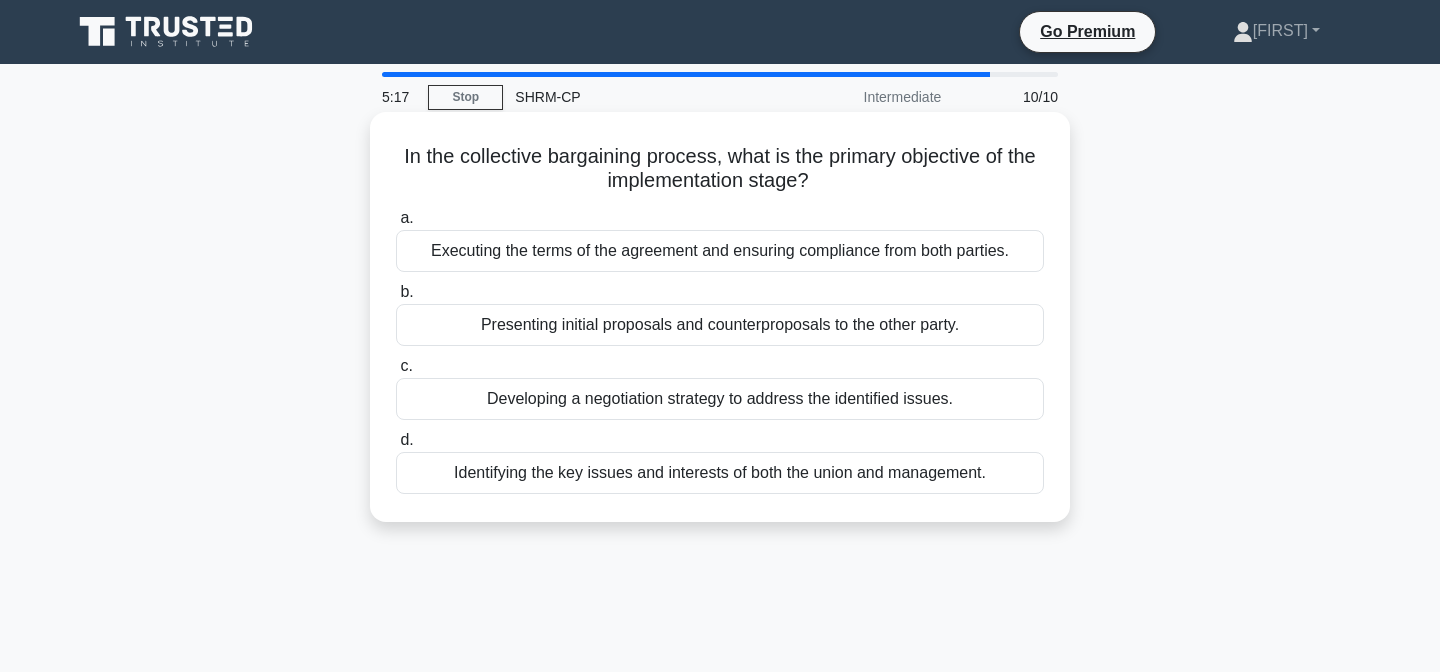 click on "Executing the terms of the agreement and ensuring compliance from both parties." at bounding box center [720, 251] 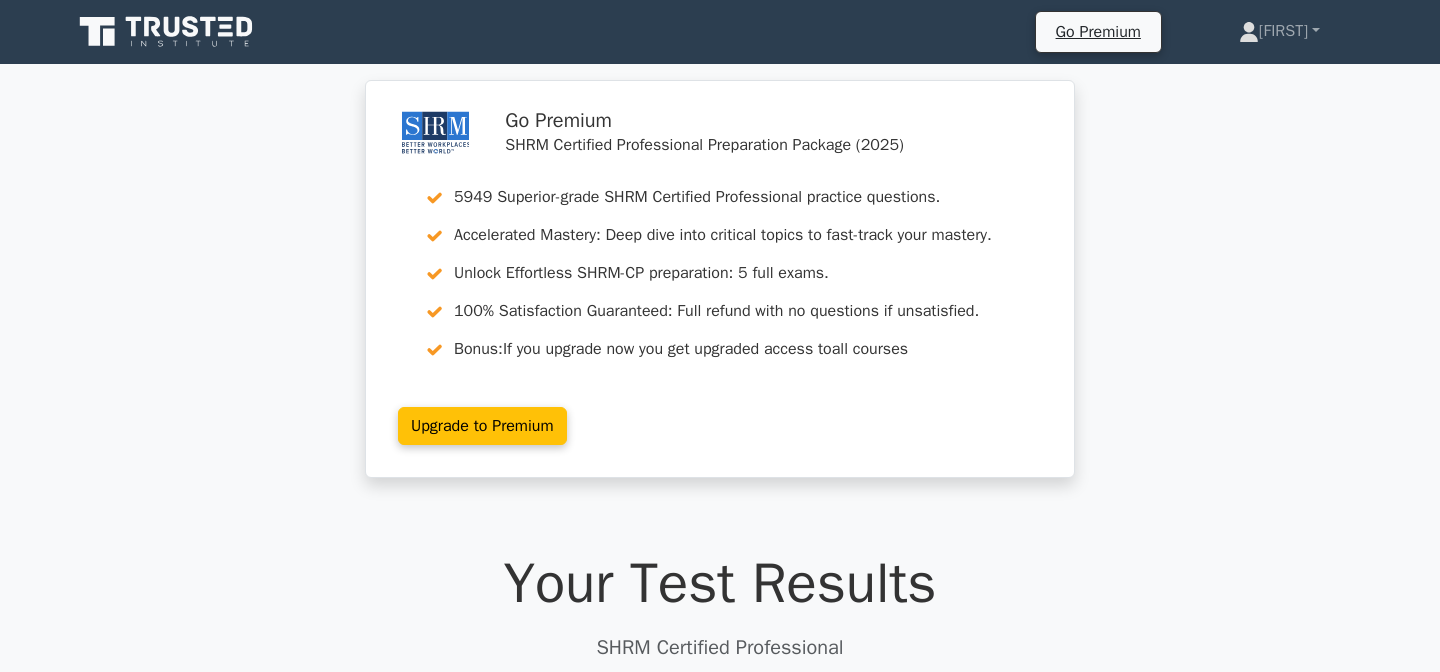 scroll, scrollTop: 0, scrollLeft: 0, axis: both 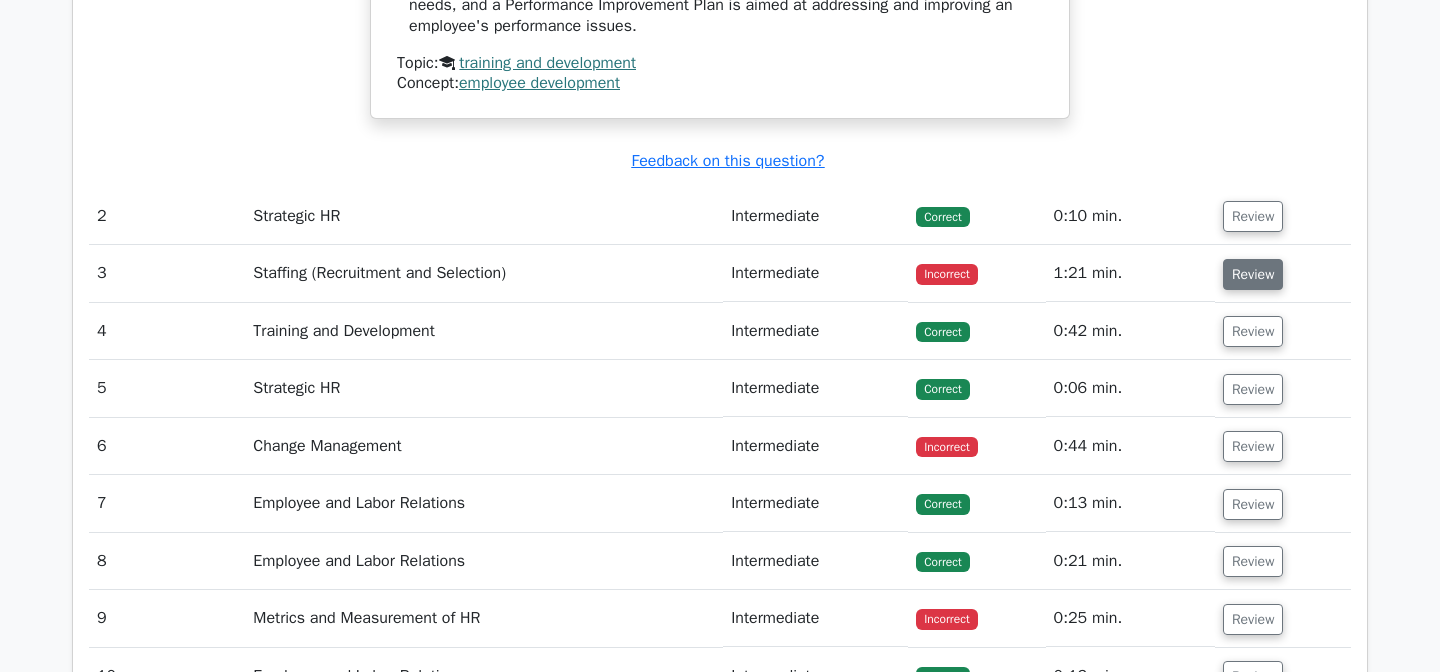 click on "Review" at bounding box center [1253, 274] 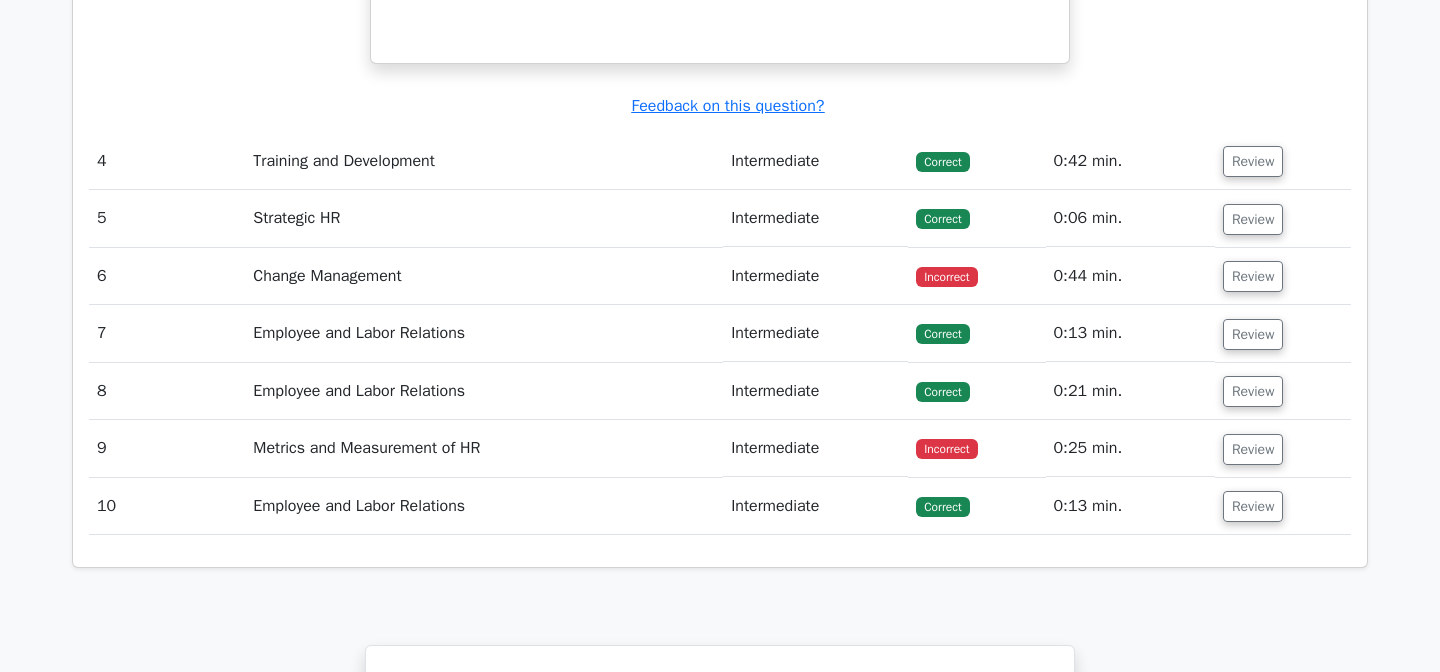 scroll, scrollTop: 3235, scrollLeft: 0, axis: vertical 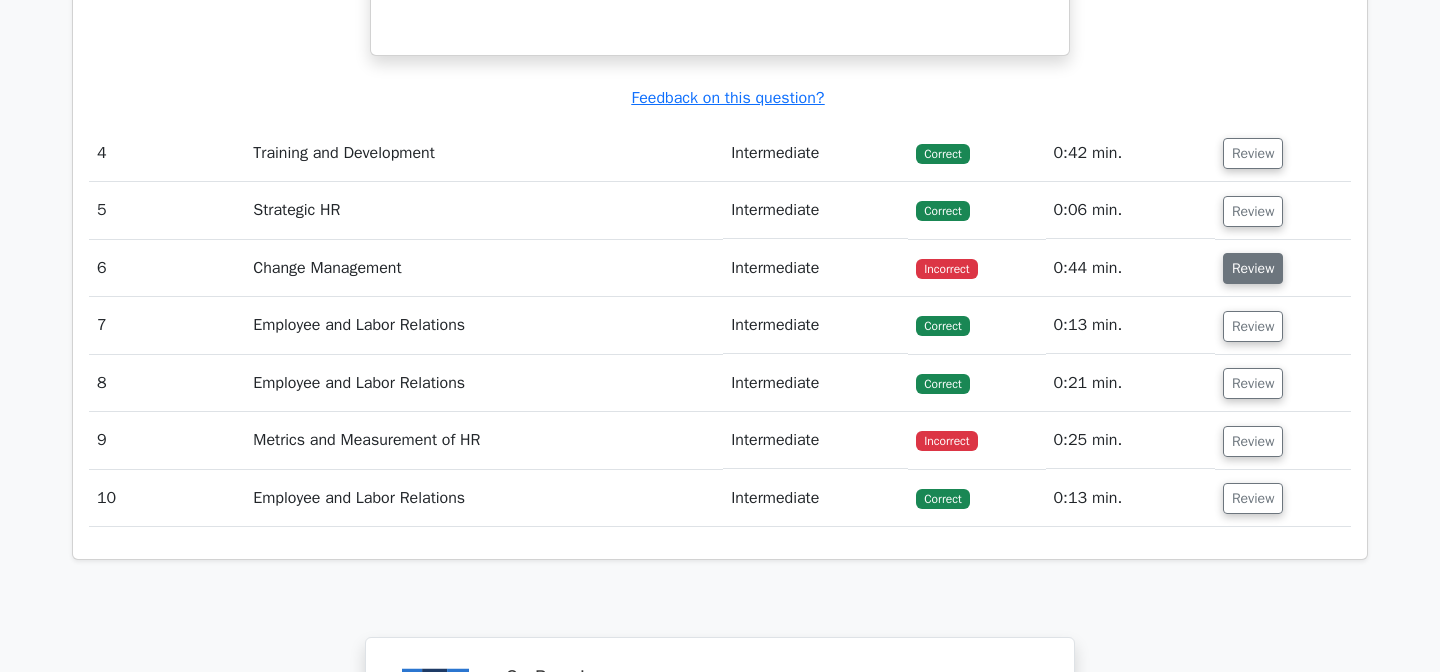 click on "Review" at bounding box center [1253, 268] 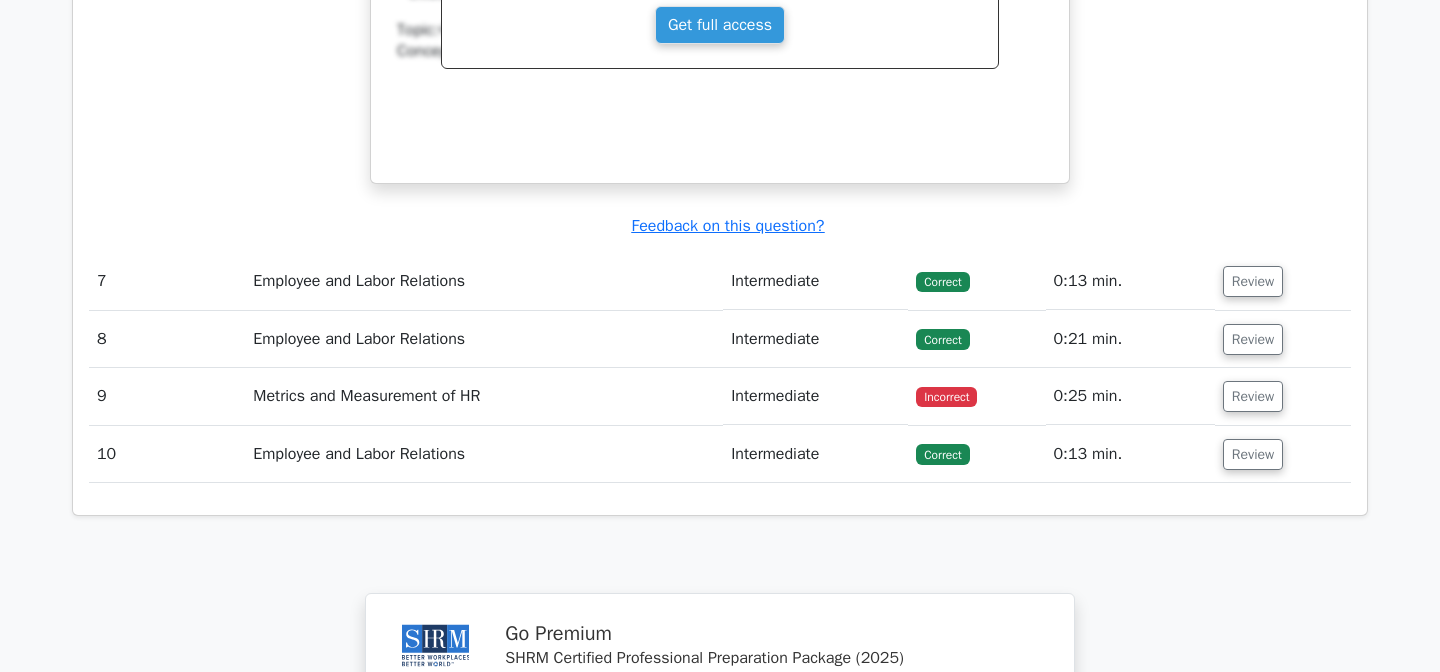 scroll, scrollTop: 4098, scrollLeft: 0, axis: vertical 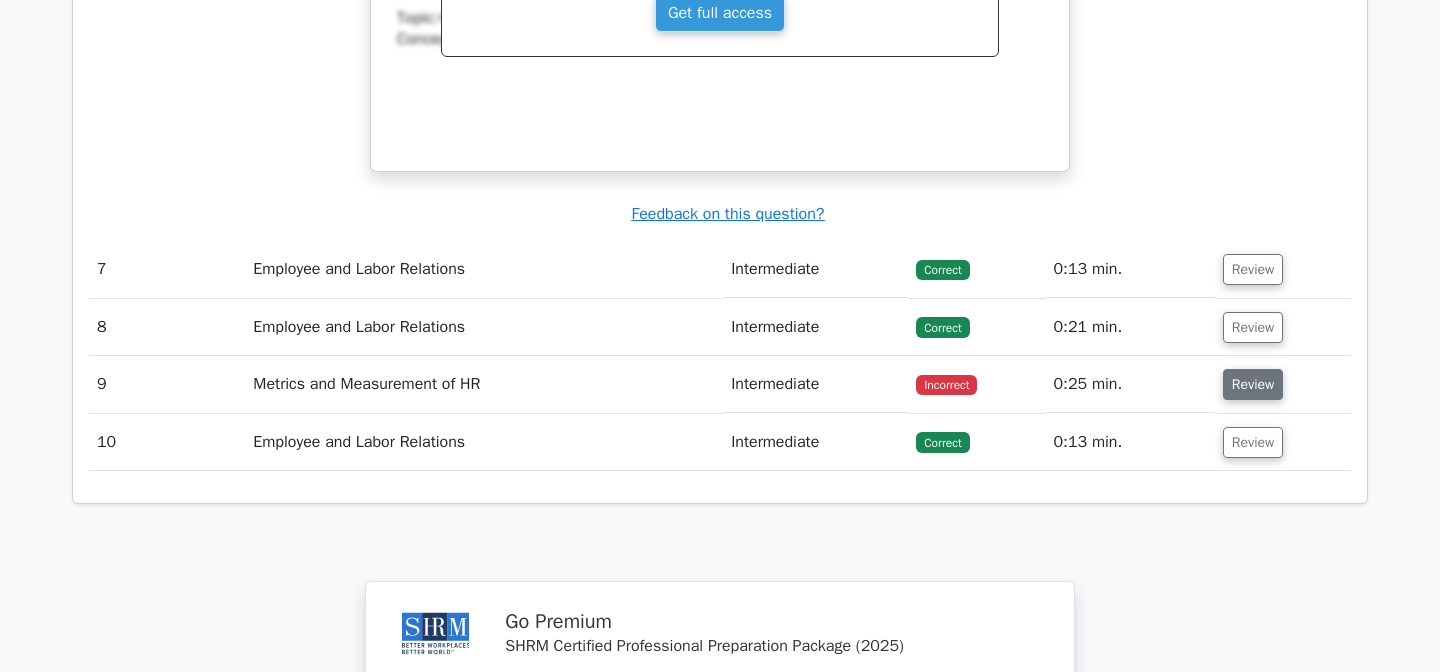 click on "Review" at bounding box center (1253, 384) 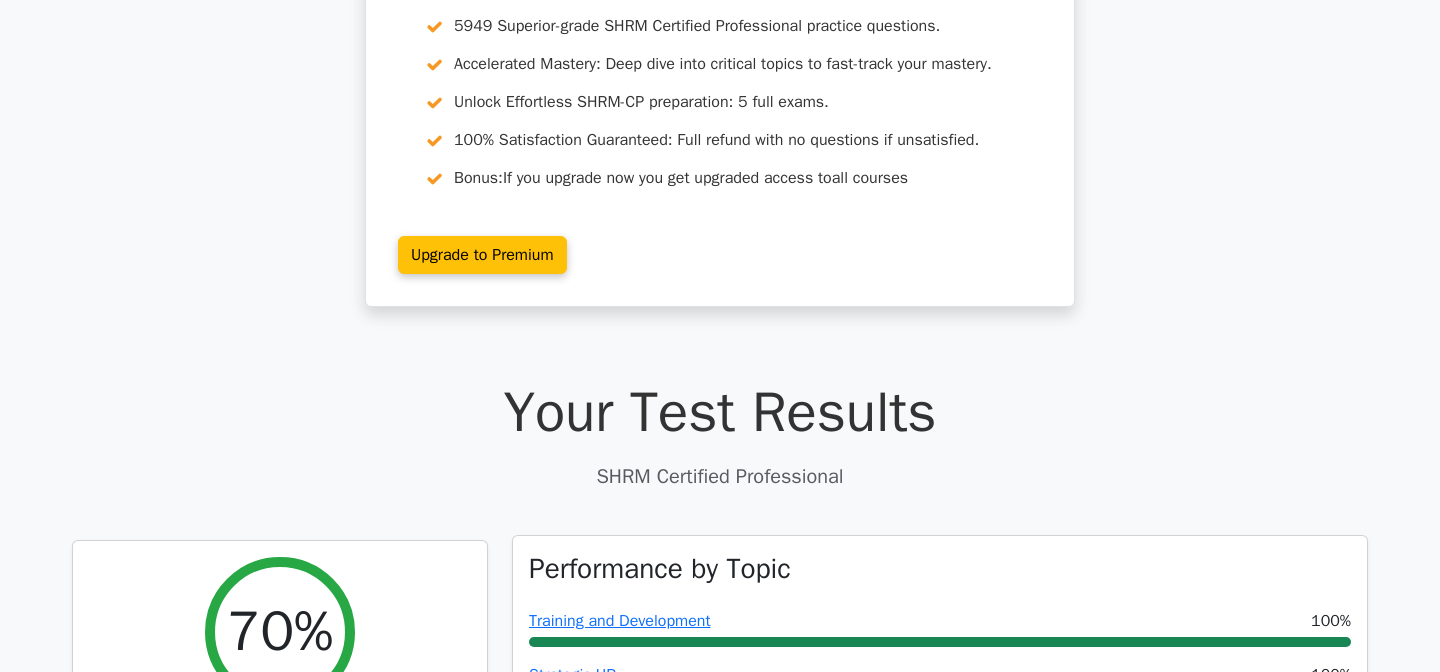 scroll, scrollTop: 0, scrollLeft: 0, axis: both 